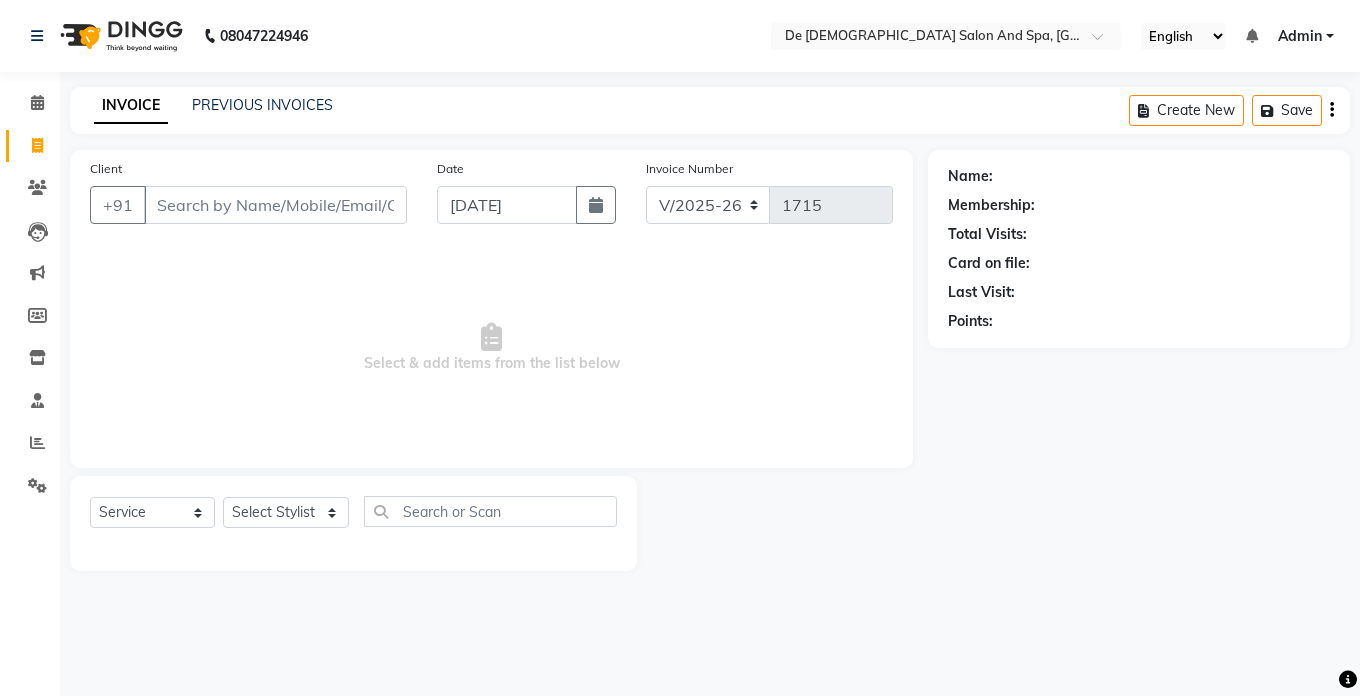 select on "6431" 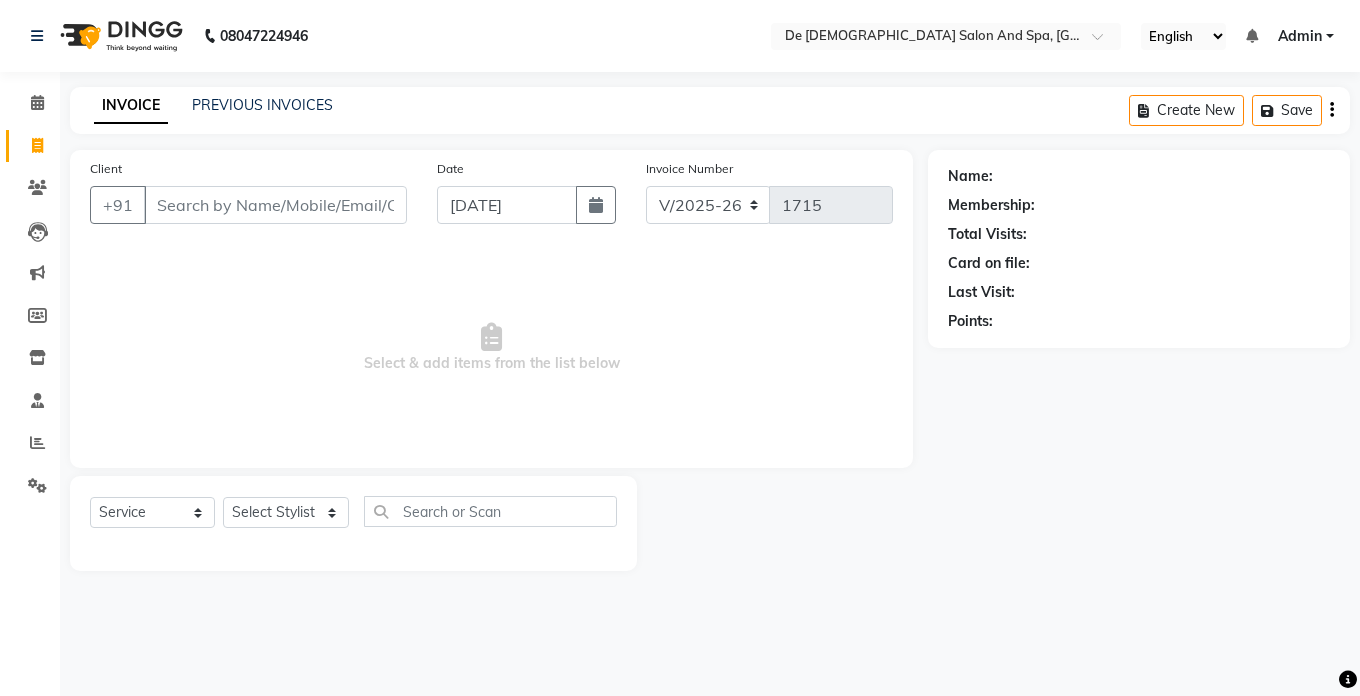 scroll, scrollTop: 0, scrollLeft: 0, axis: both 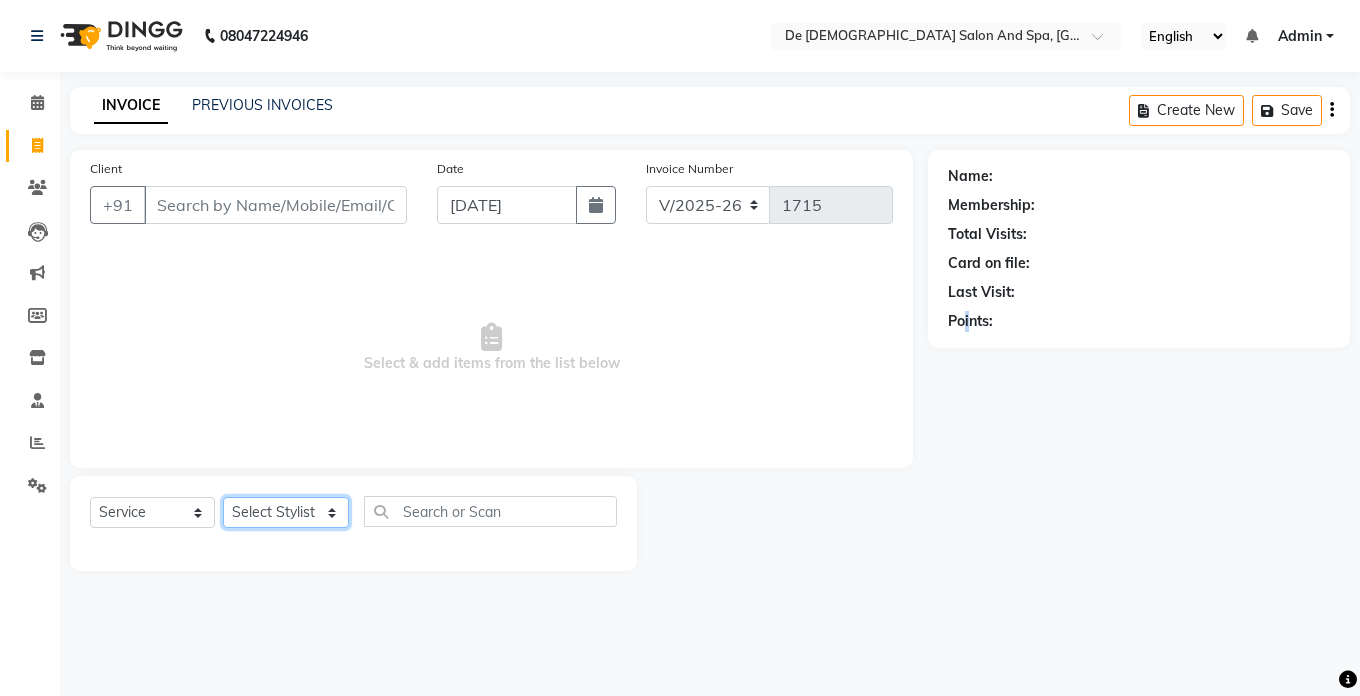 click on "Select Stylist akshay aman [PERSON_NAME] [PERSON_NAME]  [MEDICAL_DATA][PERSON_NAME] [PERSON_NAME] [DATE][PERSON_NAME]" 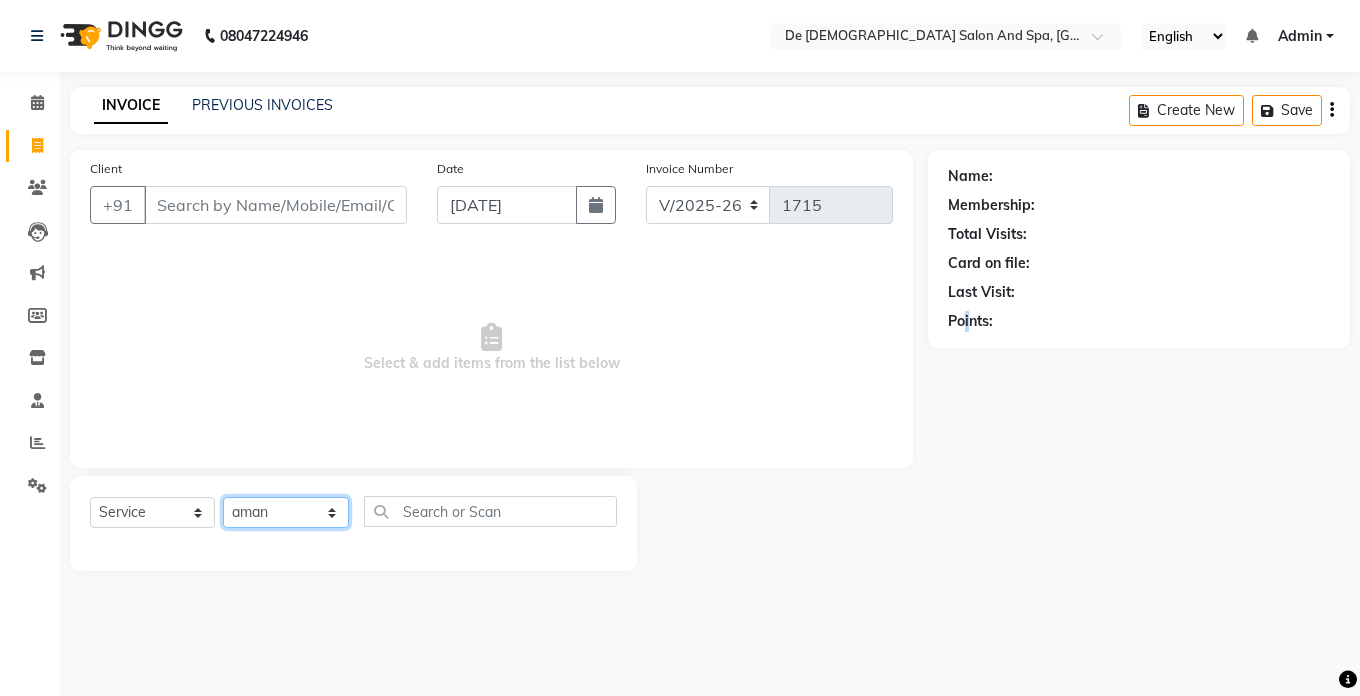 click on "Select Stylist akshay aman [PERSON_NAME] [PERSON_NAME]  [MEDICAL_DATA][PERSON_NAME] [PERSON_NAME] [DATE][PERSON_NAME]" 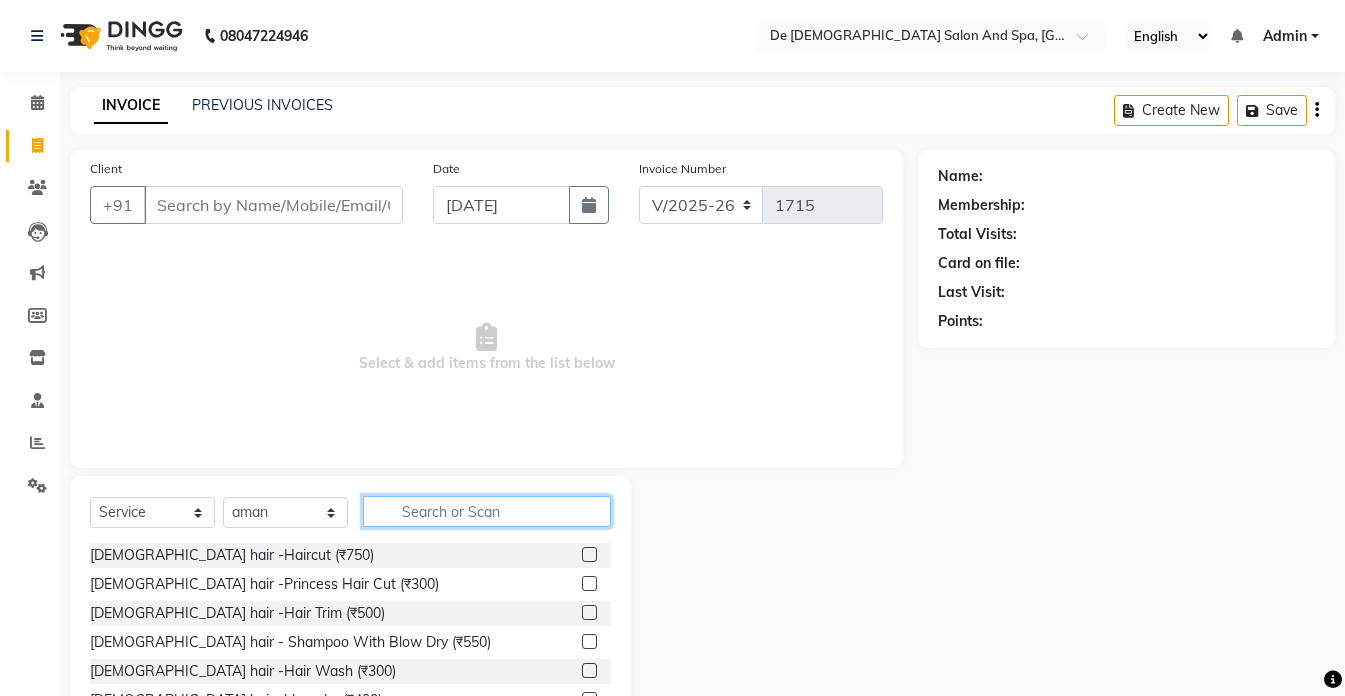 click 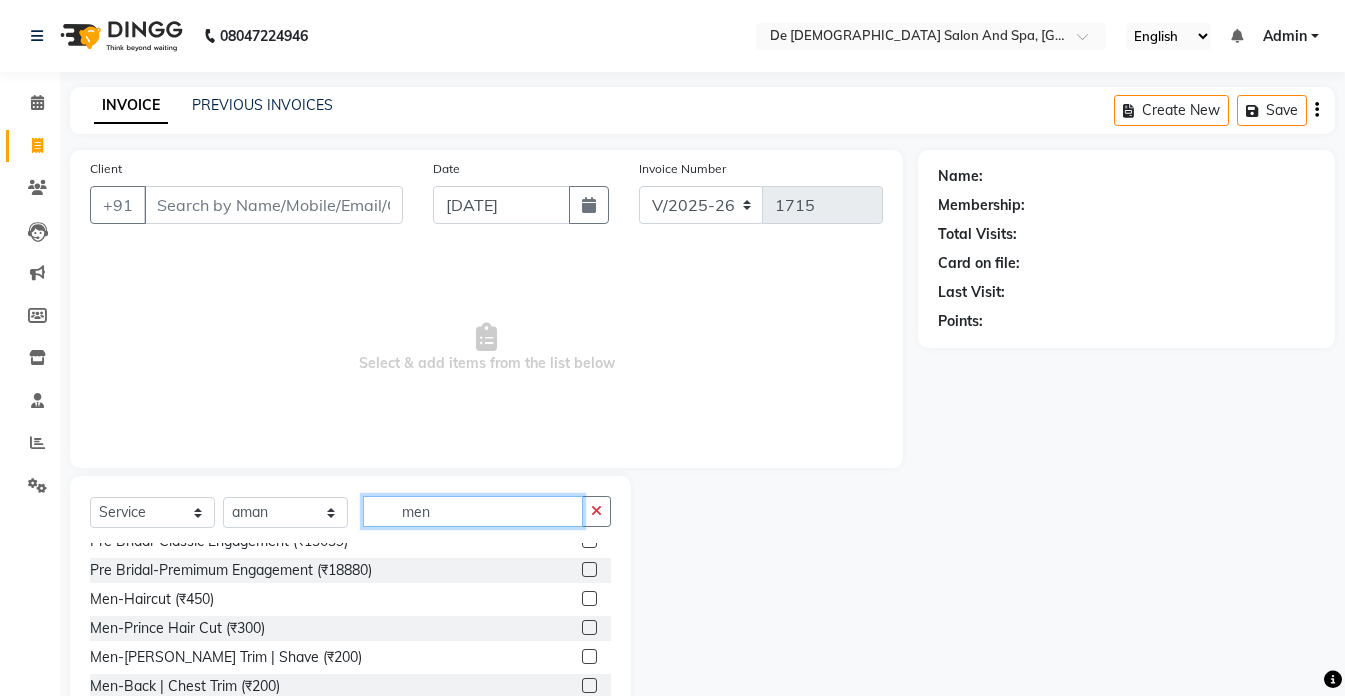 scroll, scrollTop: 100, scrollLeft: 0, axis: vertical 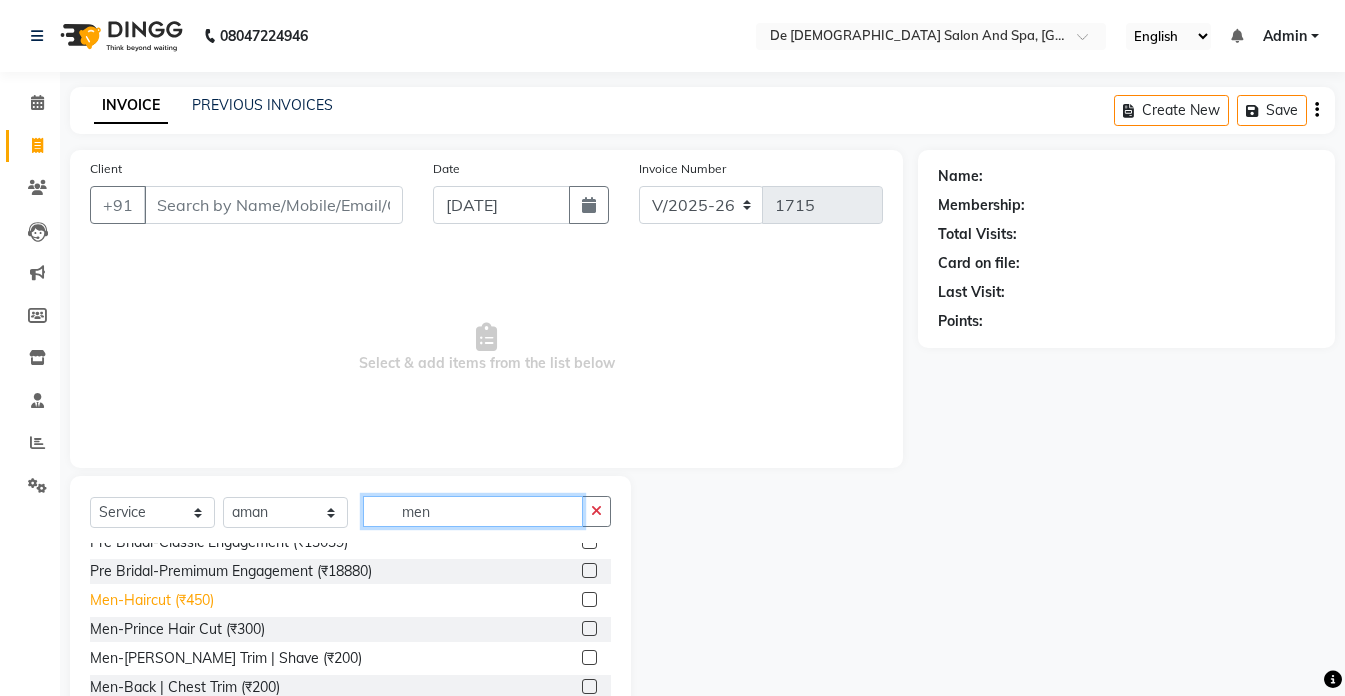 type on "men" 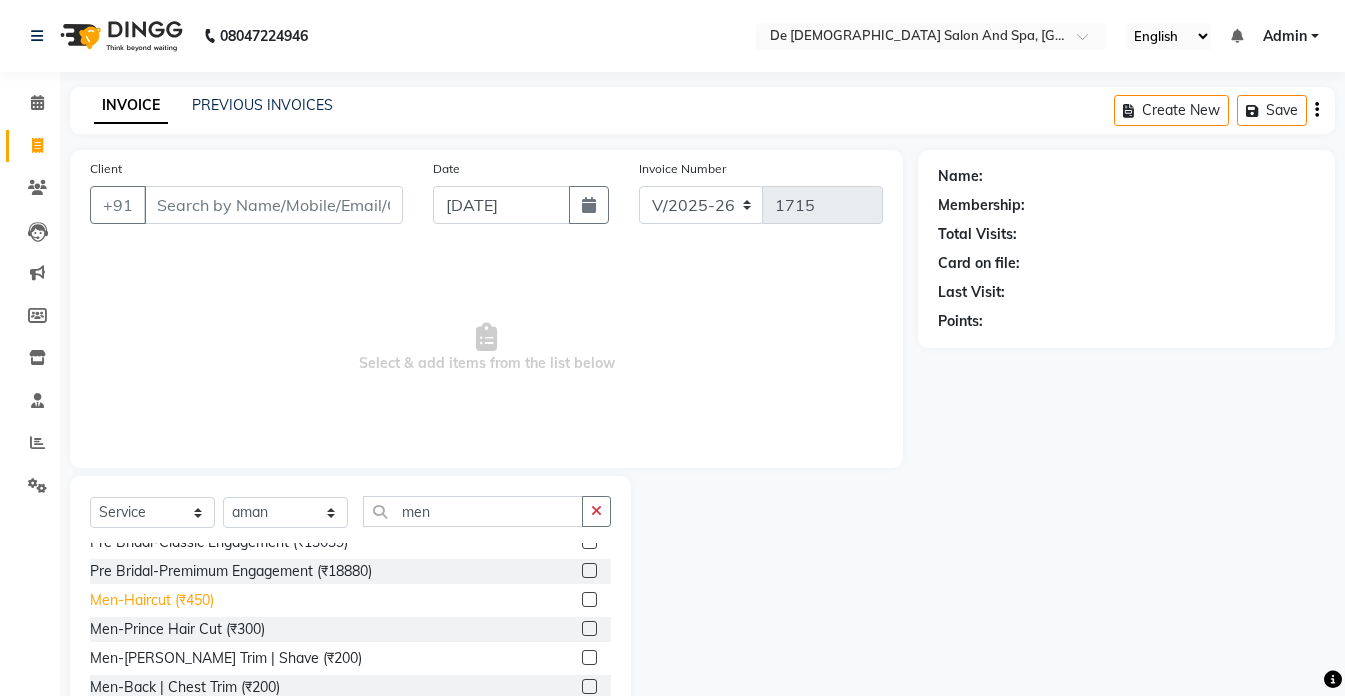 click on "Men-Haircut (₹450)" 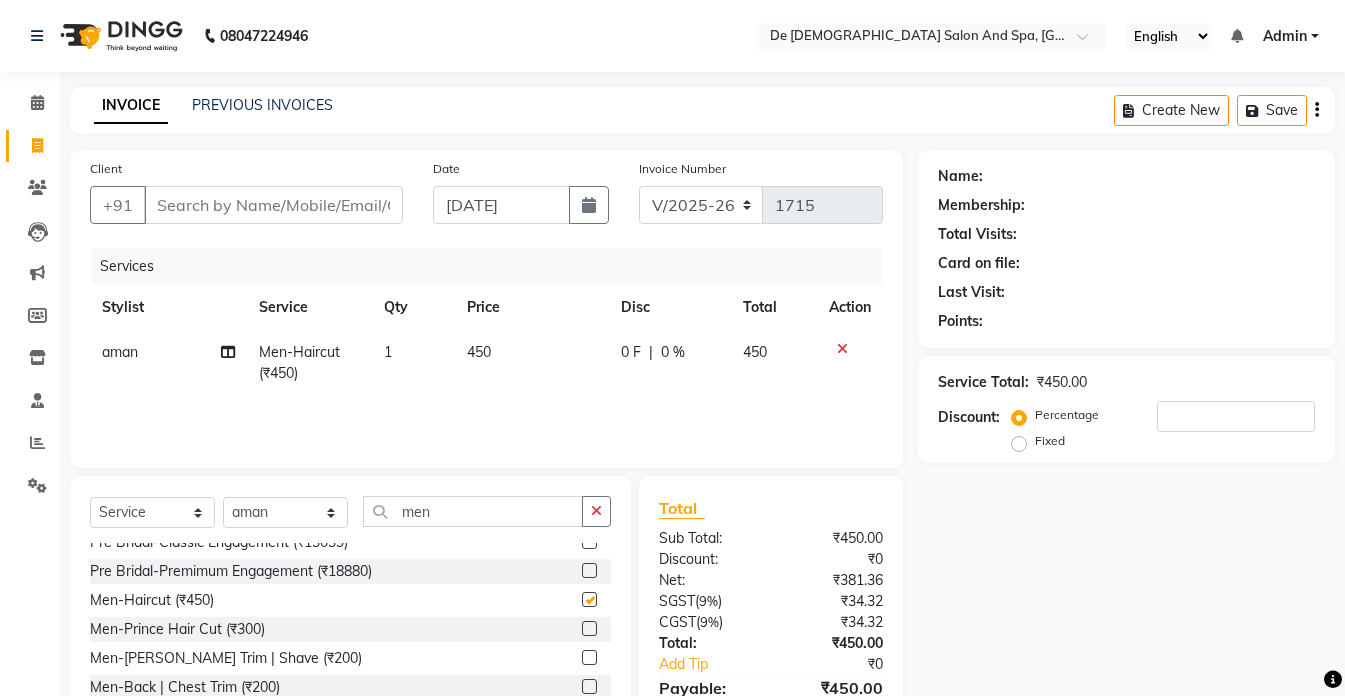checkbox on "false" 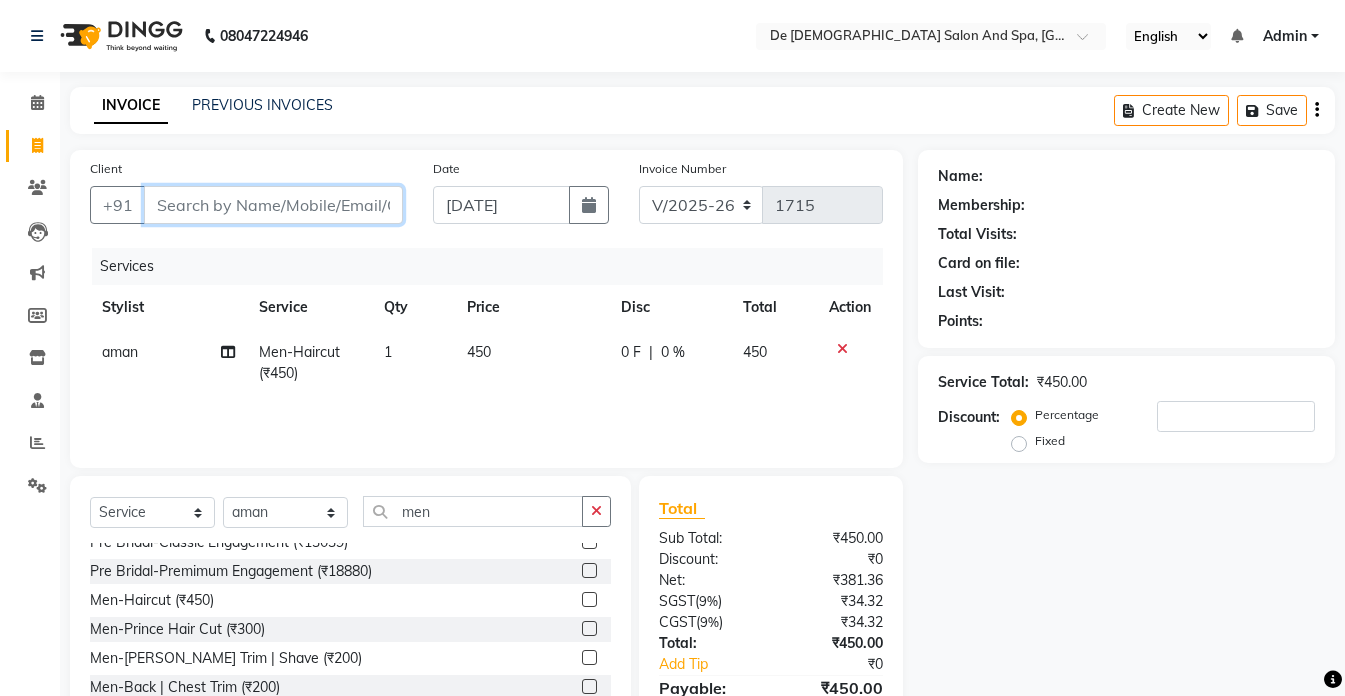click on "Client" at bounding box center (273, 205) 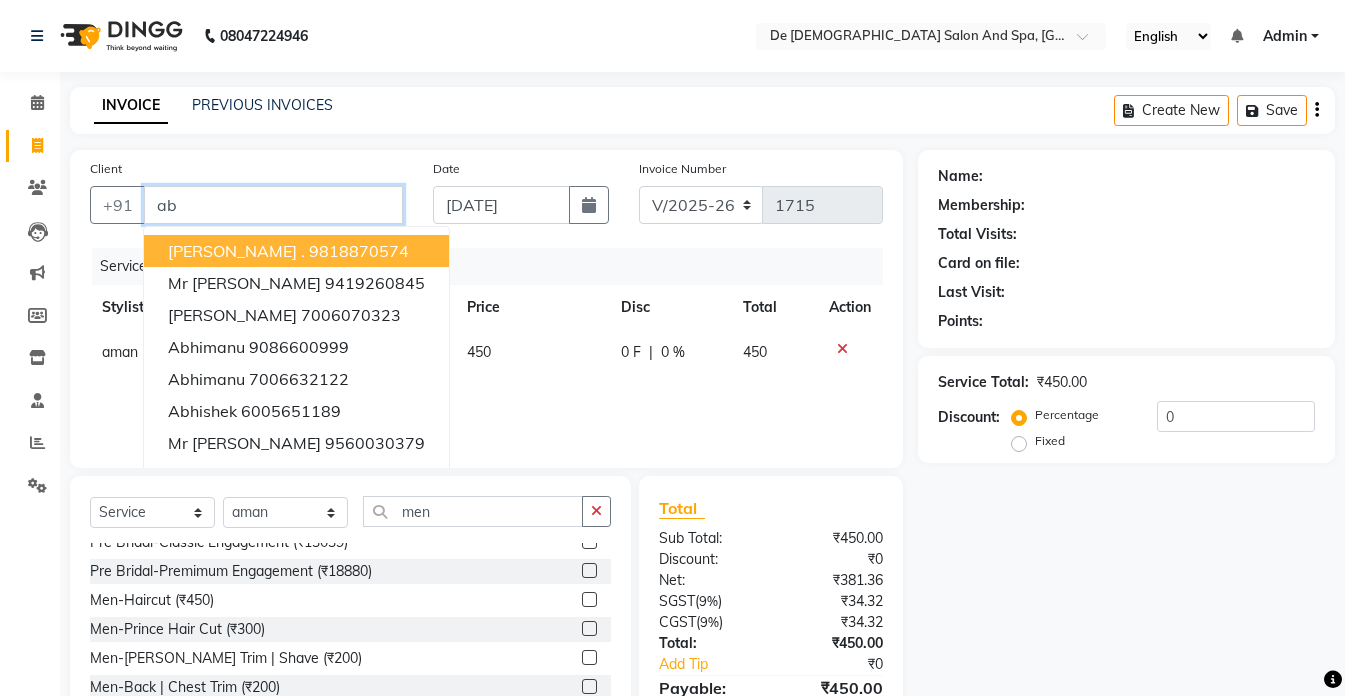 type on "a" 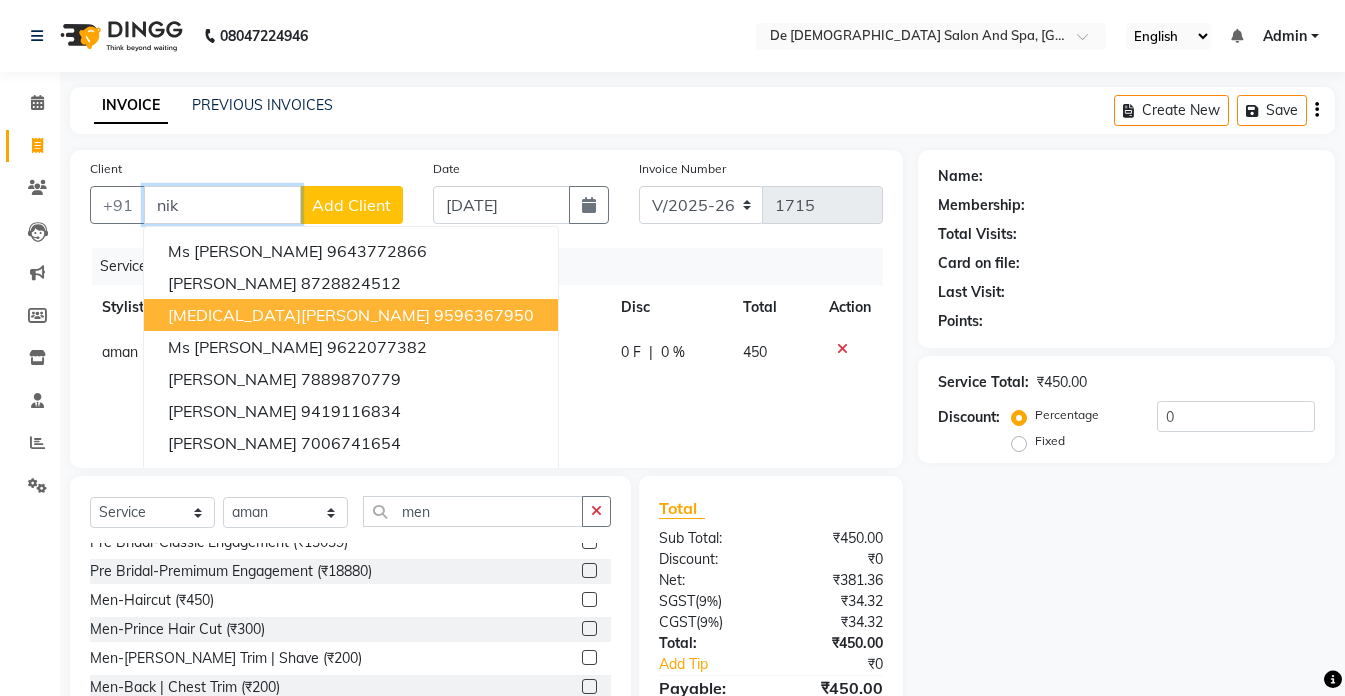 click on "[MEDICAL_DATA][PERSON_NAME]  9596367950" at bounding box center [351, 315] 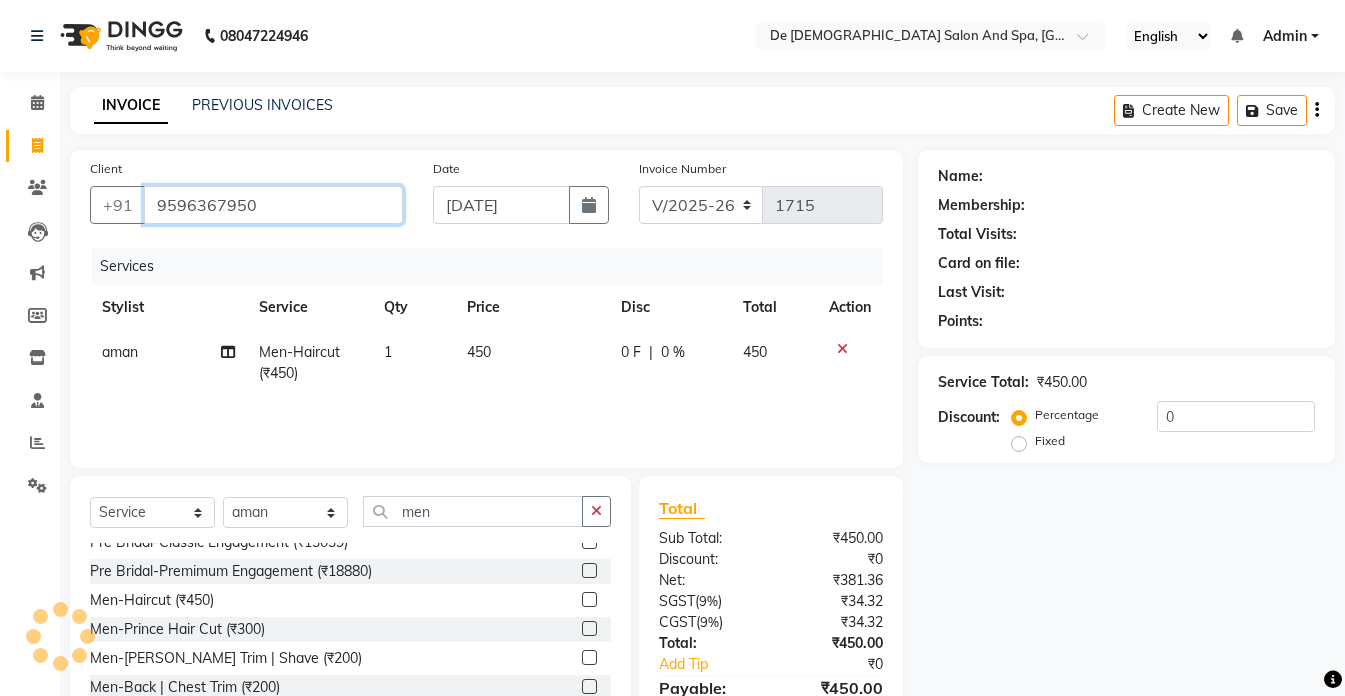 type on "9596367950" 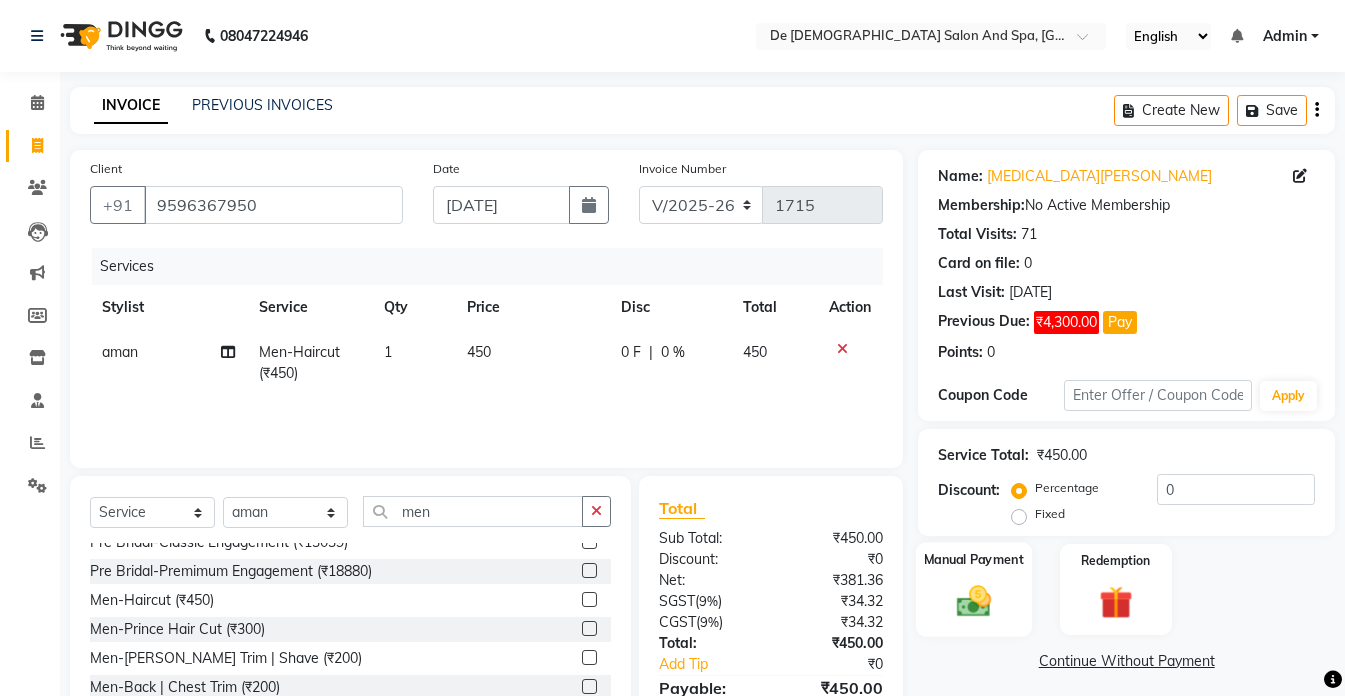 click on "Manual Payment" 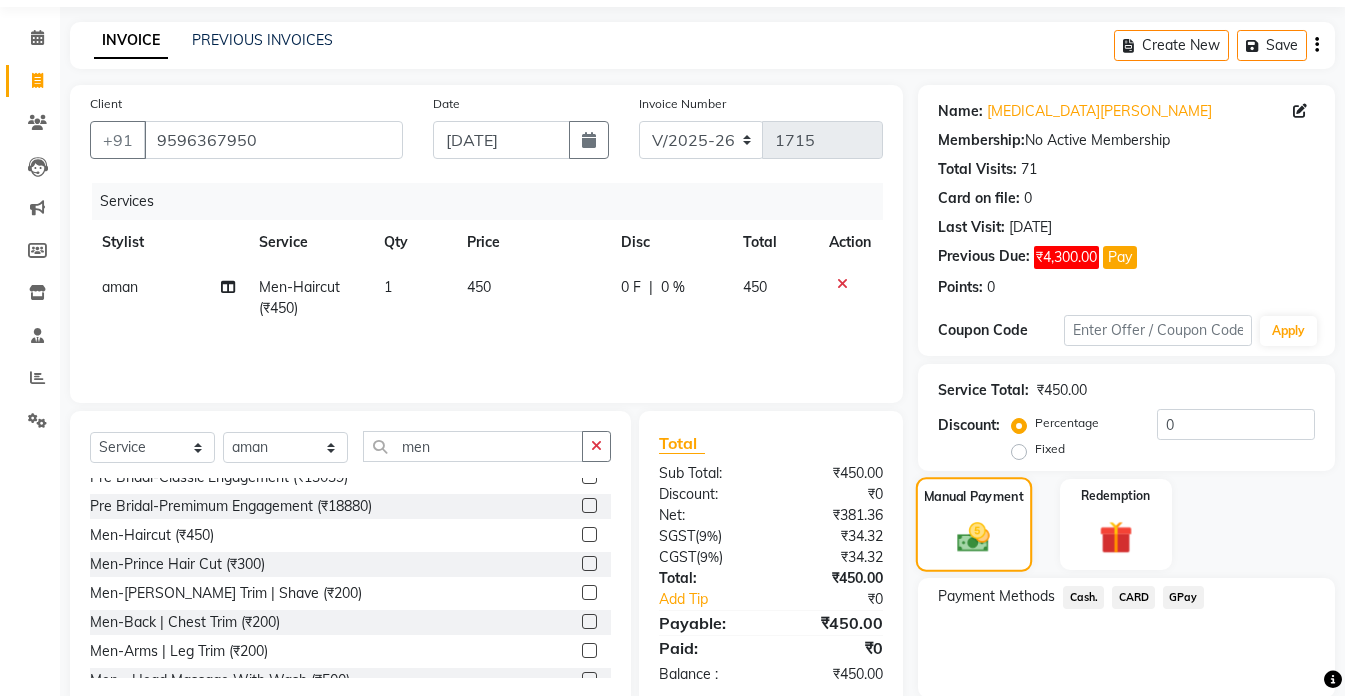 scroll, scrollTop: 100, scrollLeft: 0, axis: vertical 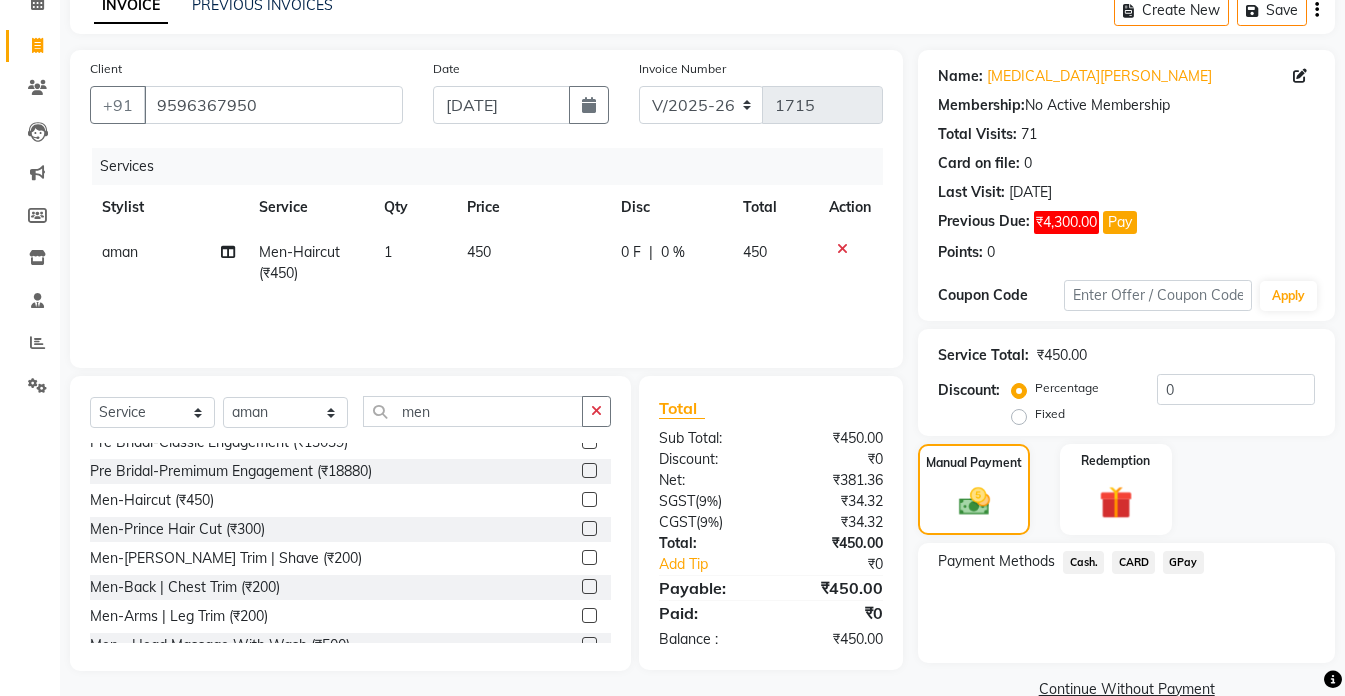 click on "Cash." 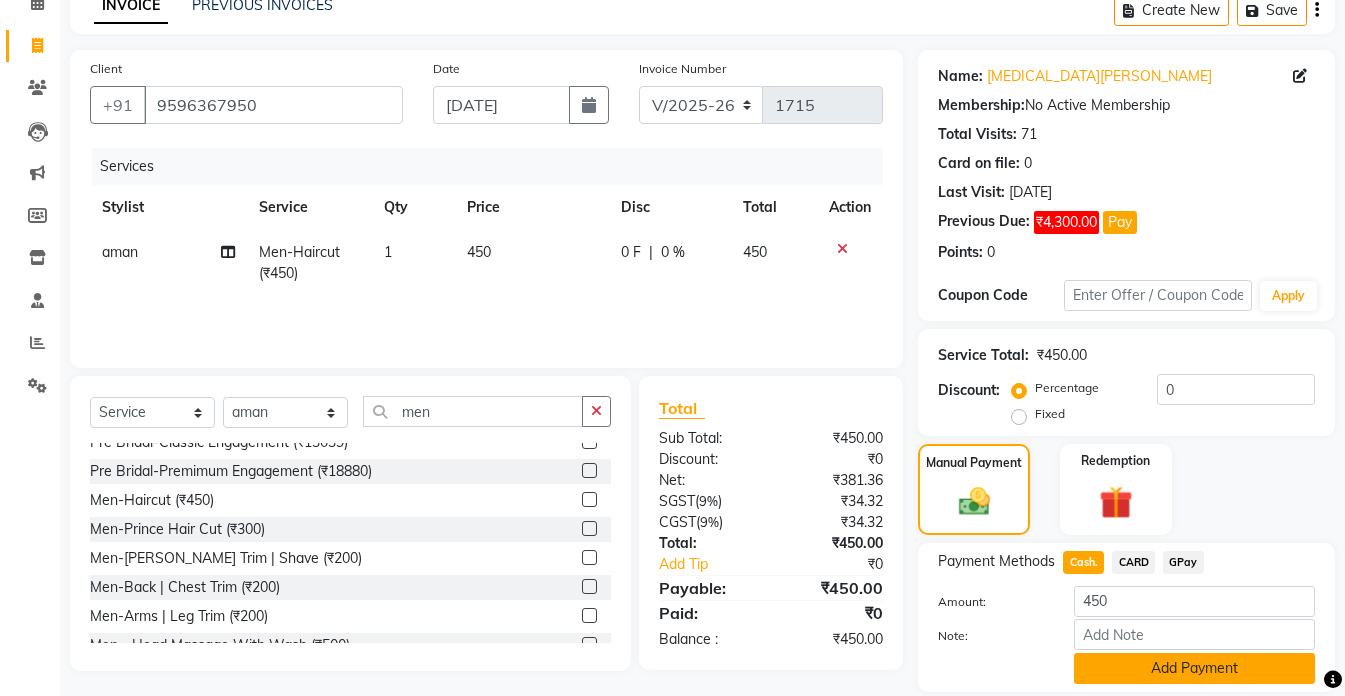 click on "Add Payment" 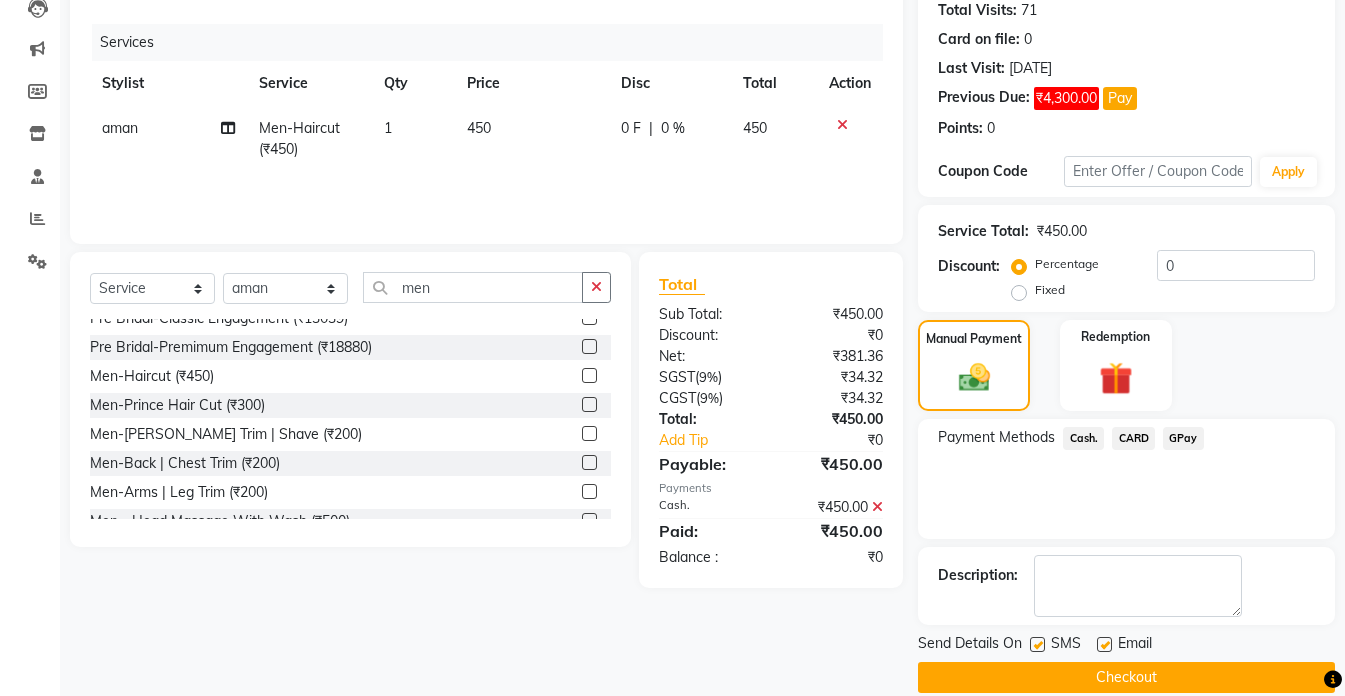 scroll, scrollTop: 251, scrollLeft: 0, axis: vertical 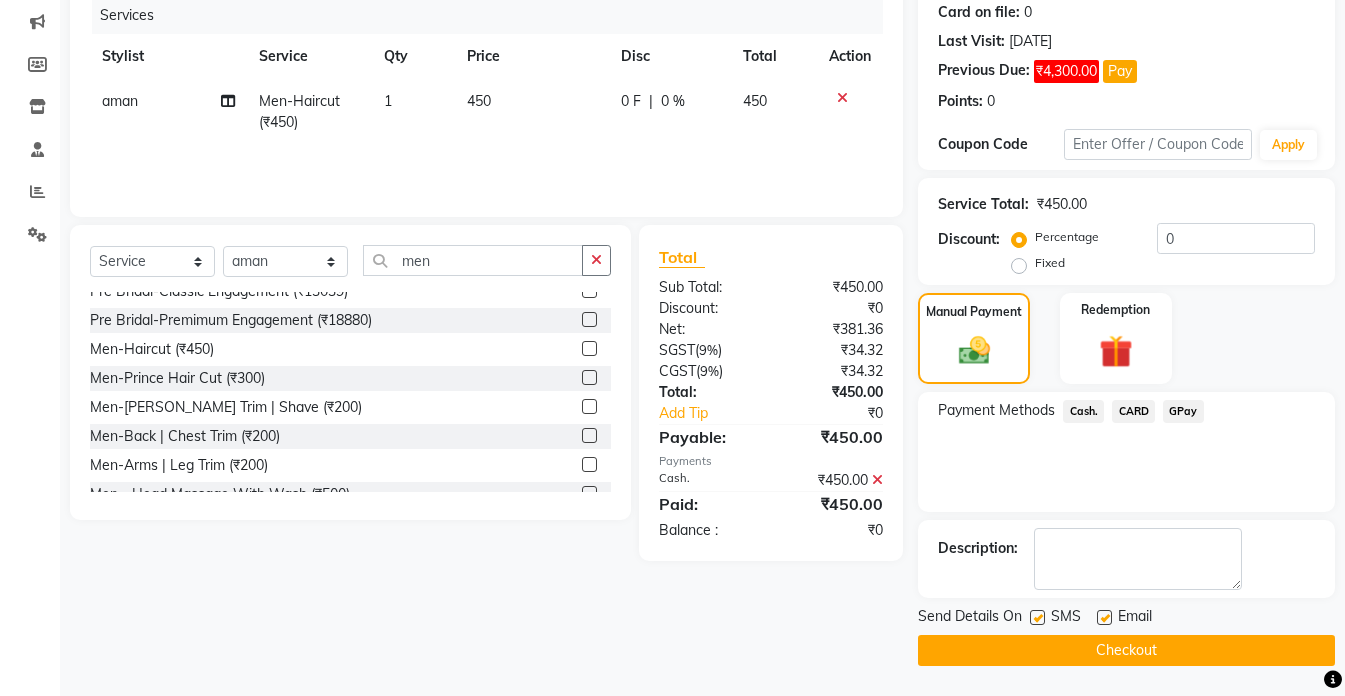 click on "Checkout" 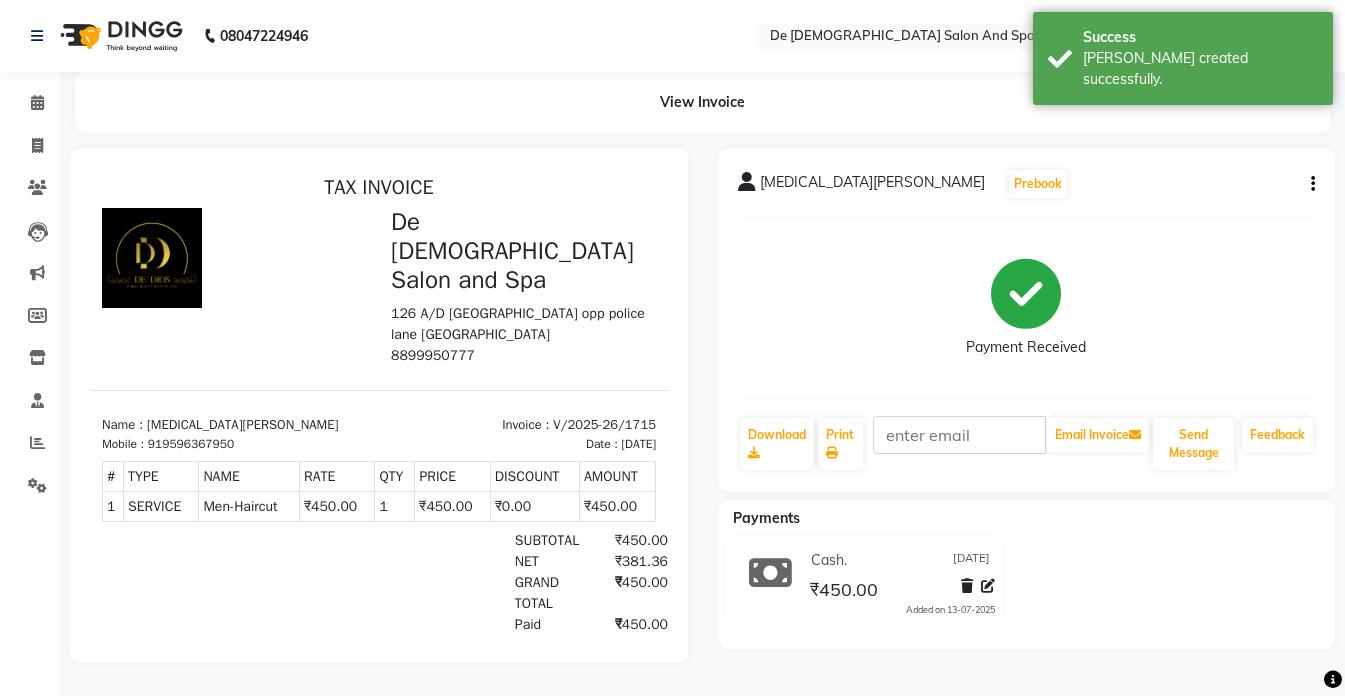 scroll, scrollTop: 0, scrollLeft: 0, axis: both 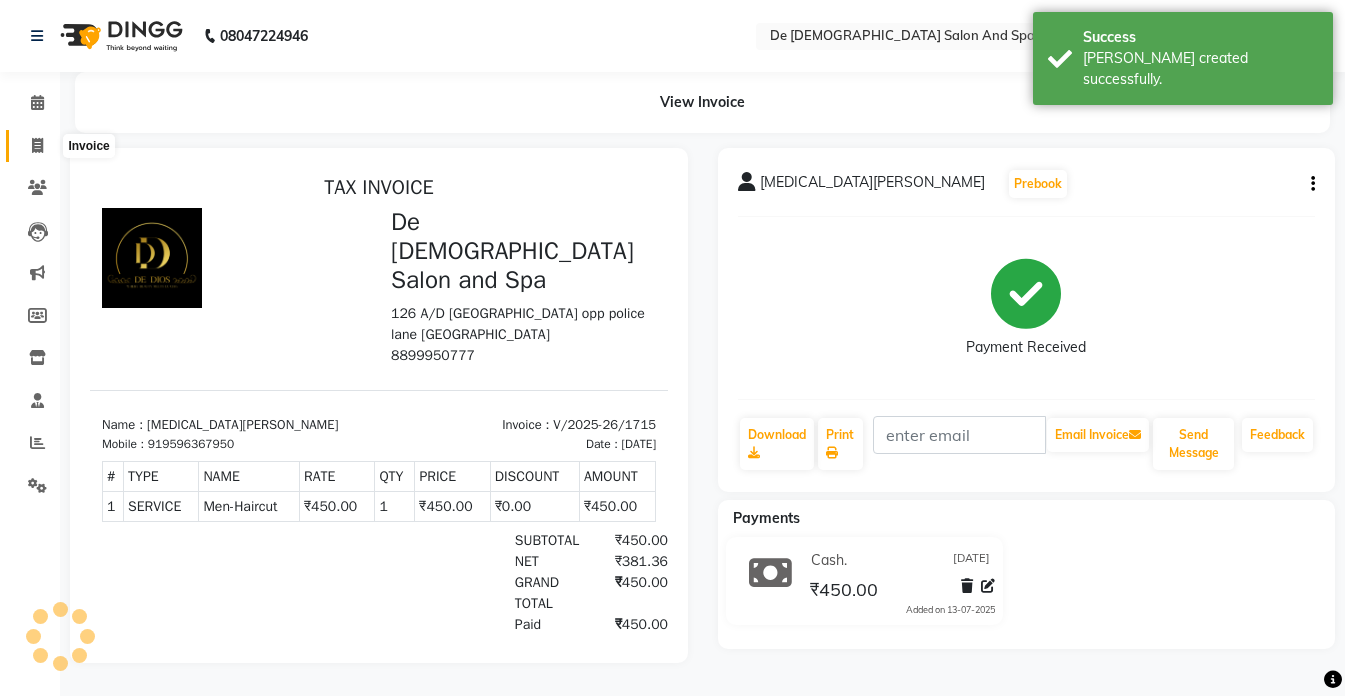click 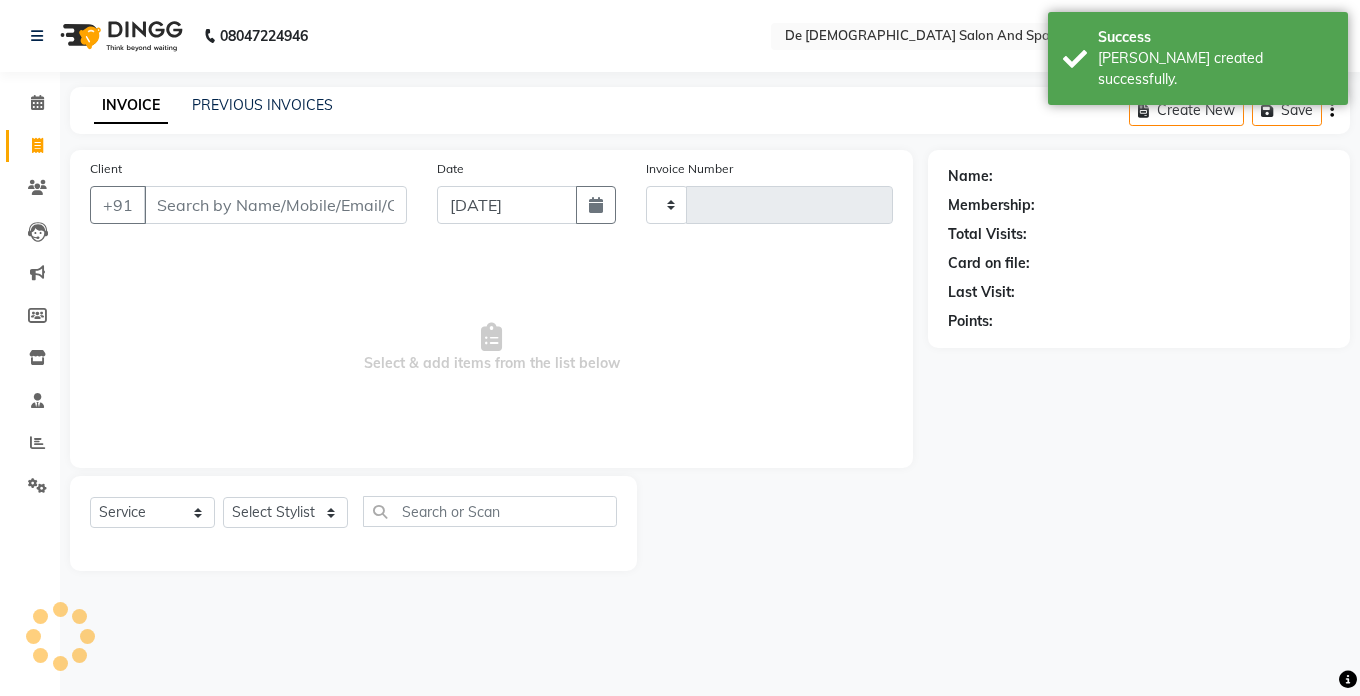 type on "1716" 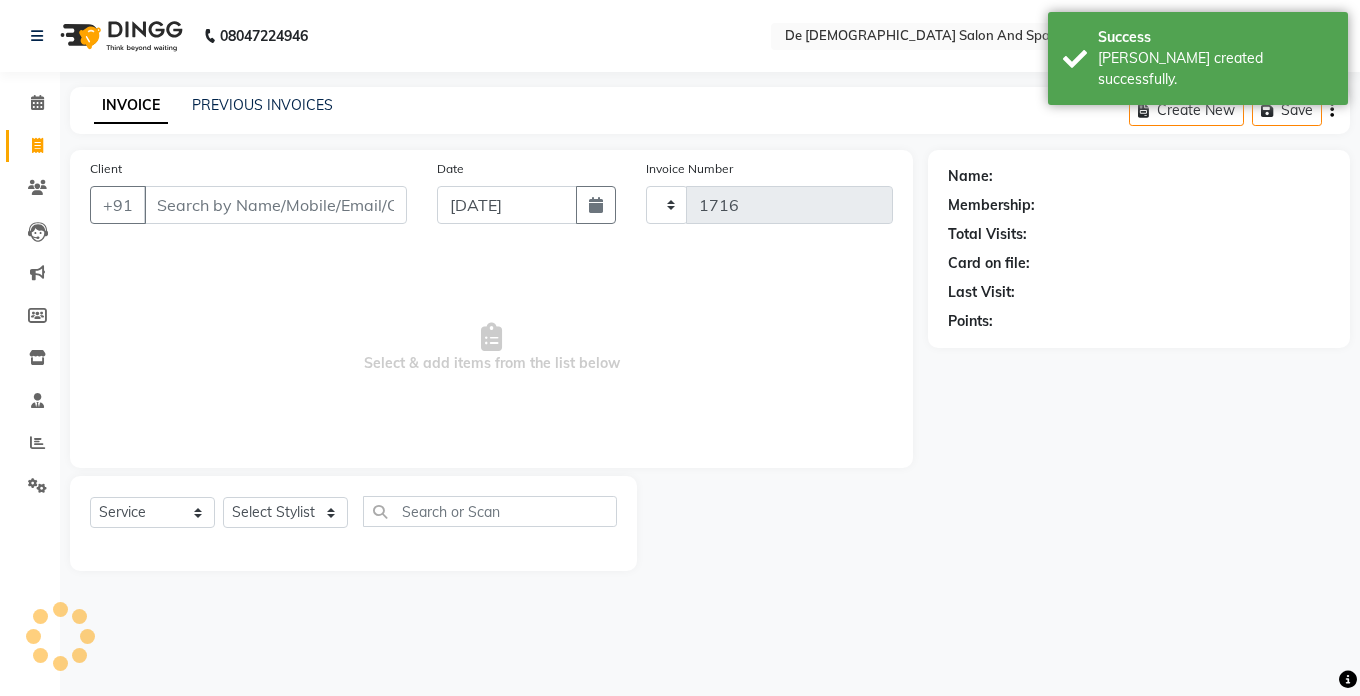 select on "6431" 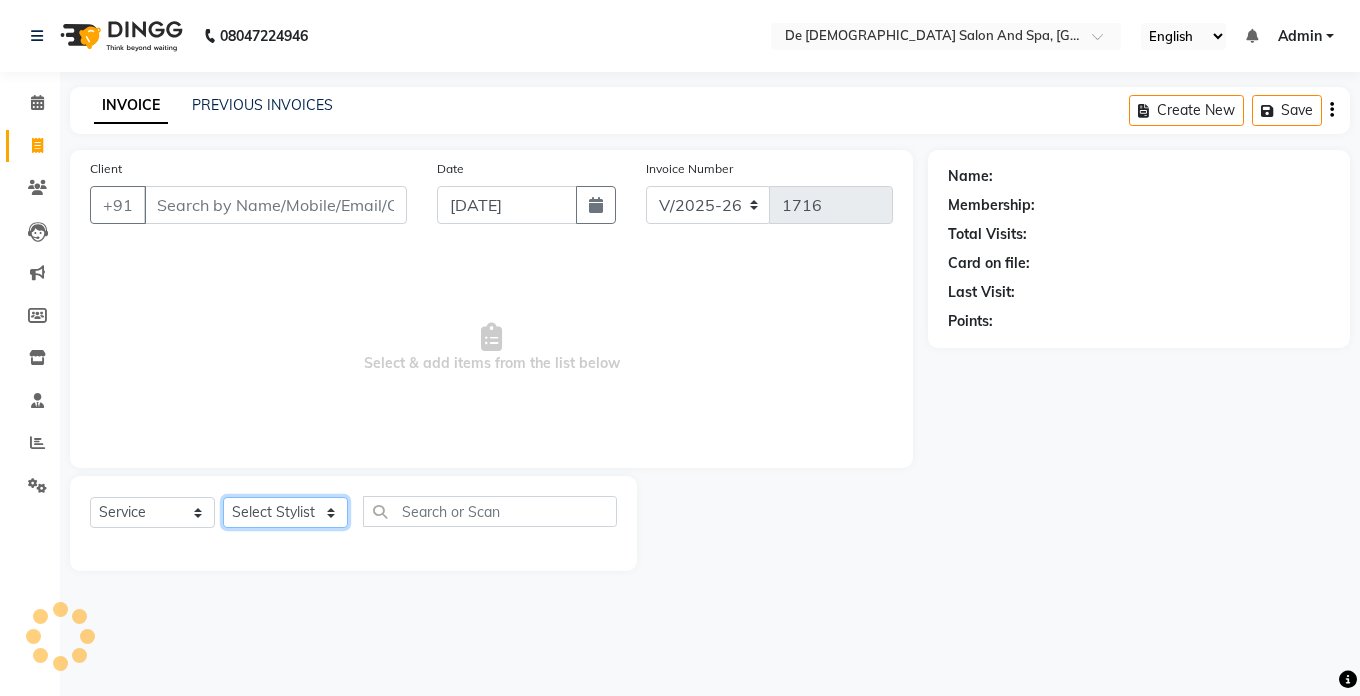 click on "Select Stylist" 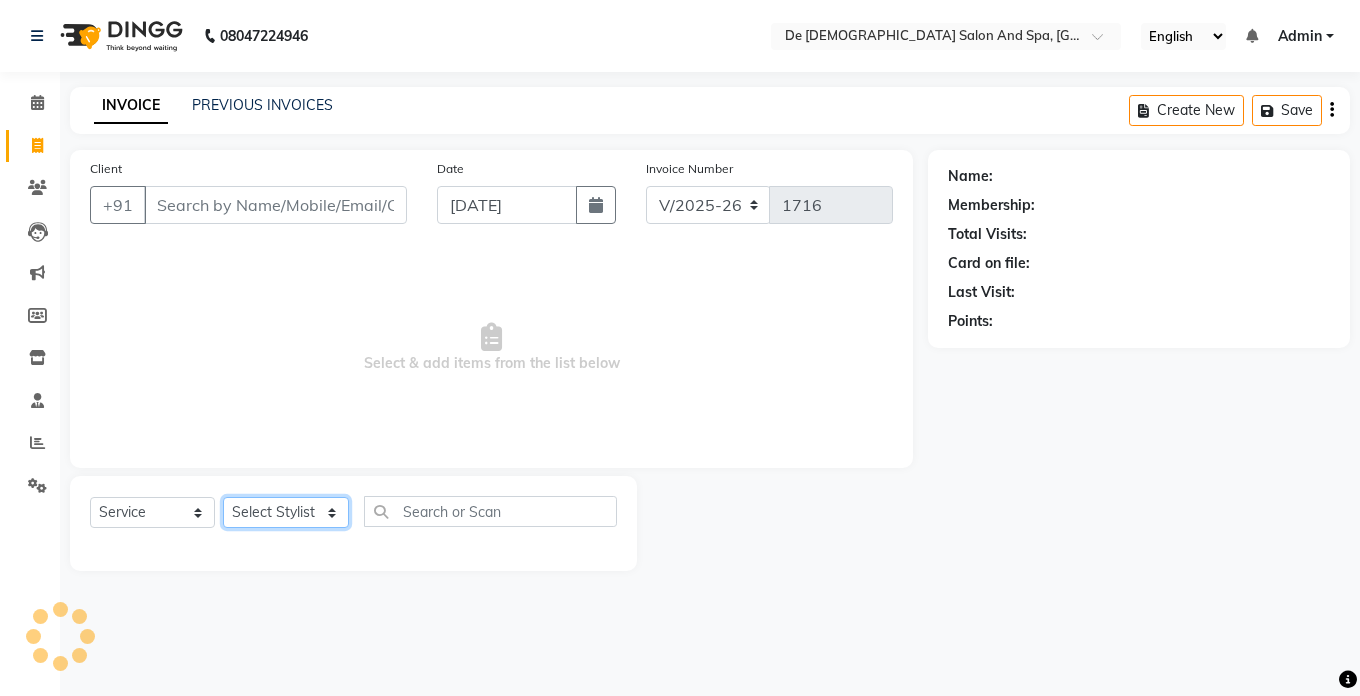 select on "51742" 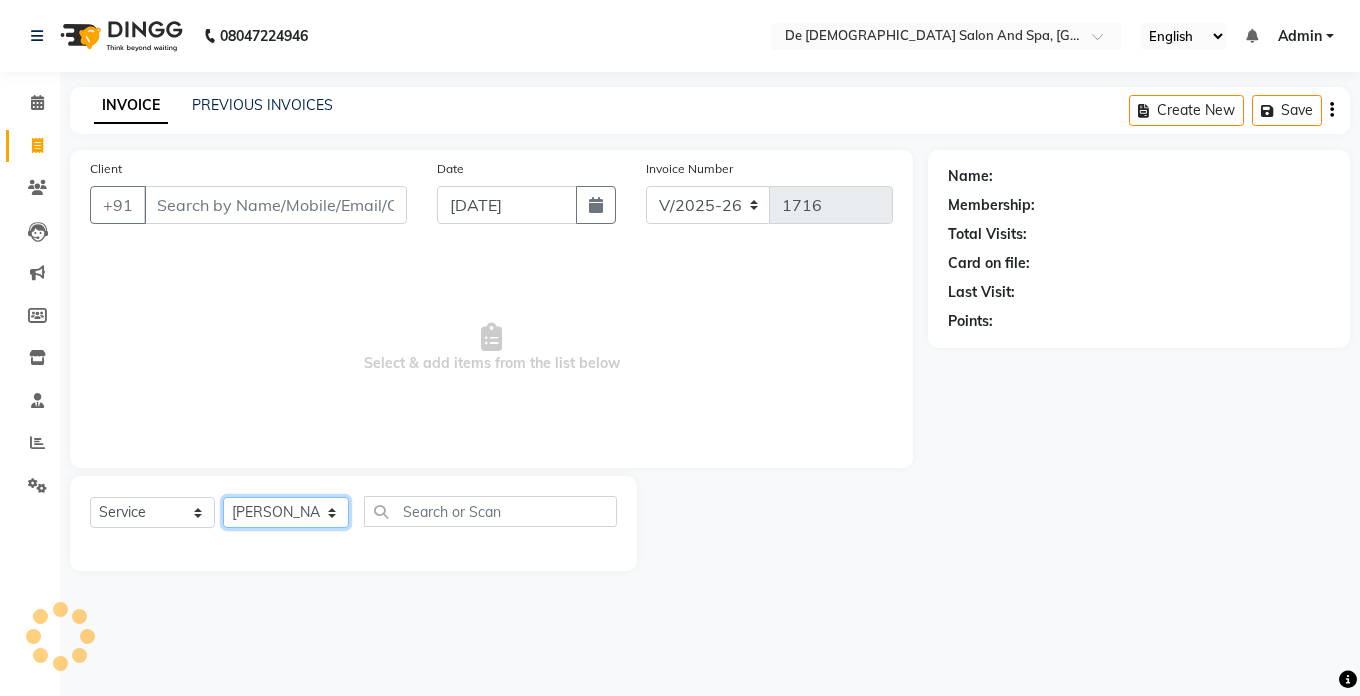 click on "Select Stylist akshay aman [PERSON_NAME] [PERSON_NAME]  [MEDICAL_DATA][PERSON_NAME] [PERSON_NAME] [DATE][PERSON_NAME]" 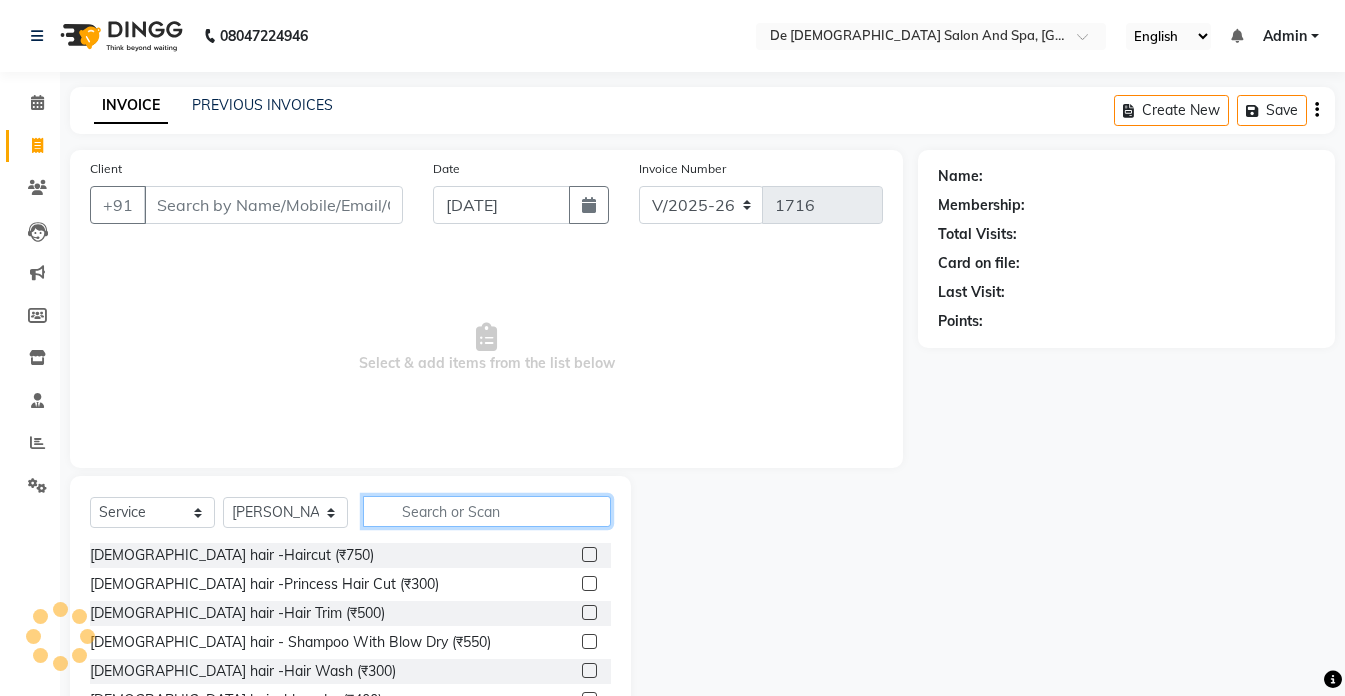 click 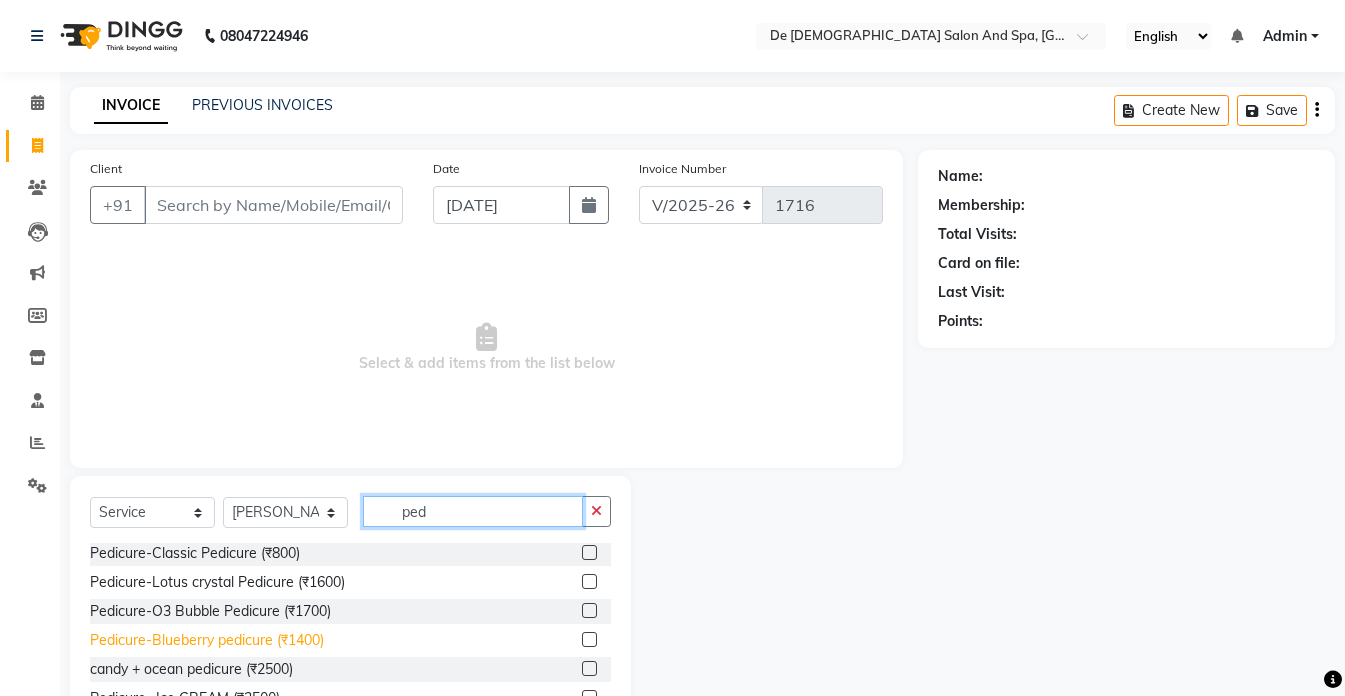 scroll, scrollTop: 3, scrollLeft: 0, axis: vertical 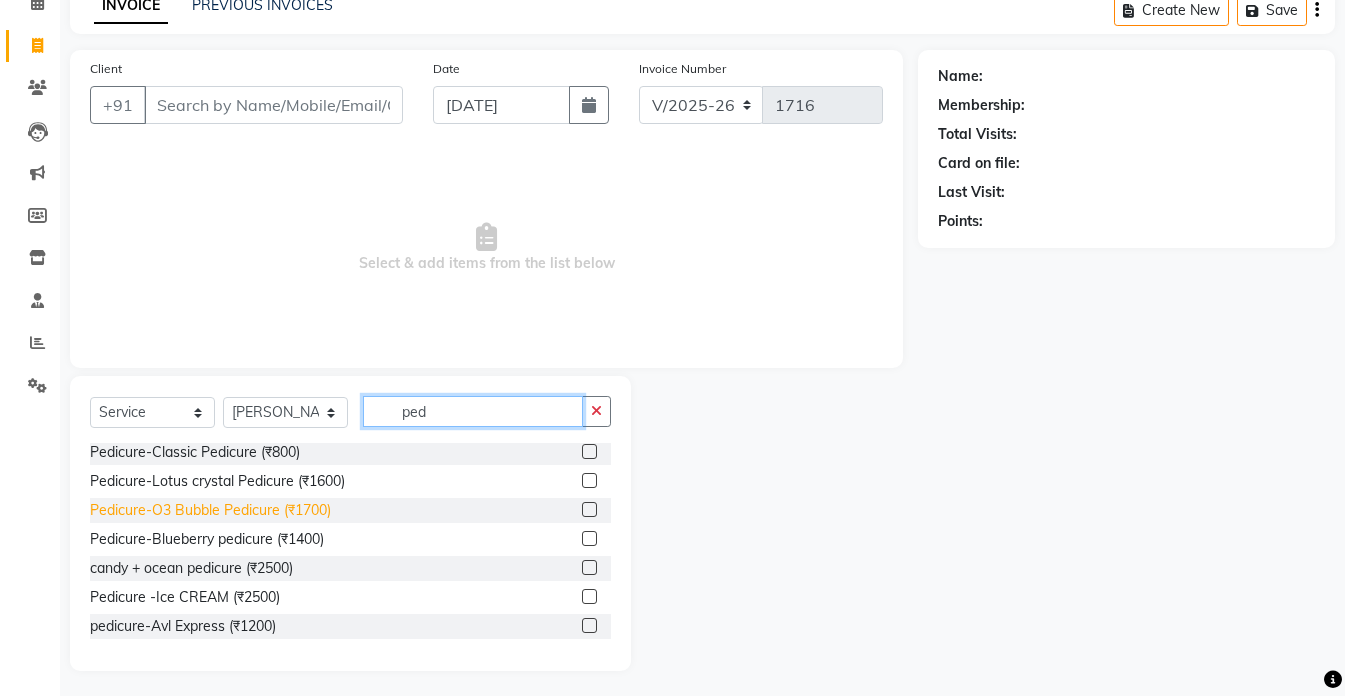 type on "ped" 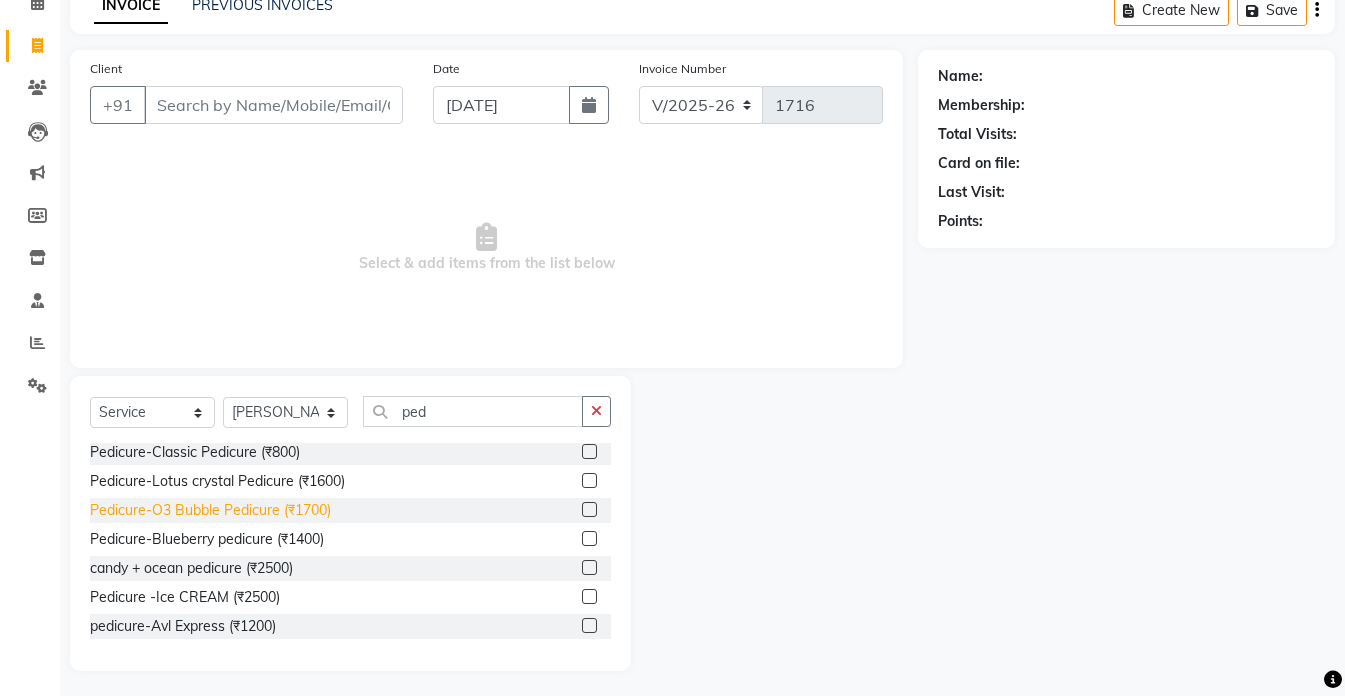 click on "Pedicure-O3 Bubble Pedicure (₹1700)" 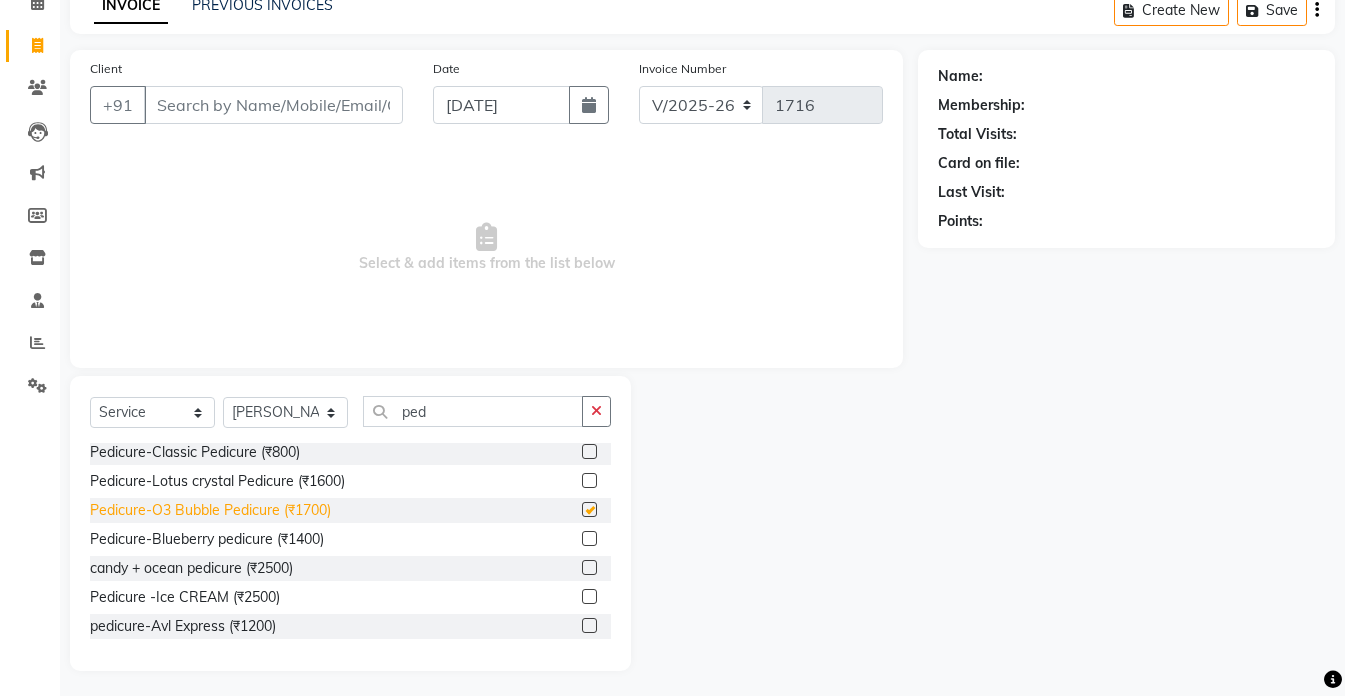 checkbox on "false" 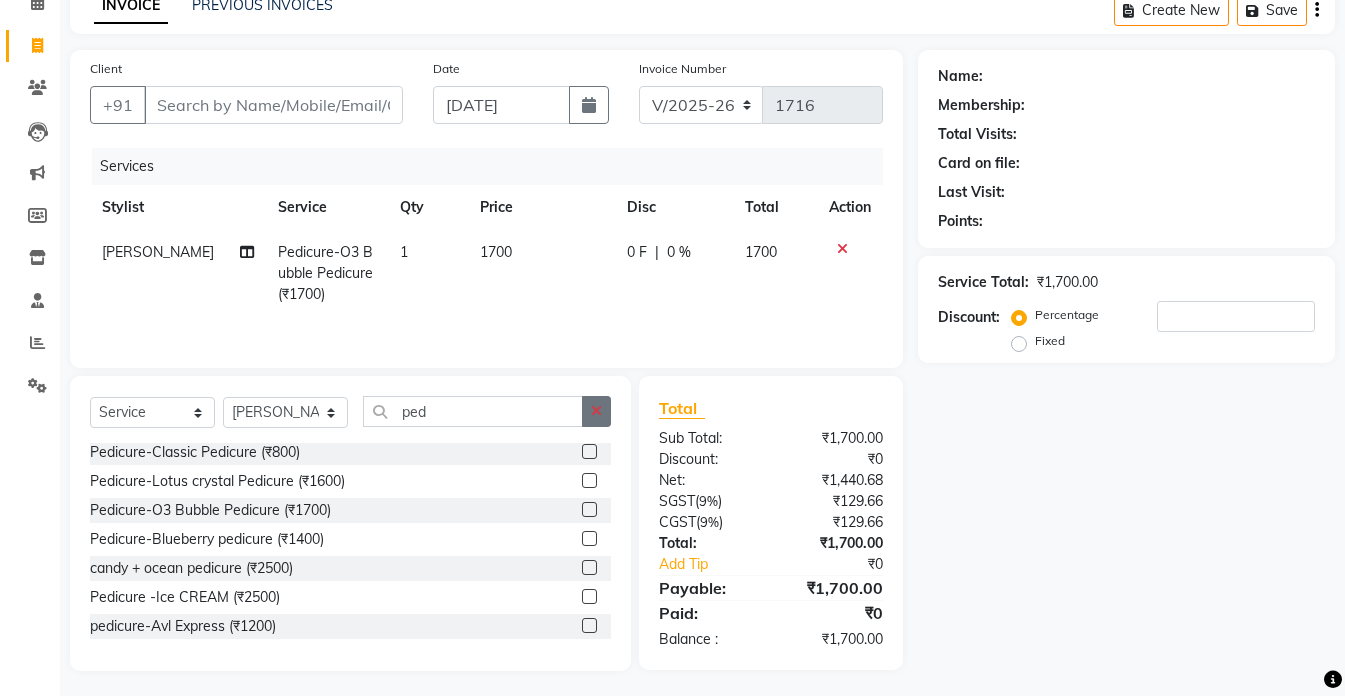 click 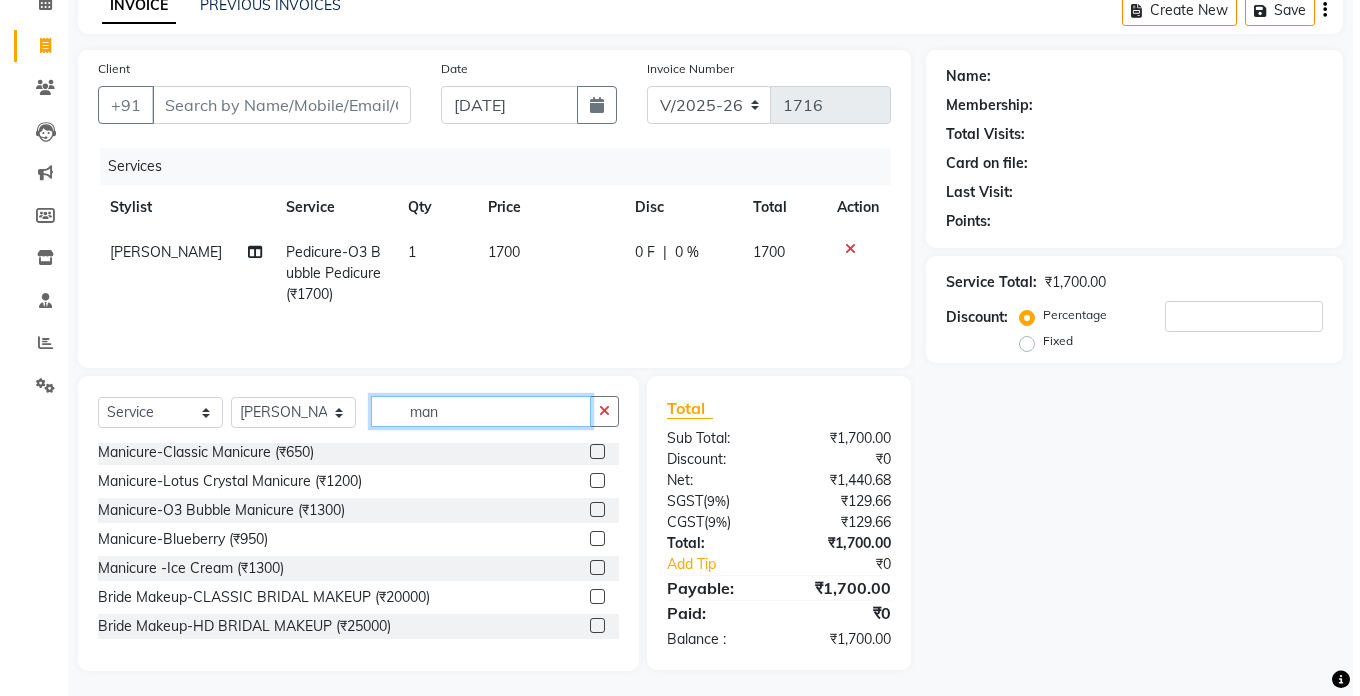 scroll, scrollTop: 0, scrollLeft: 0, axis: both 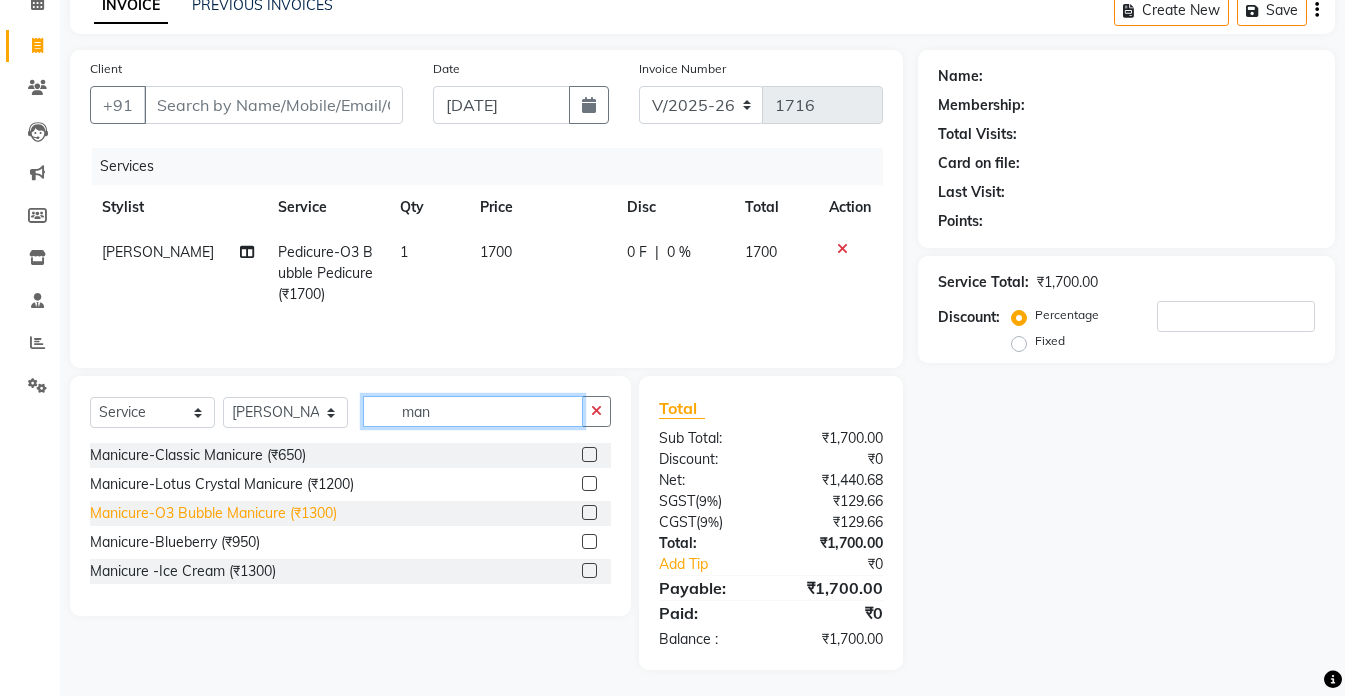 type on "man" 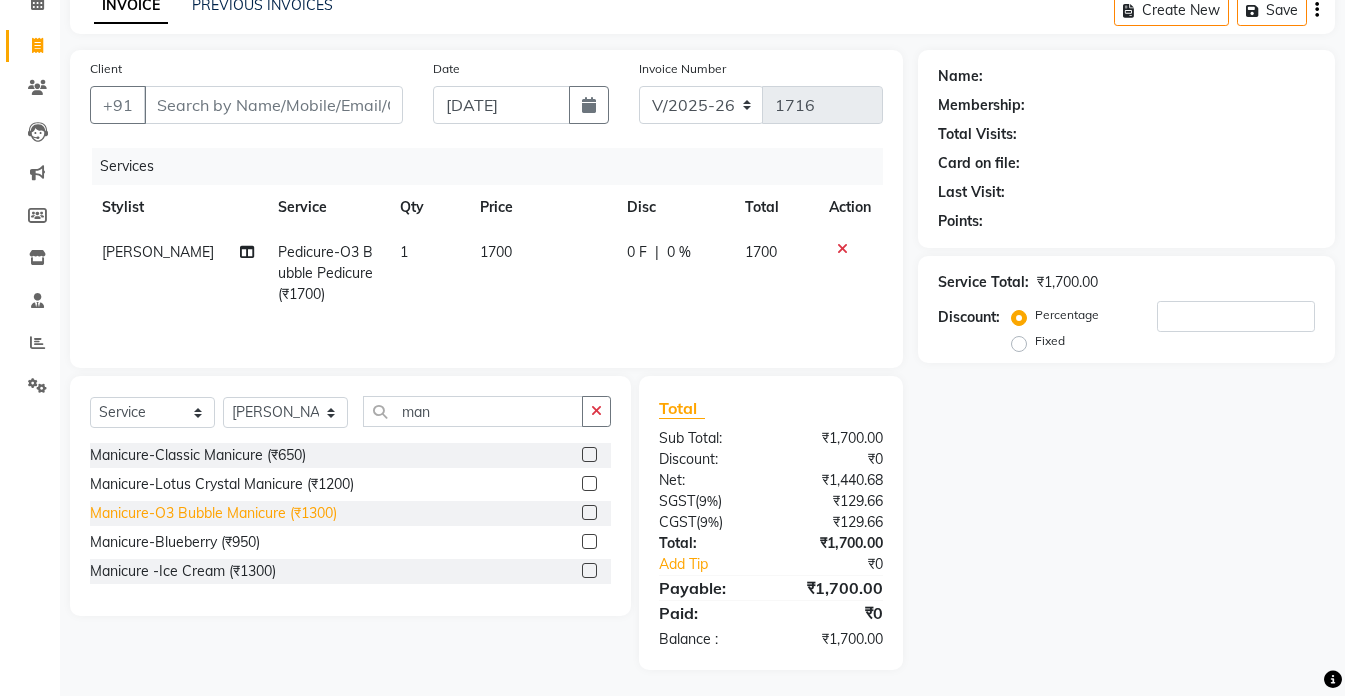 click on "Manicure-O3 Bubble Manicure (₹1300)" 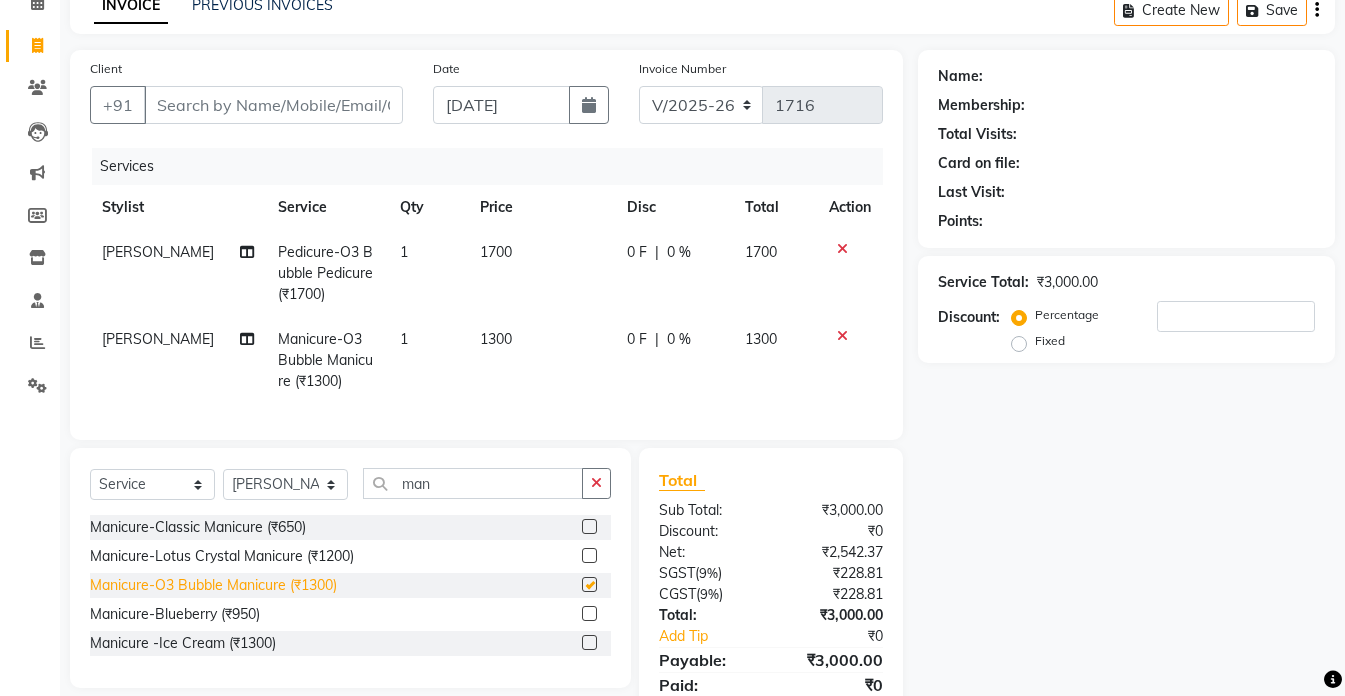 checkbox on "false" 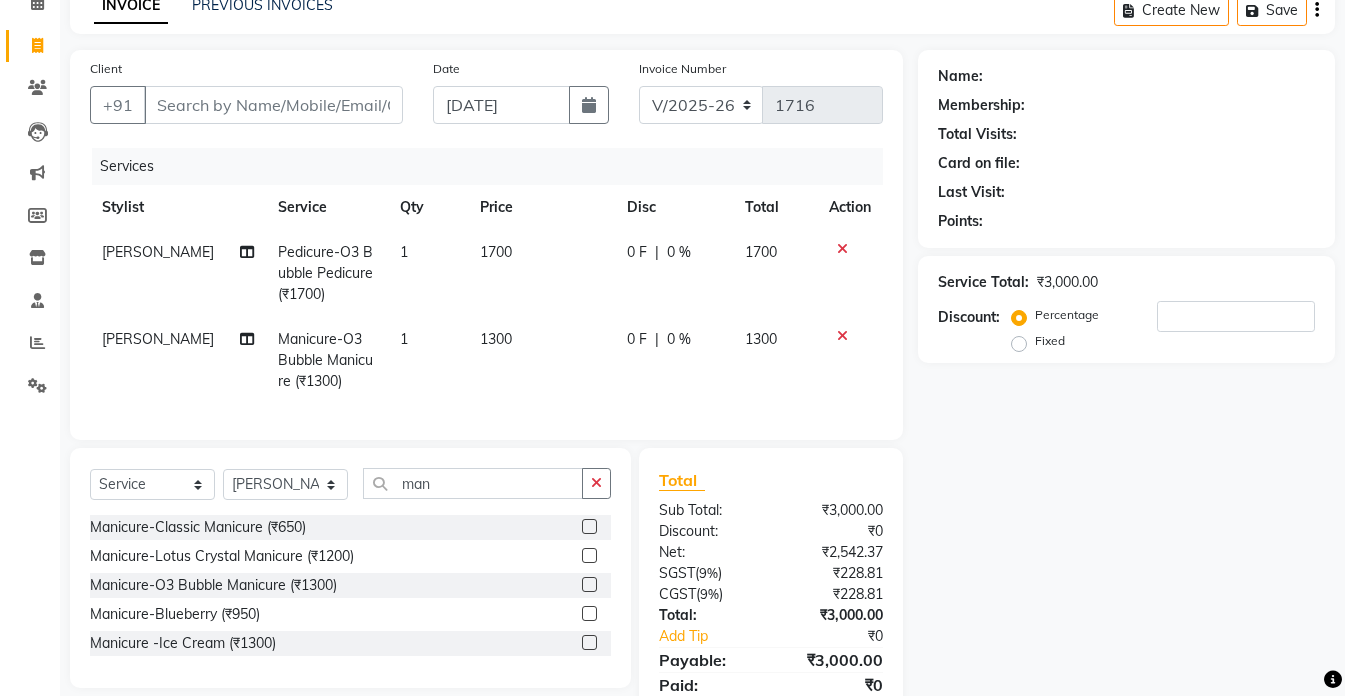 click on "1700" 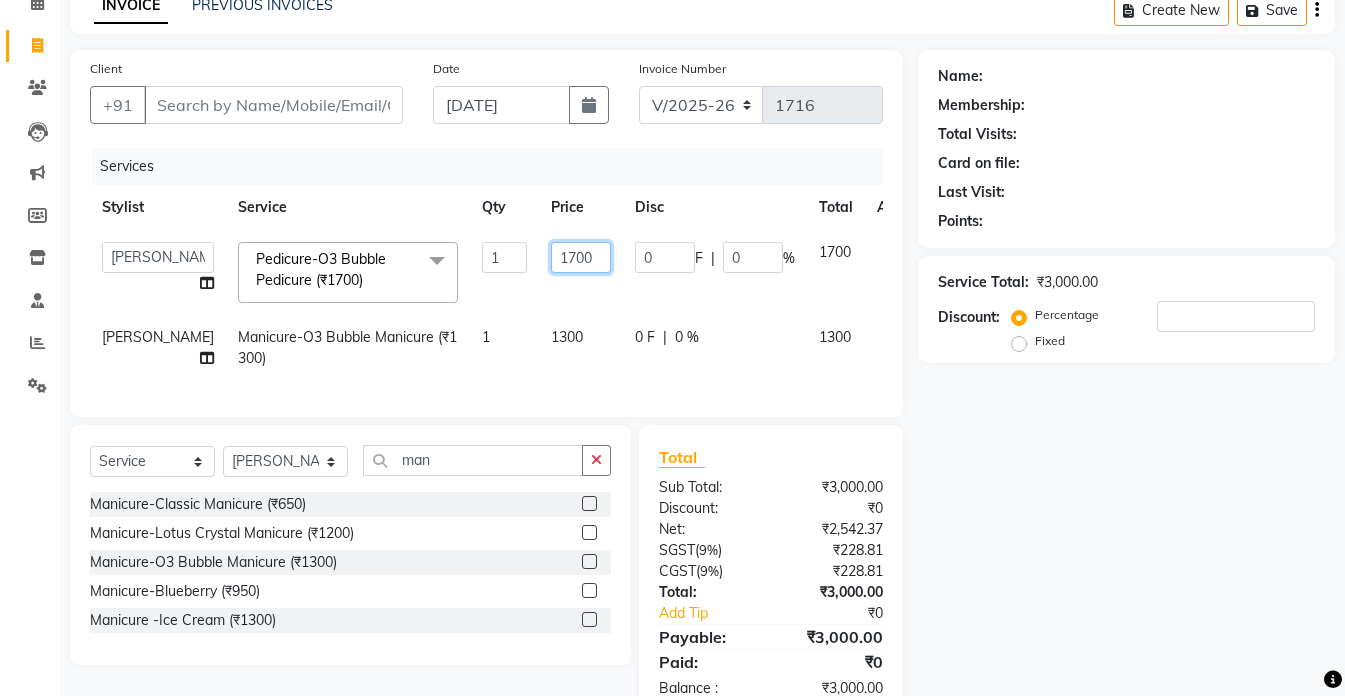 click on "1700" 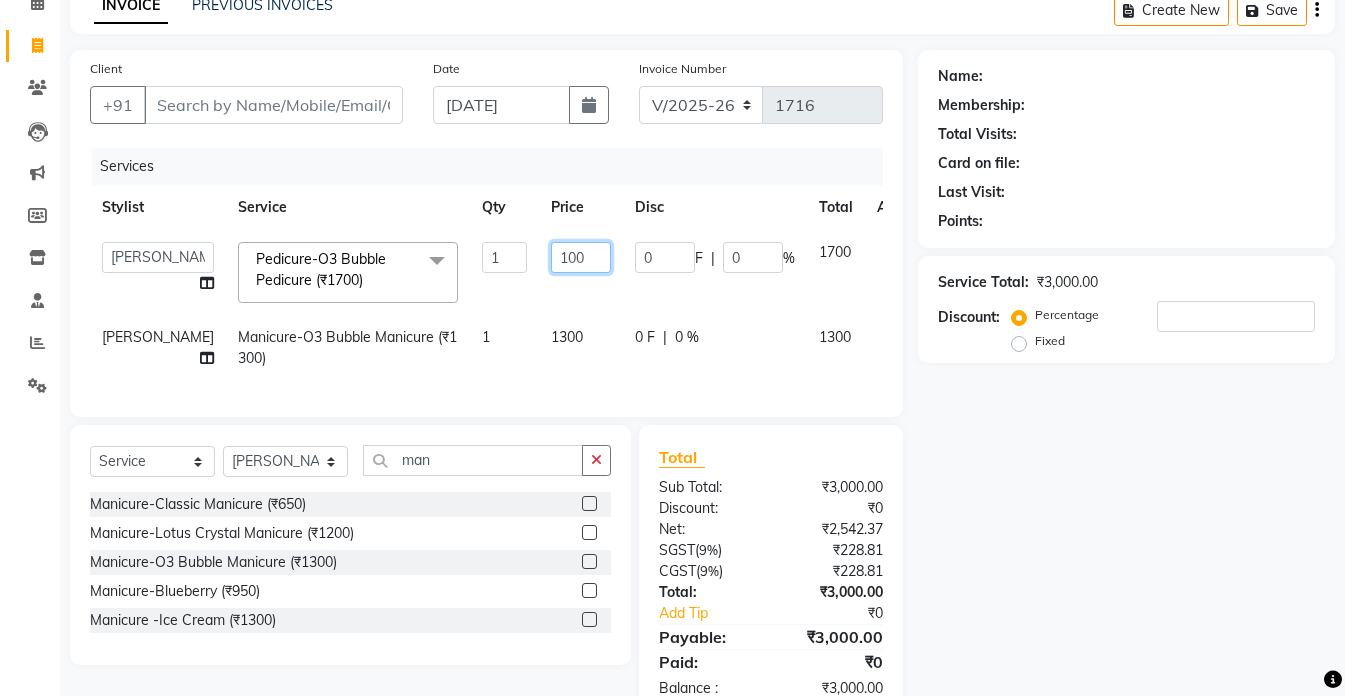 type on "1800" 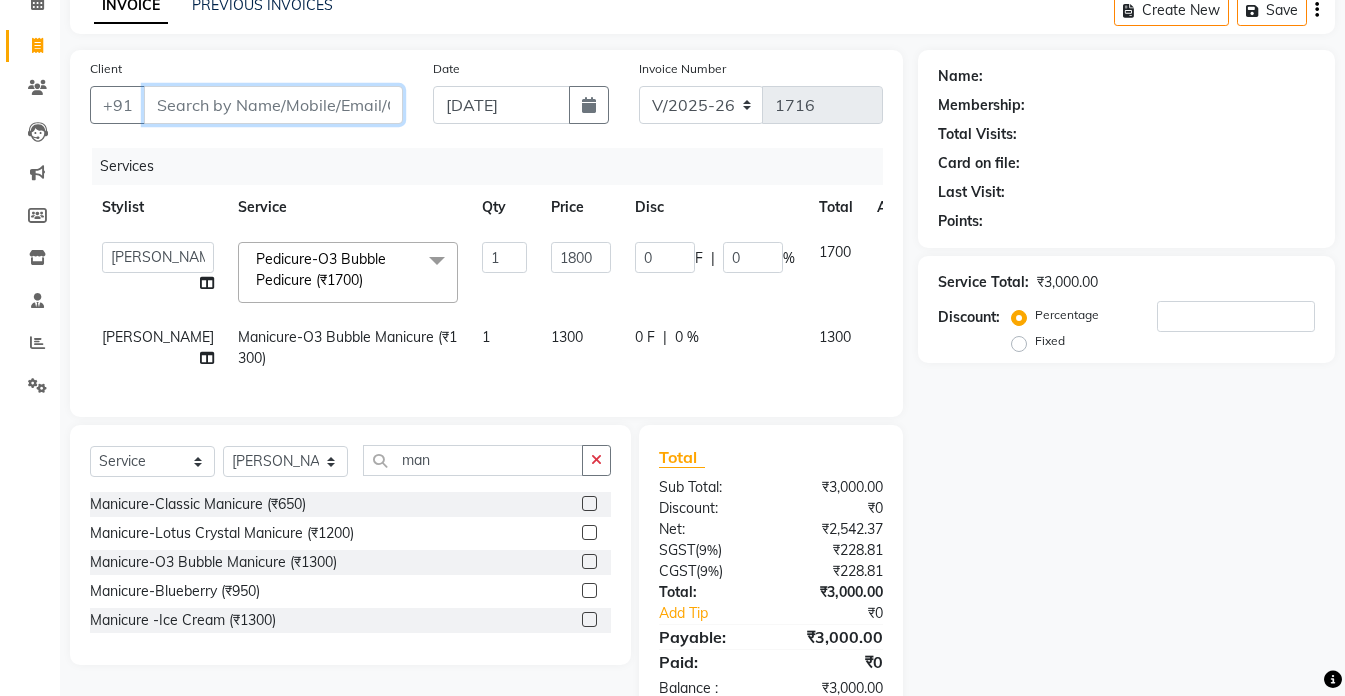 click on "Client" at bounding box center (273, 105) 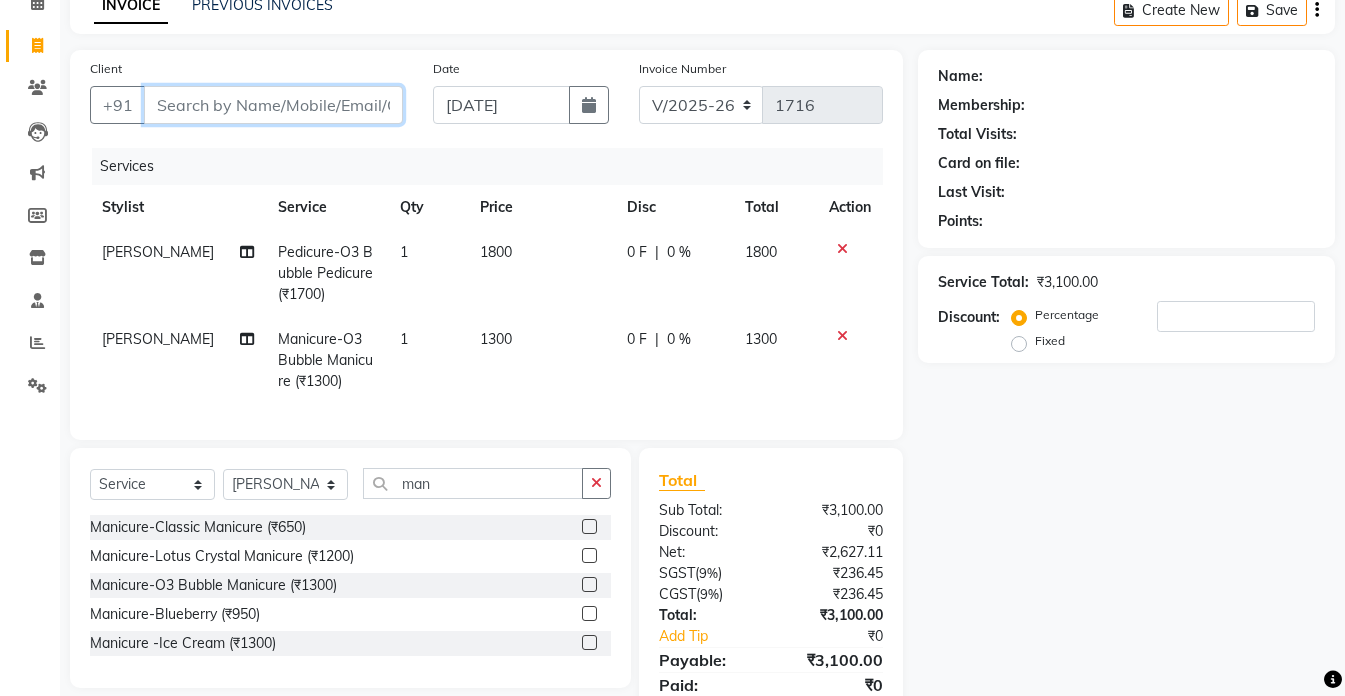 type on "8" 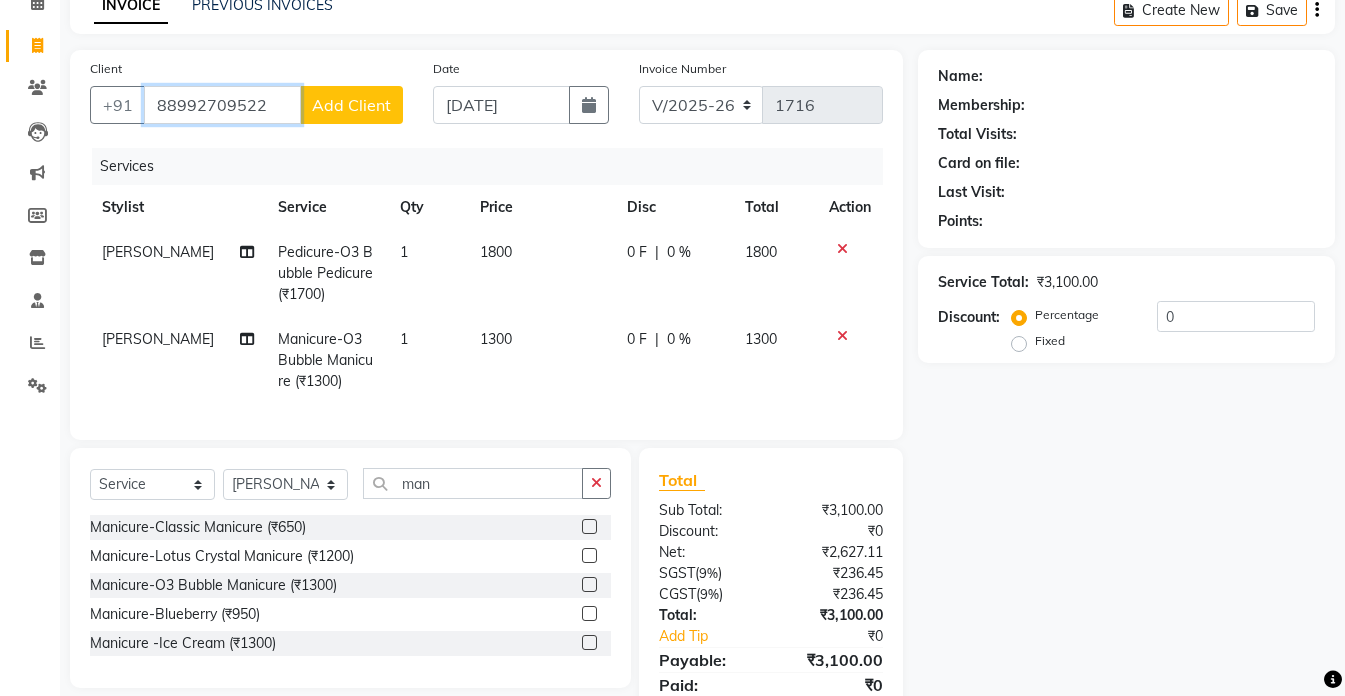 type on "88992709522" 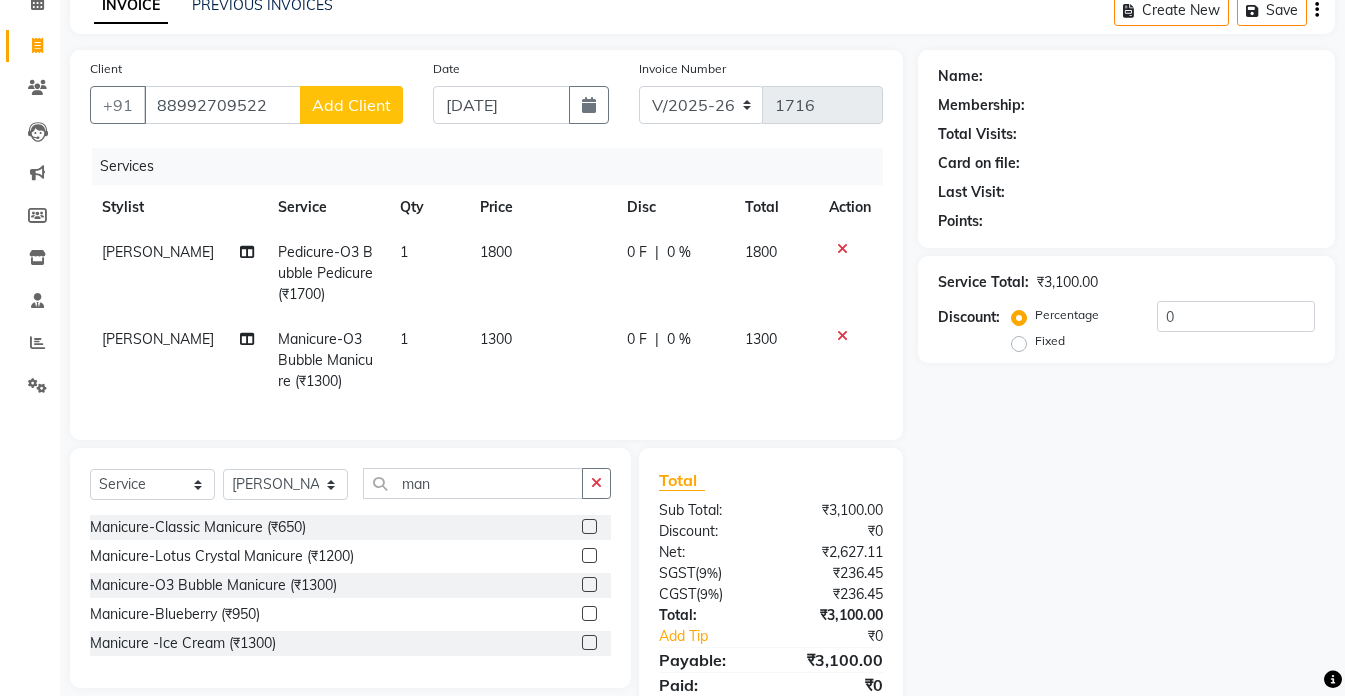 click on "Add Client" 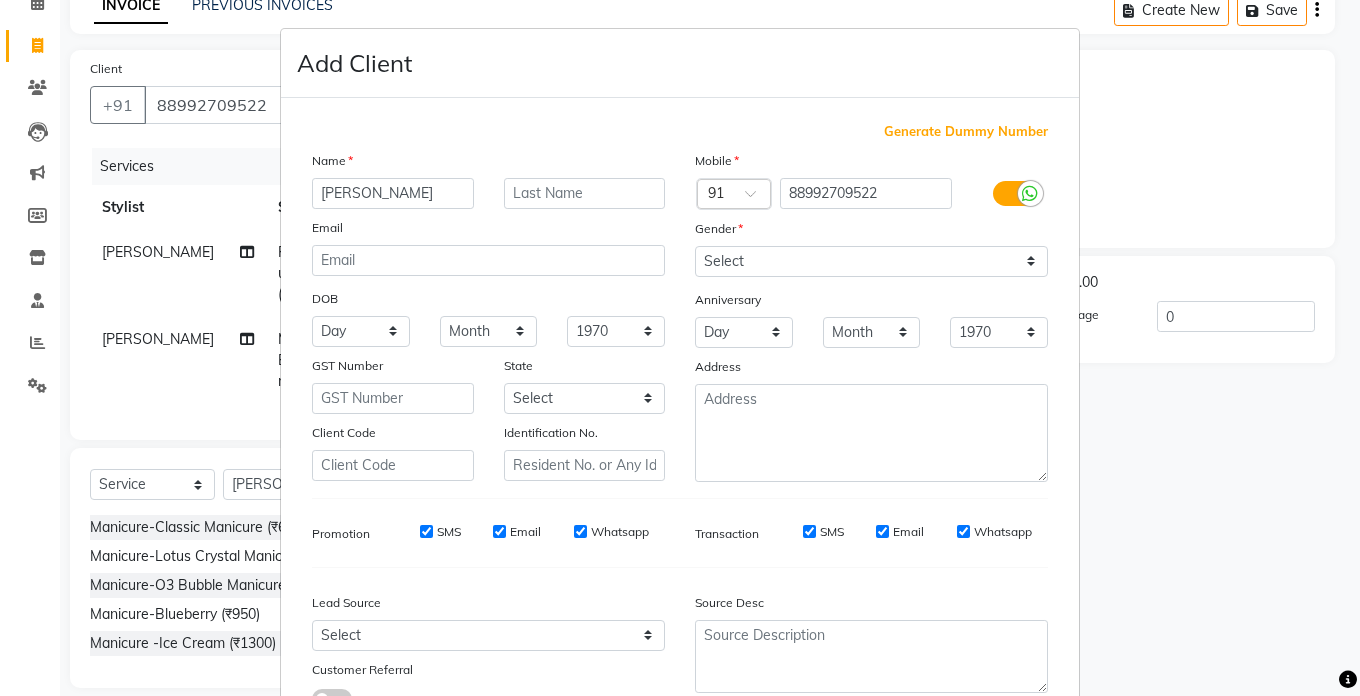type on "[PERSON_NAME]" 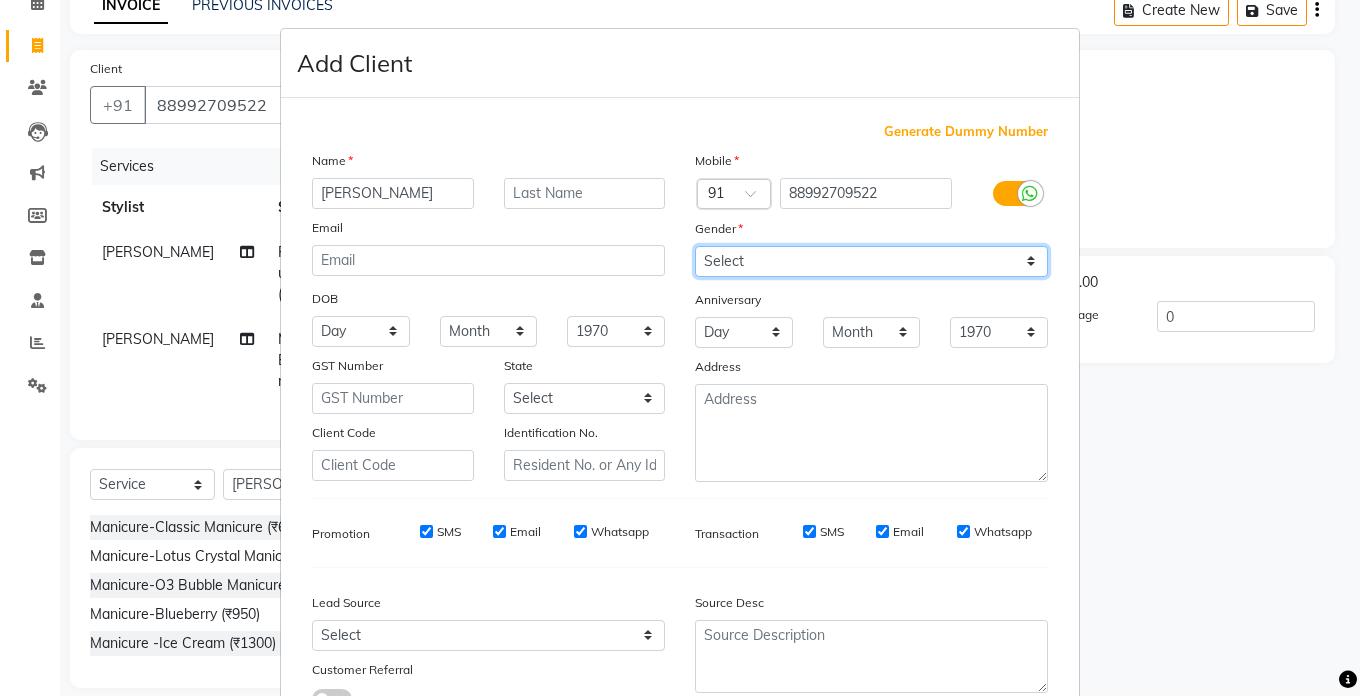 click on "Select [DEMOGRAPHIC_DATA] [DEMOGRAPHIC_DATA] Other Prefer Not To Say" at bounding box center (871, 261) 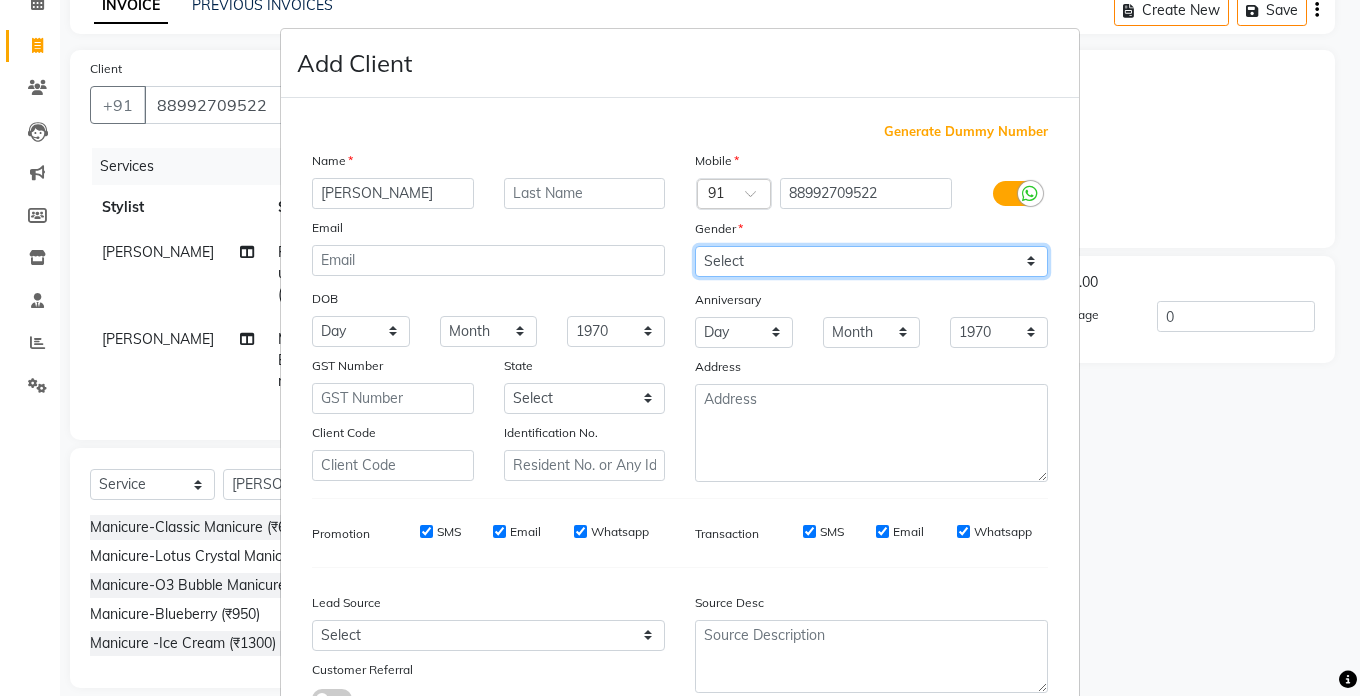 select on "[DEMOGRAPHIC_DATA]" 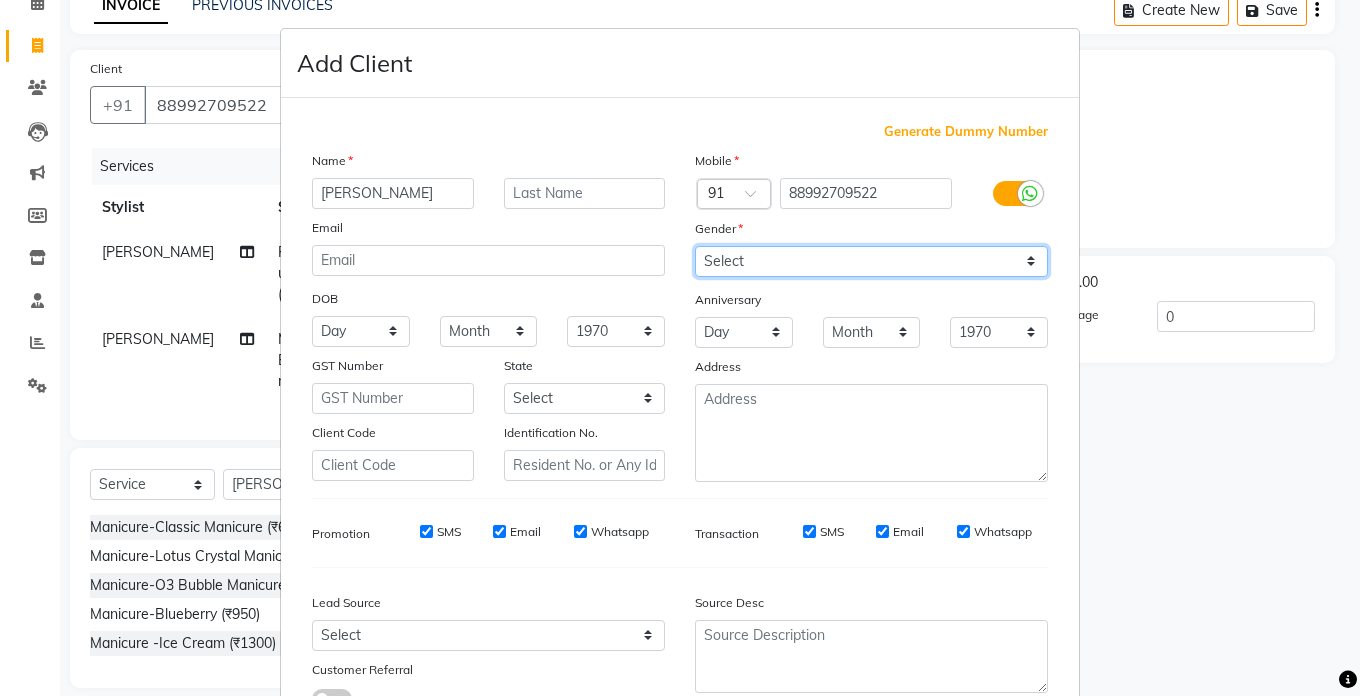 click on "Select [DEMOGRAPHIC_DATA] [DEMOGRAPHIC_DATA] Other Prefer Not To Say" at bounding box center (871, 261) 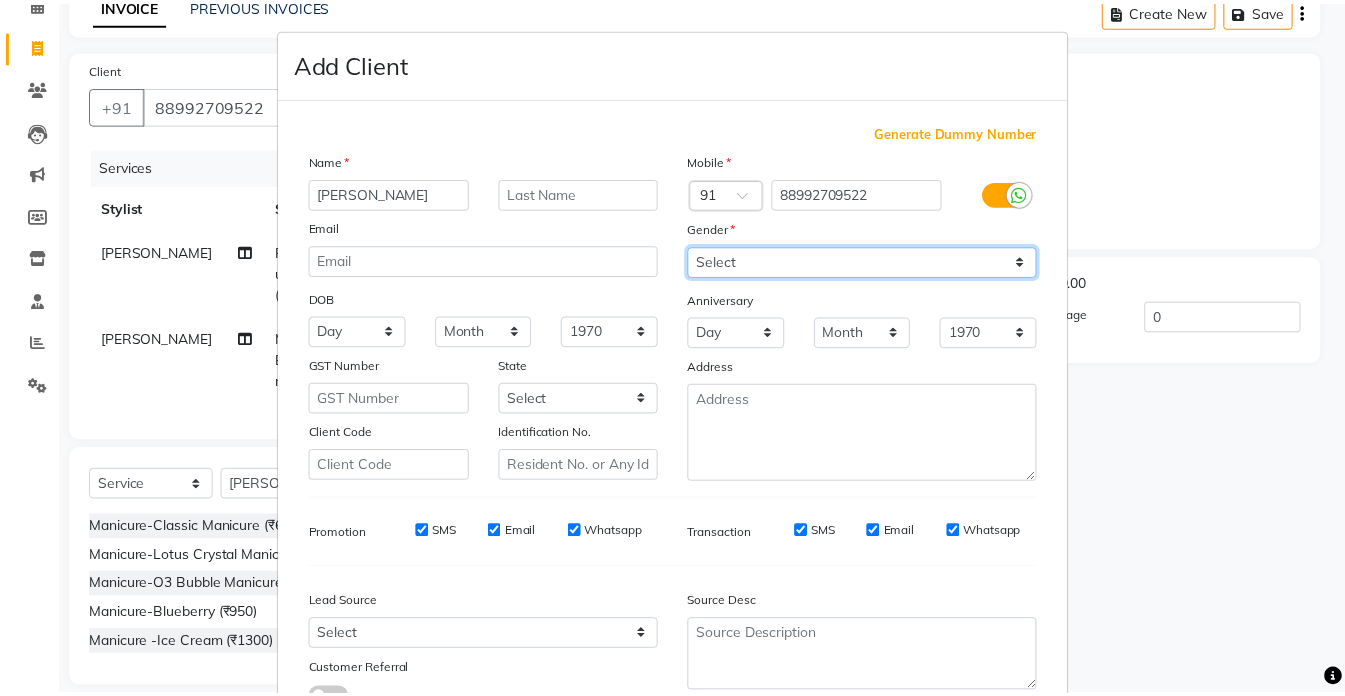 scroll, scrollTop: 153, scrollLeft: 0, axis: vertical 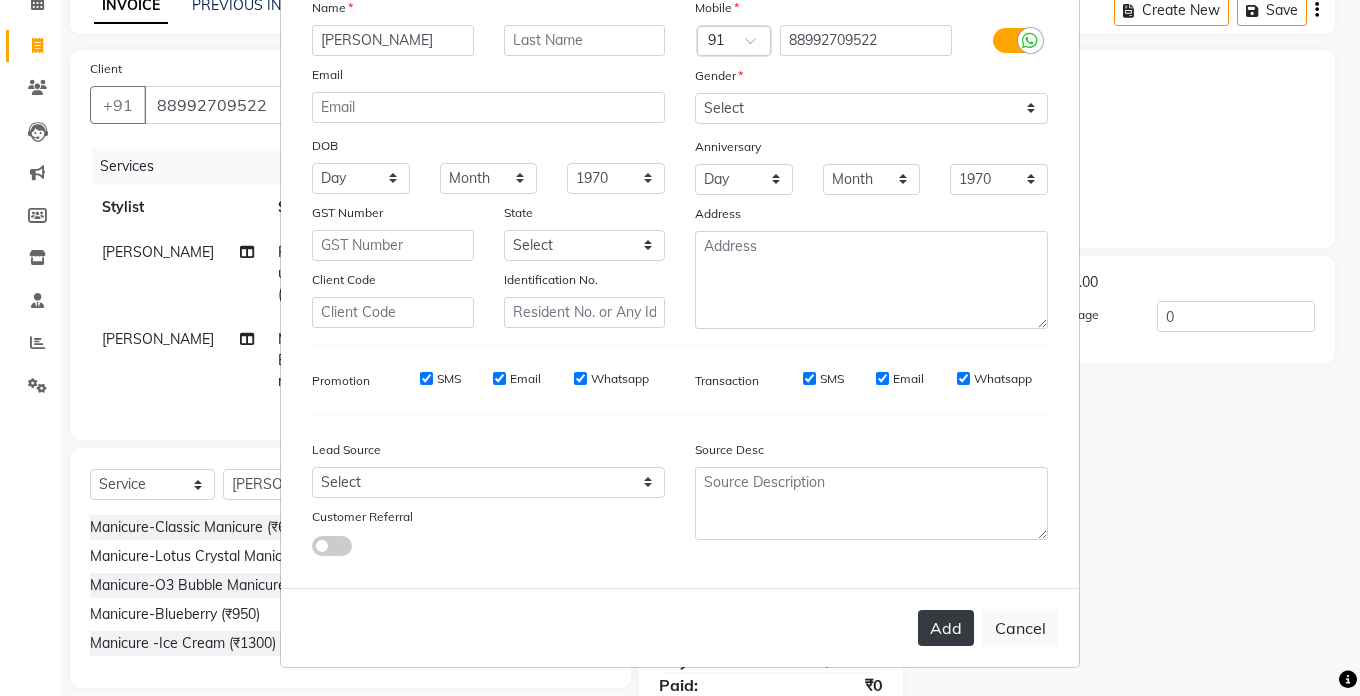 click on "Add" at bounding box center (946, 628) 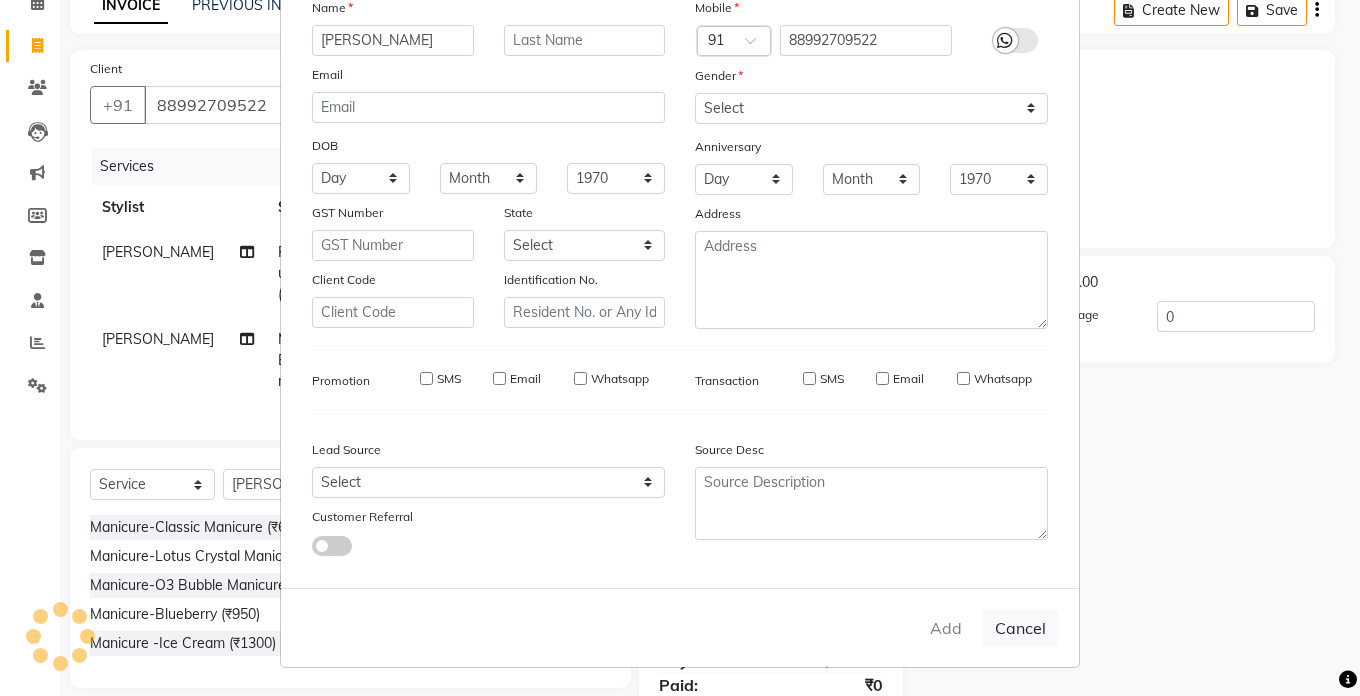 type 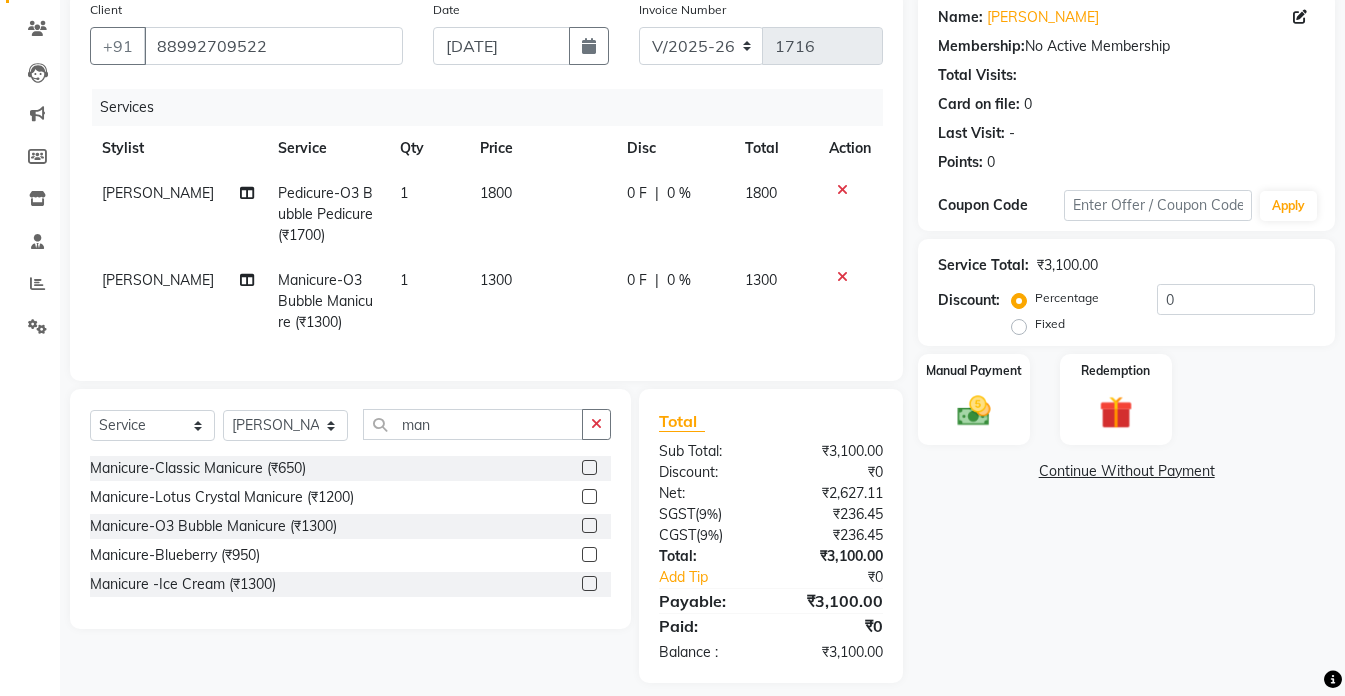 scroll, scrollTop: 191, scrollLeft: 0, axis: vertical 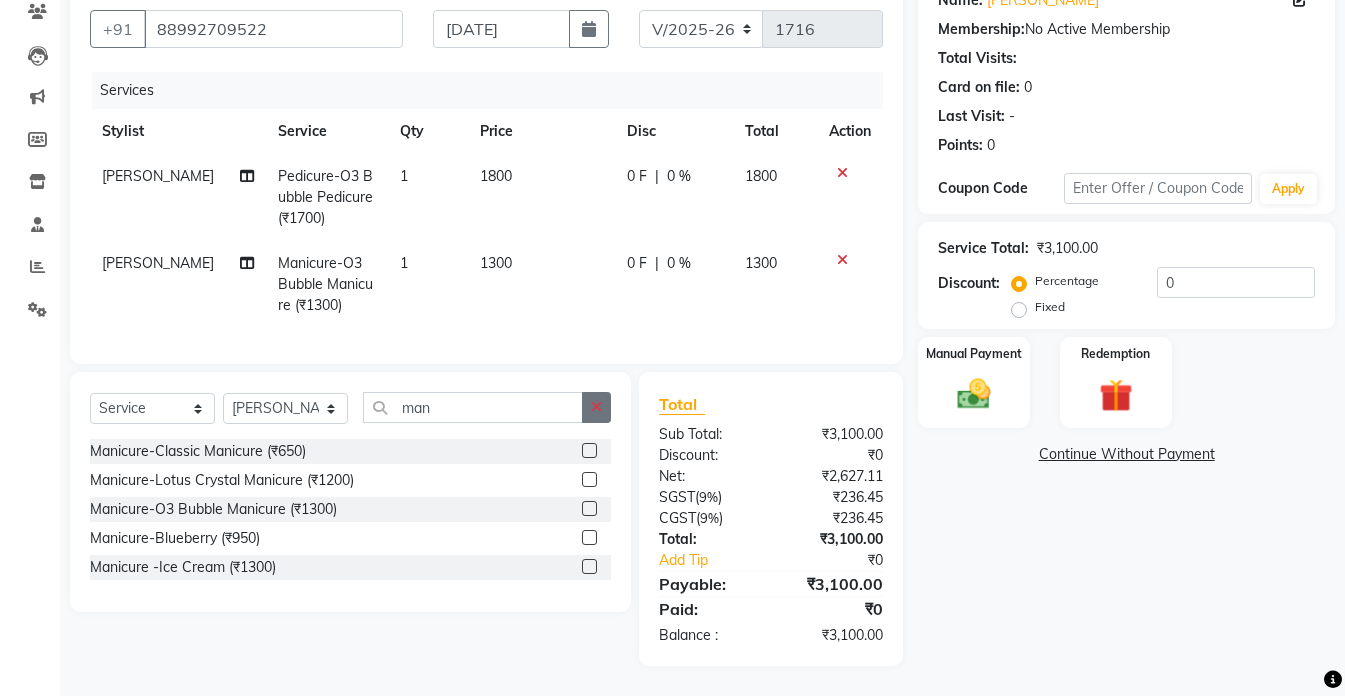 click 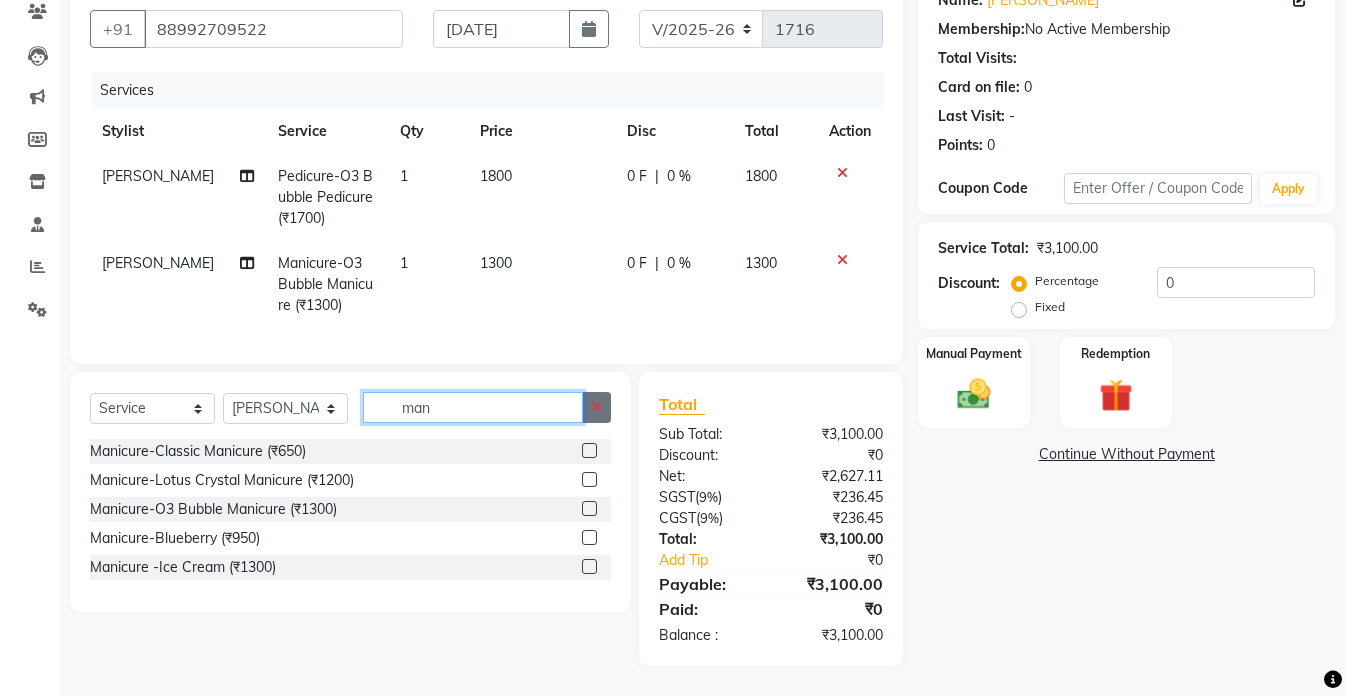 type 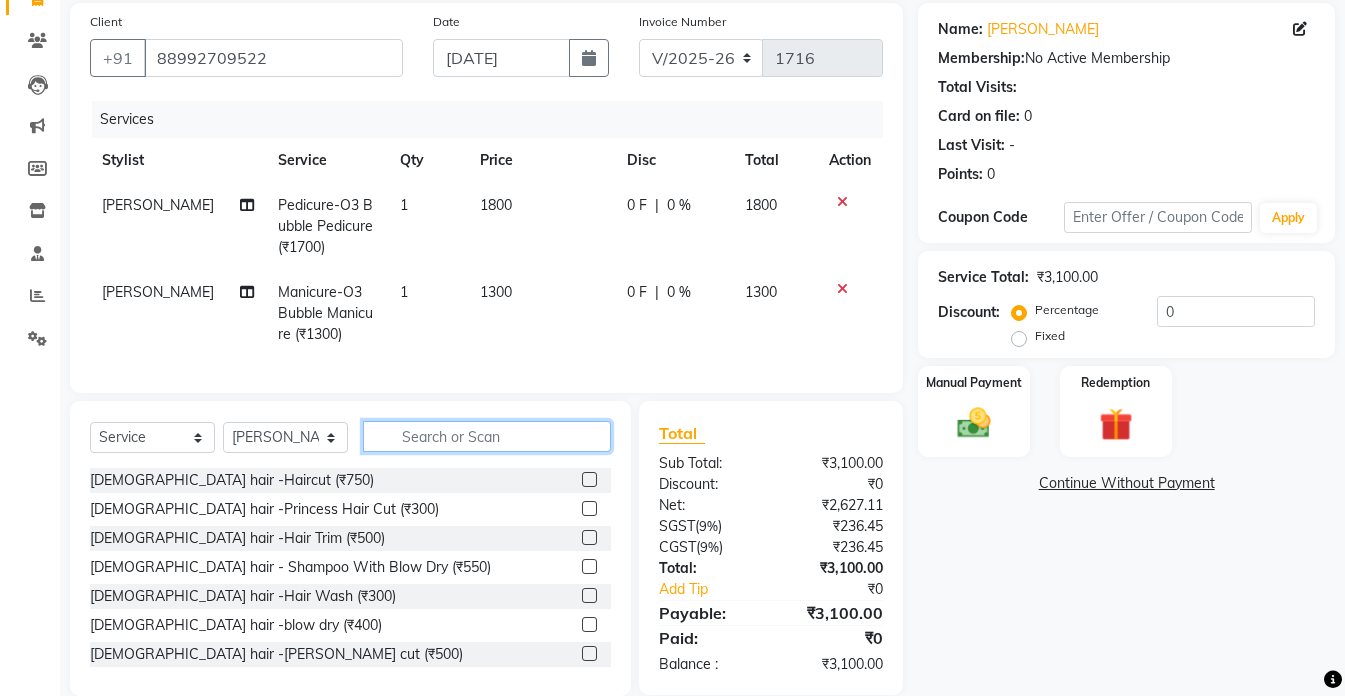 scroll, scrollTop: 191, scrollLeft: 0, axis: vertical 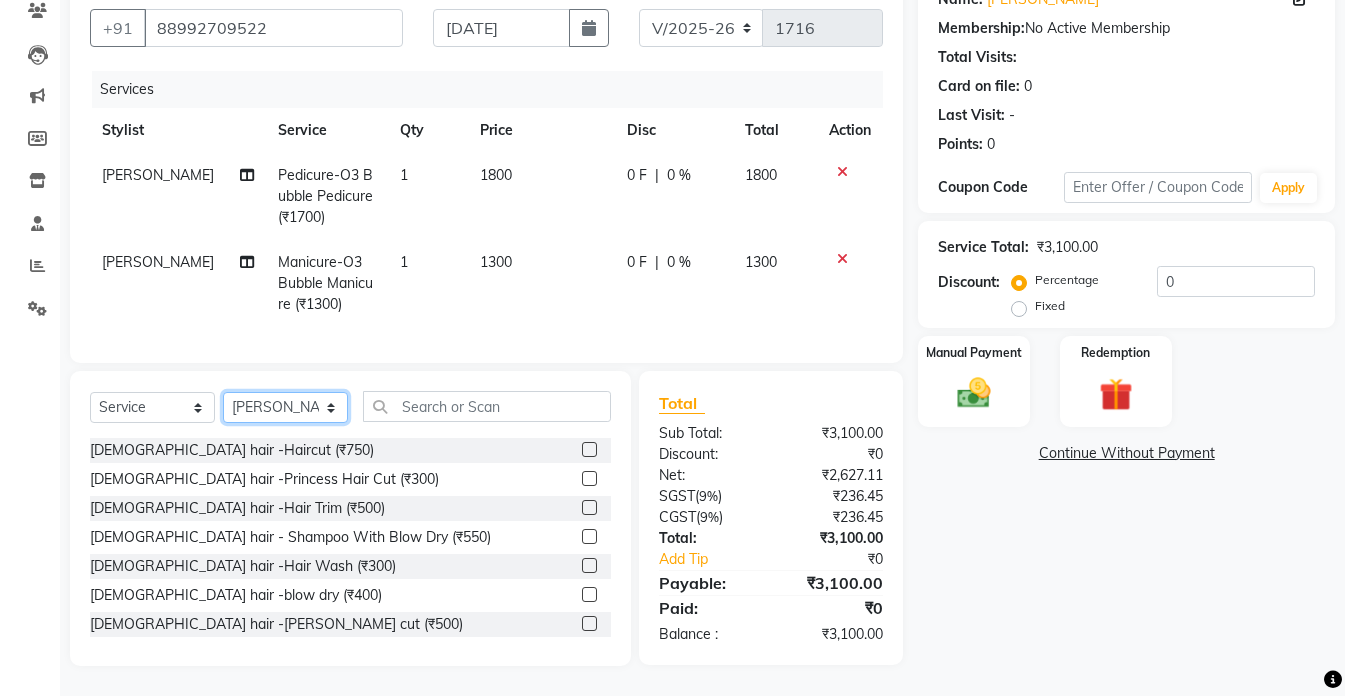 click on "Select Stylist akshay aman [PERSON_NAME] [PERSON_NAME]  [MEDICAL_DATA][PERSON_NAME] [PERSON_NAME] [DATE][PERSON_NAME]" 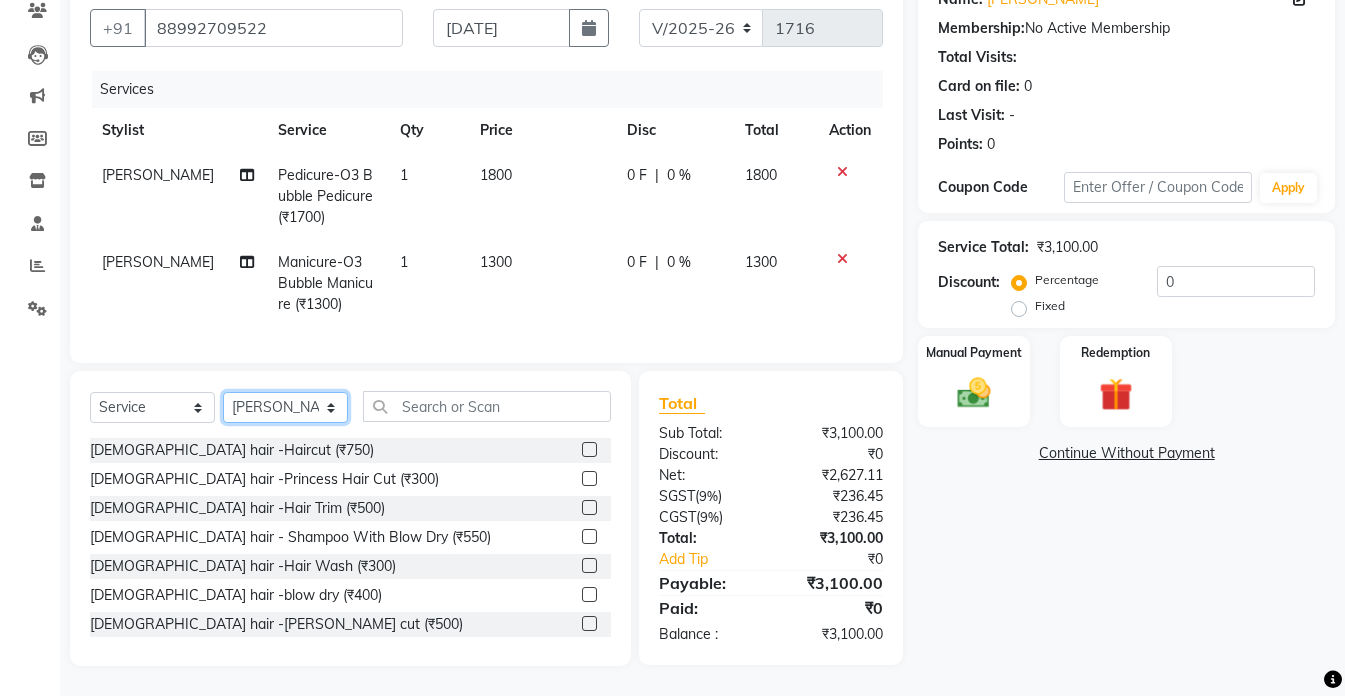 select on "61511" 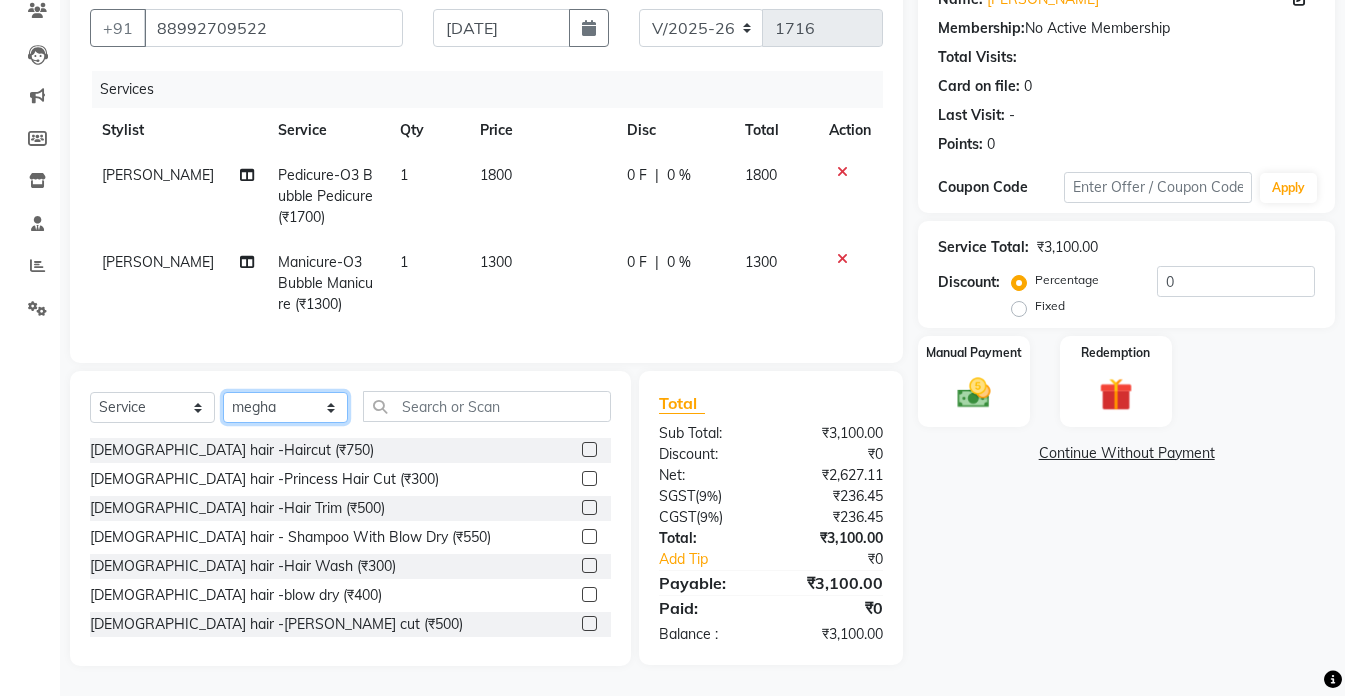 click on "Select Stylist akshay aman [PERSON_NAME] [PERSON_NAME]  [MEDICAL_DATA][PERSON_NAME] [PERSON_NAME] [DATE][PERSON_NAME]" 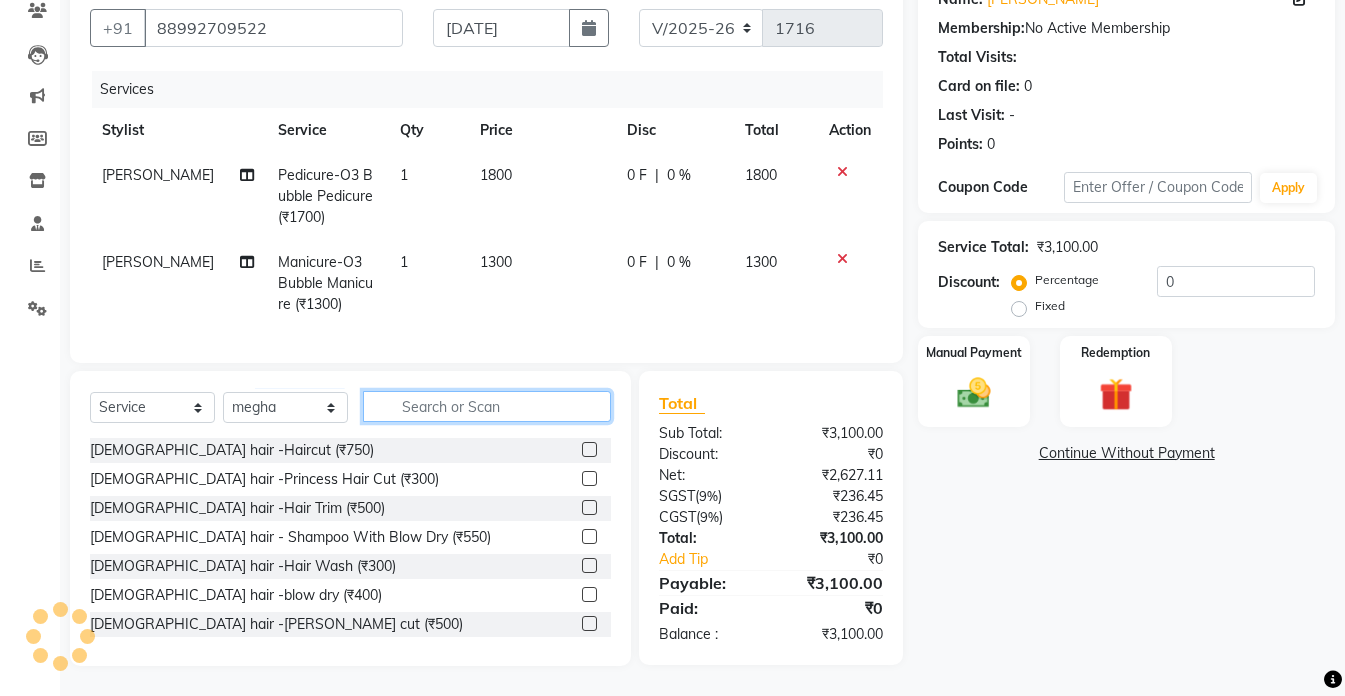 click 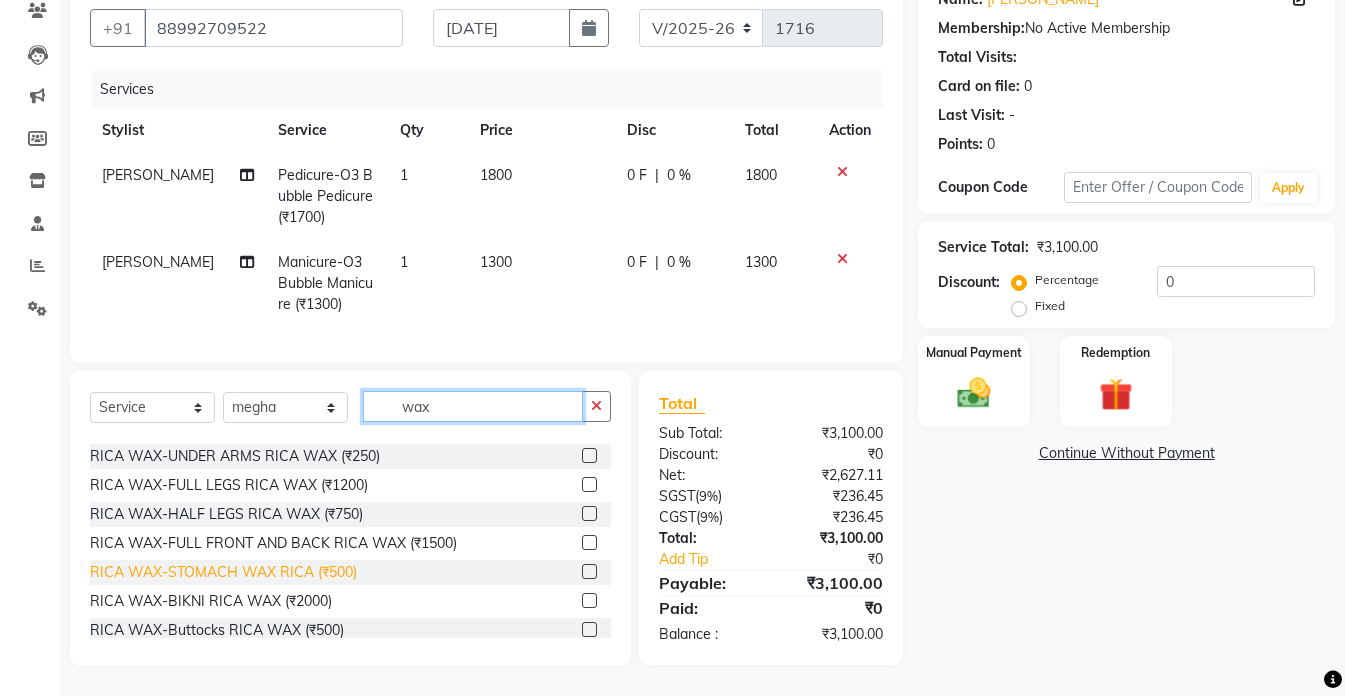 scroll, scrollTop: 500, scrollLeft: 0, axis: vertical 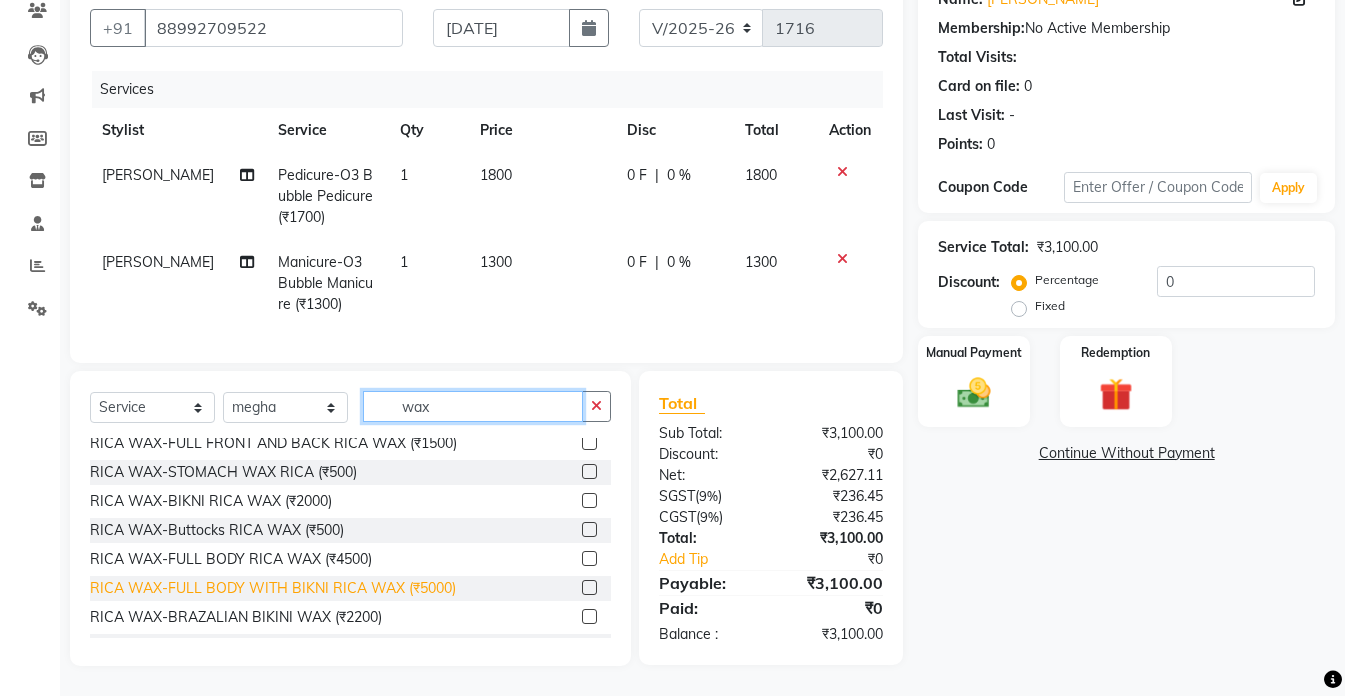 type on "wax" 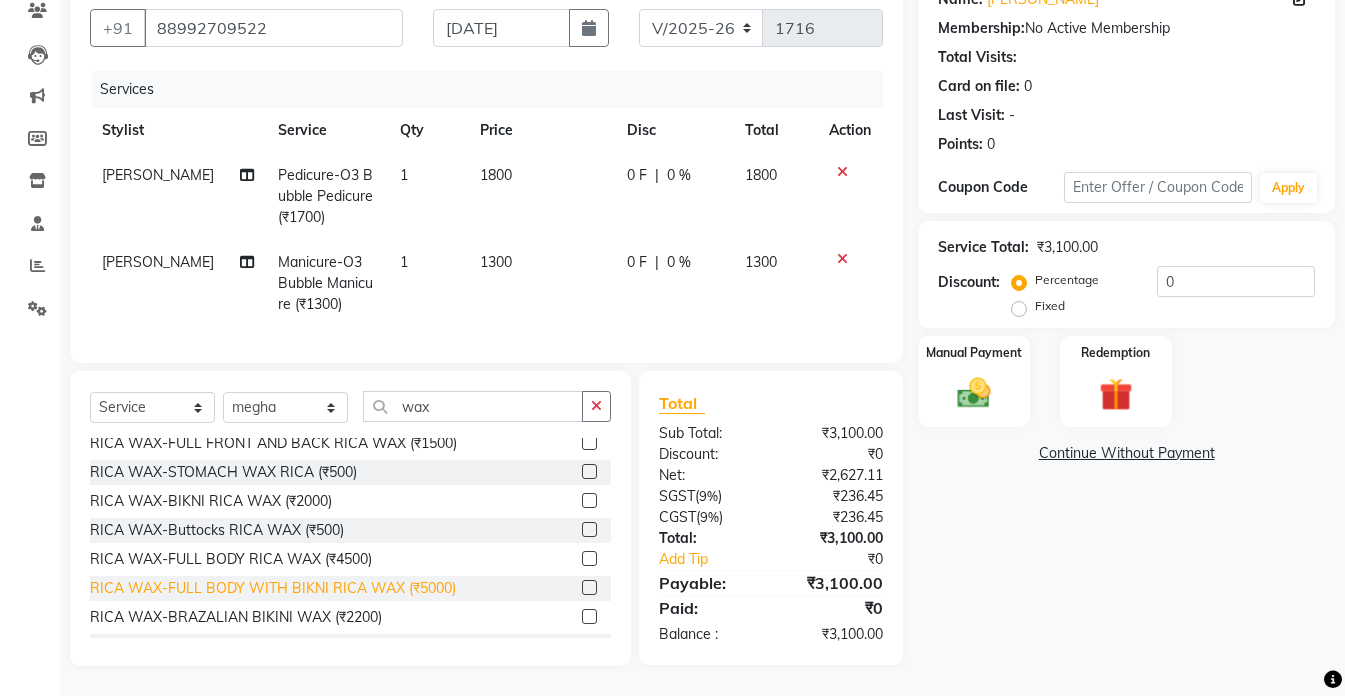 click on "RICA WAX-FULL BODY WITH BIKNI RICA WAX (₹5000)" 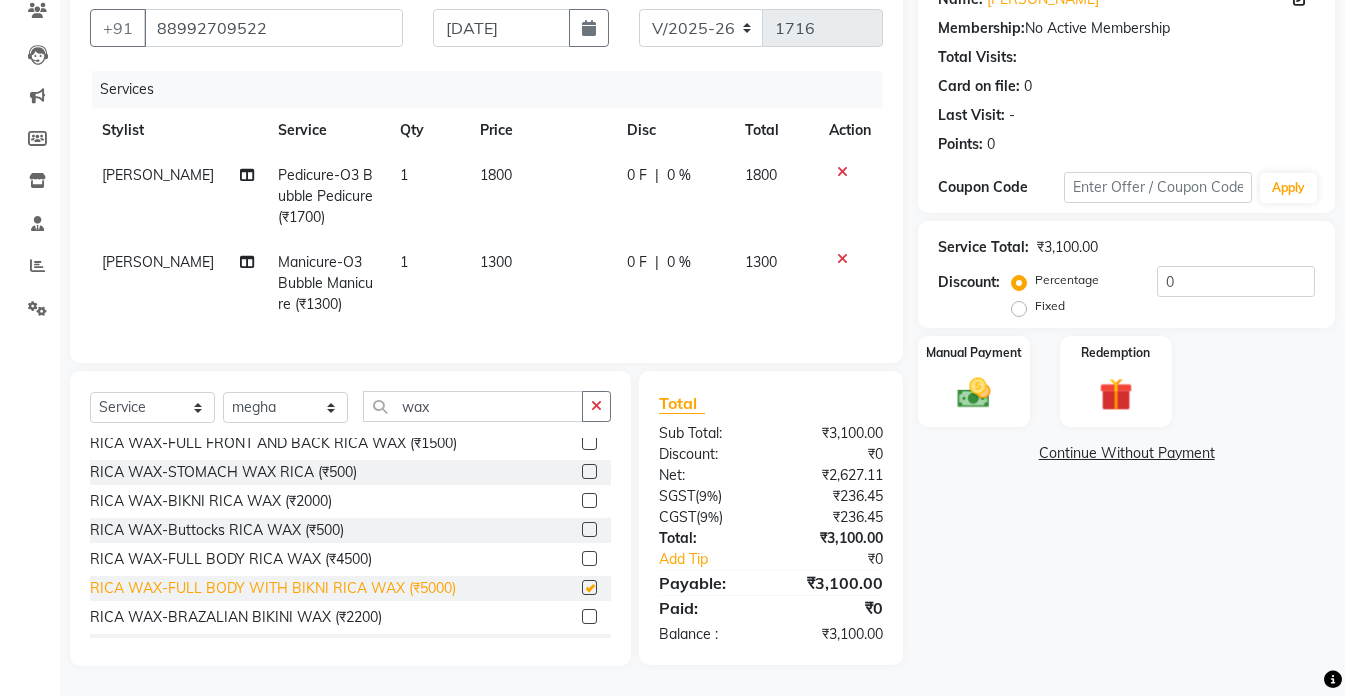 checkbox on "true" 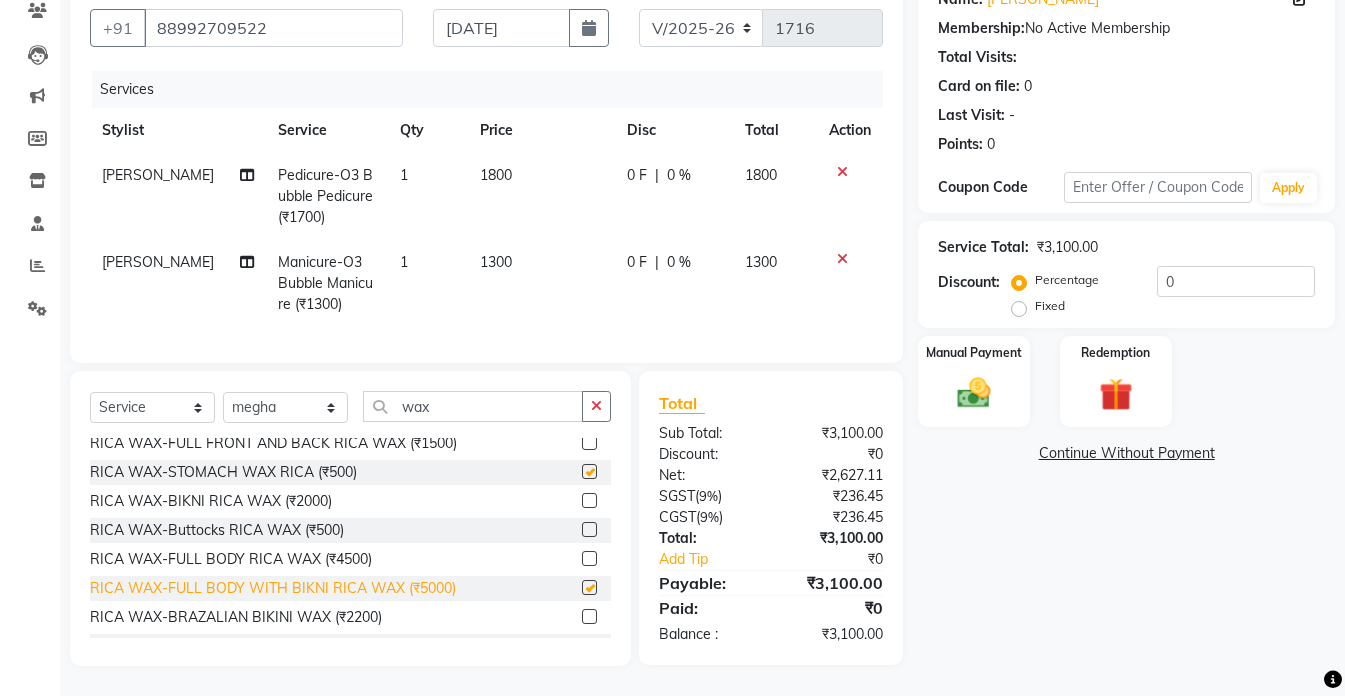 checkbox on "true" 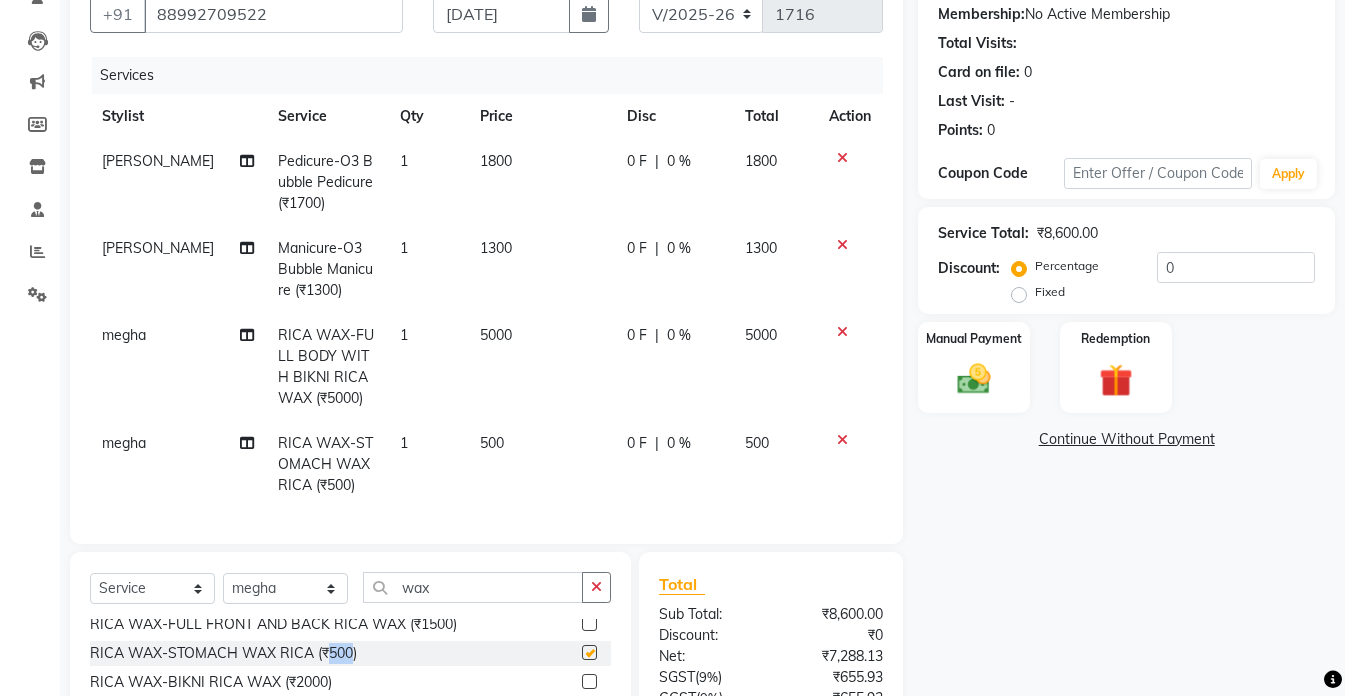 checkbox on "false" 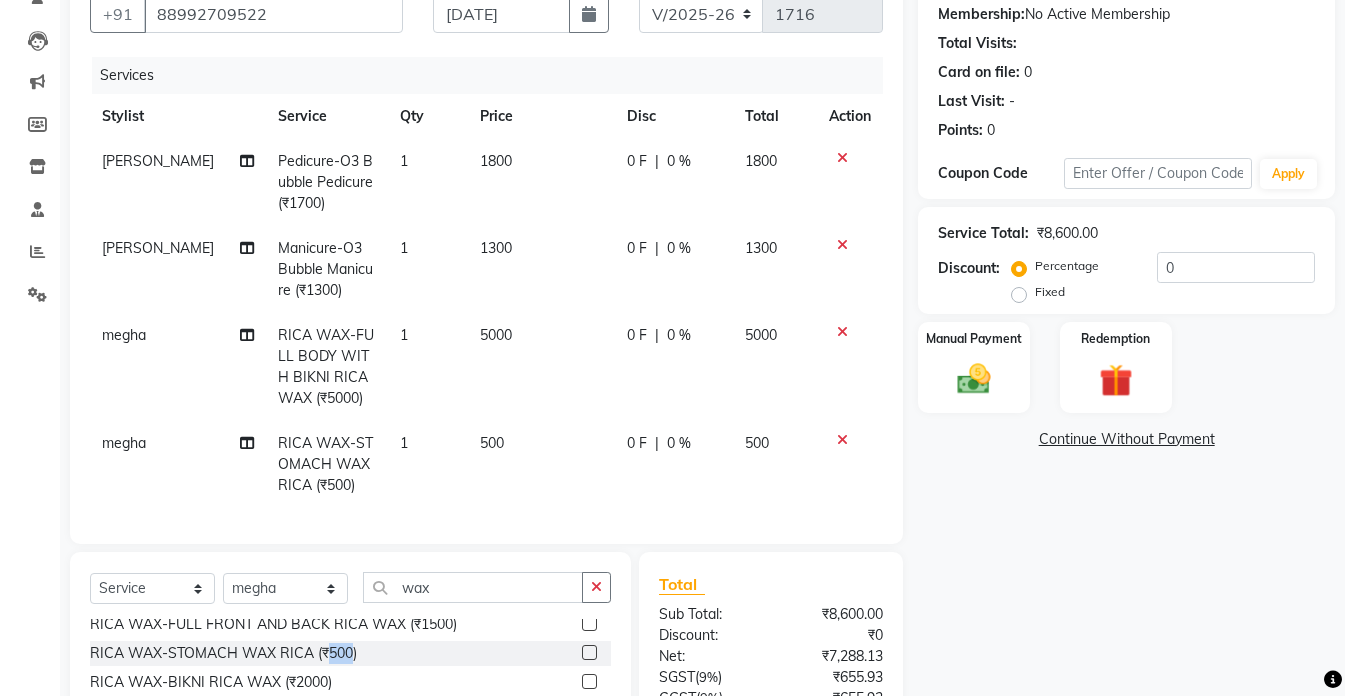 checkbox on "false" 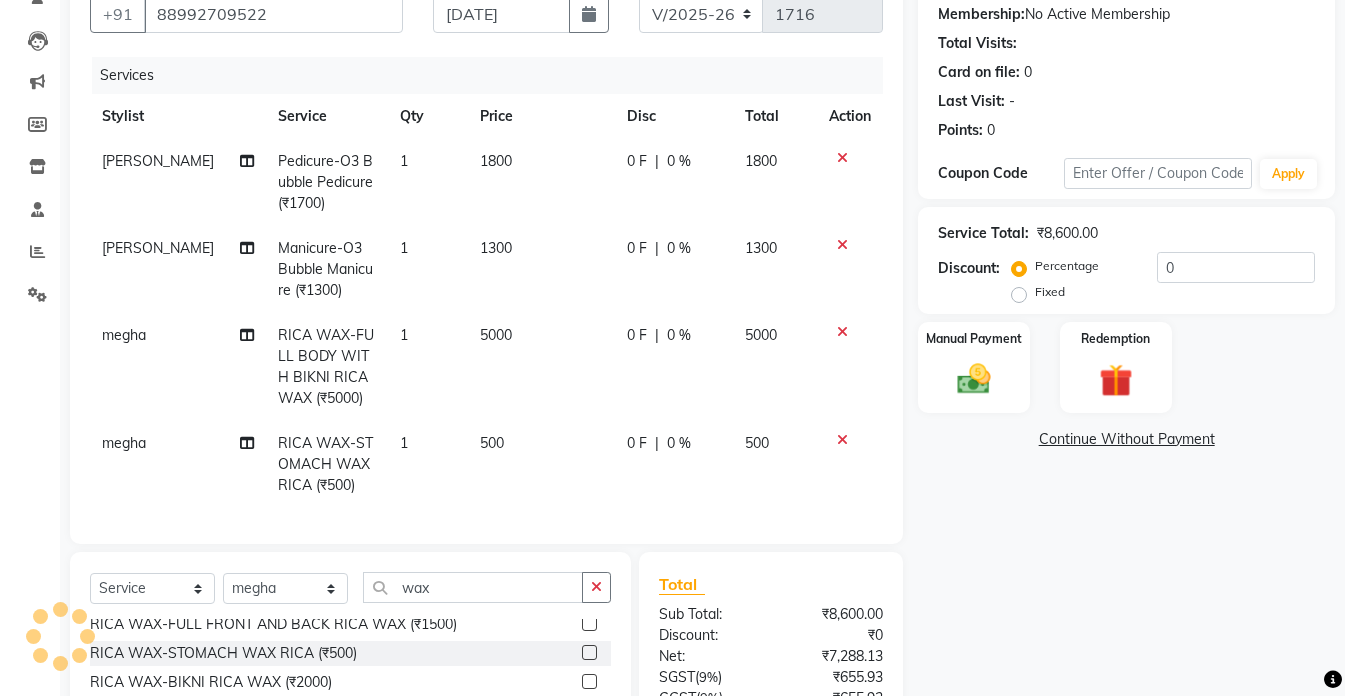 click 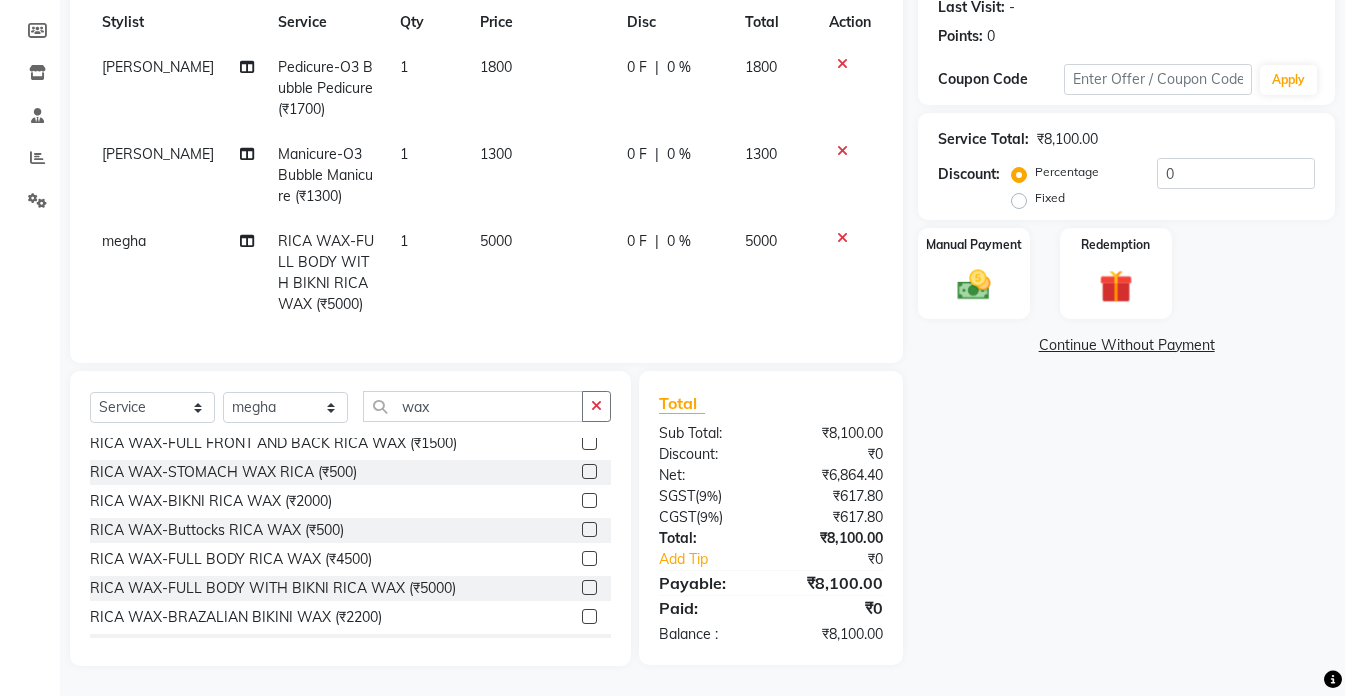 scroll, scrollTop: 300, scrollLeft: 0, axis: vertical 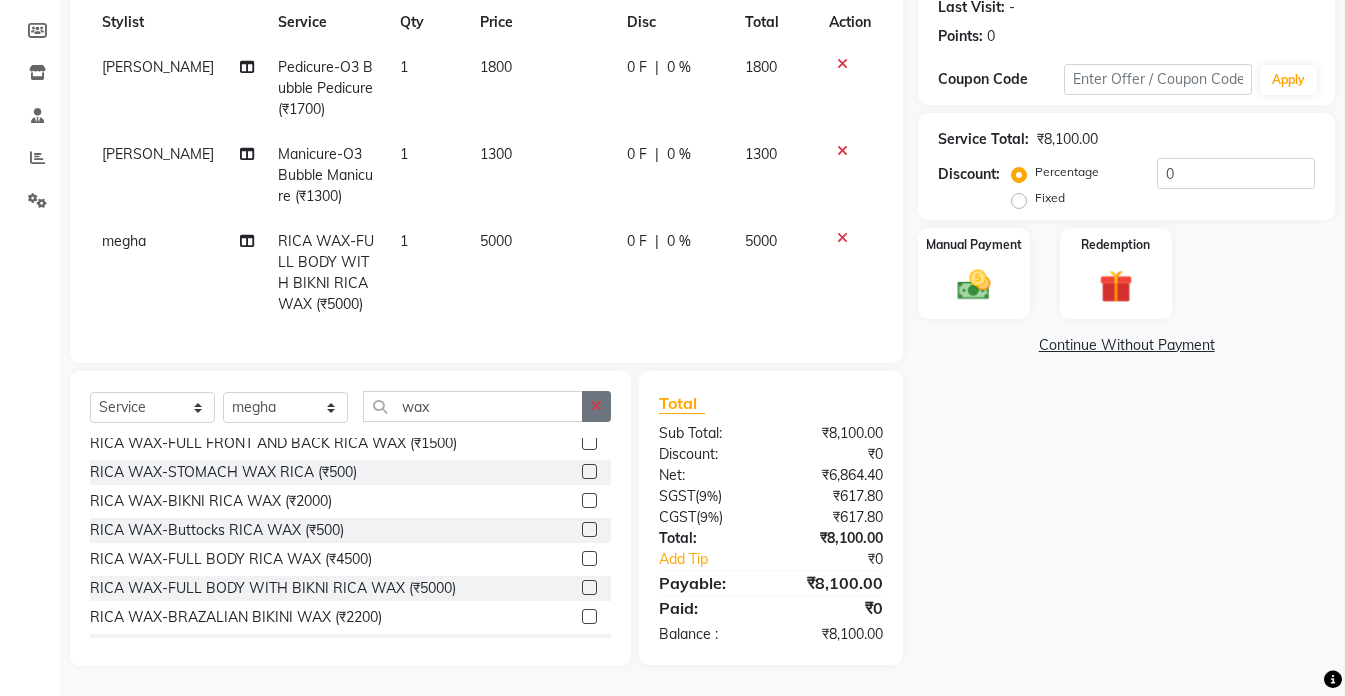 click 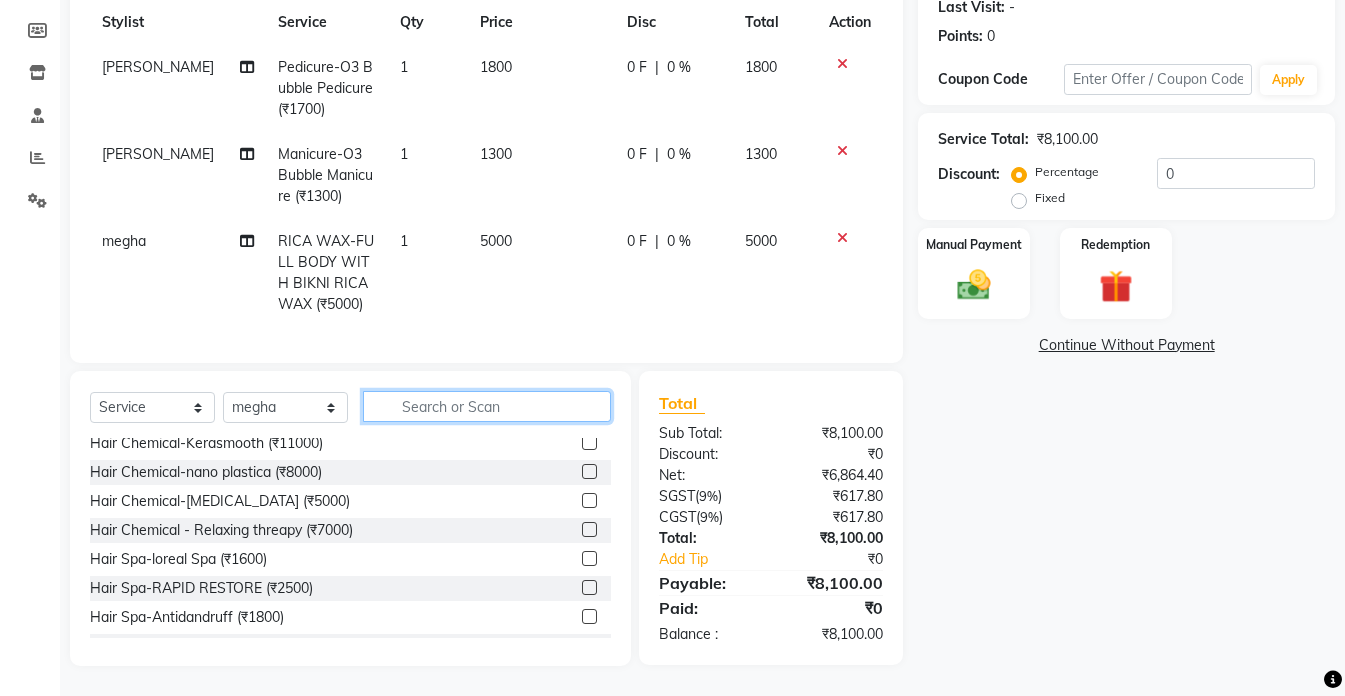 type on "n" 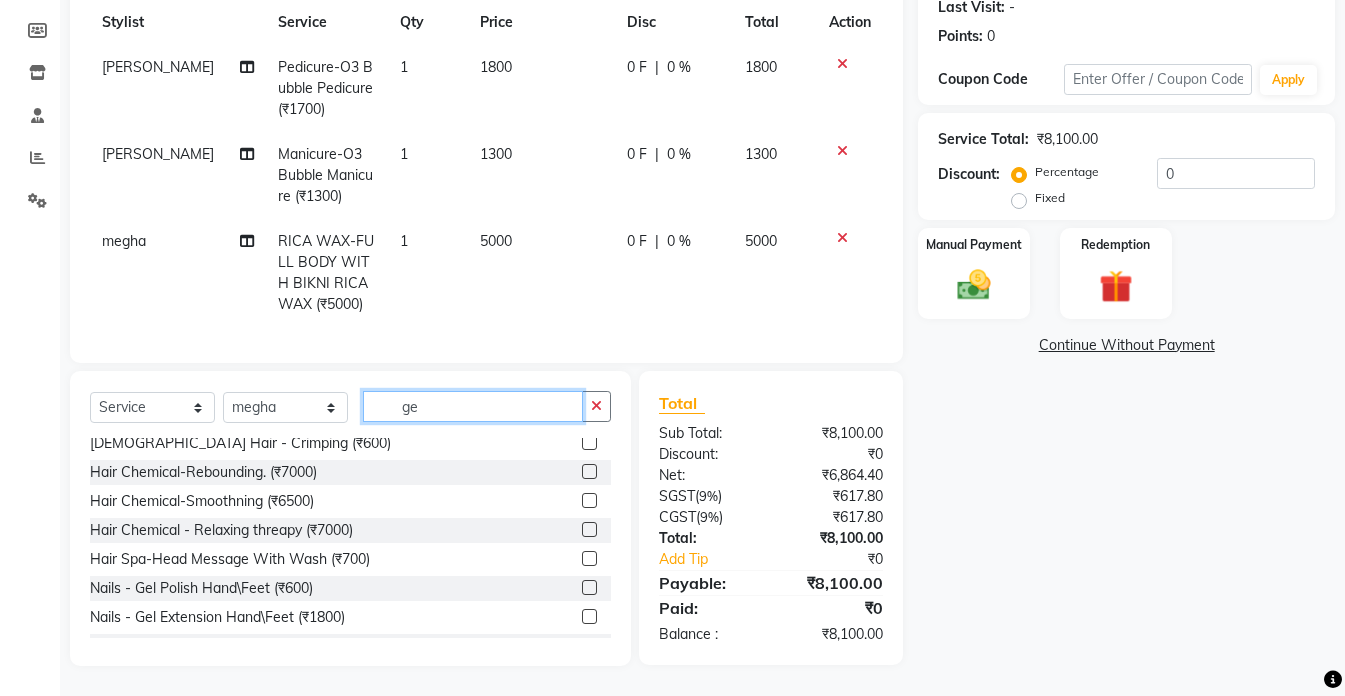scroll, scrollTop: 0, scrollLeft: 0, axis: both 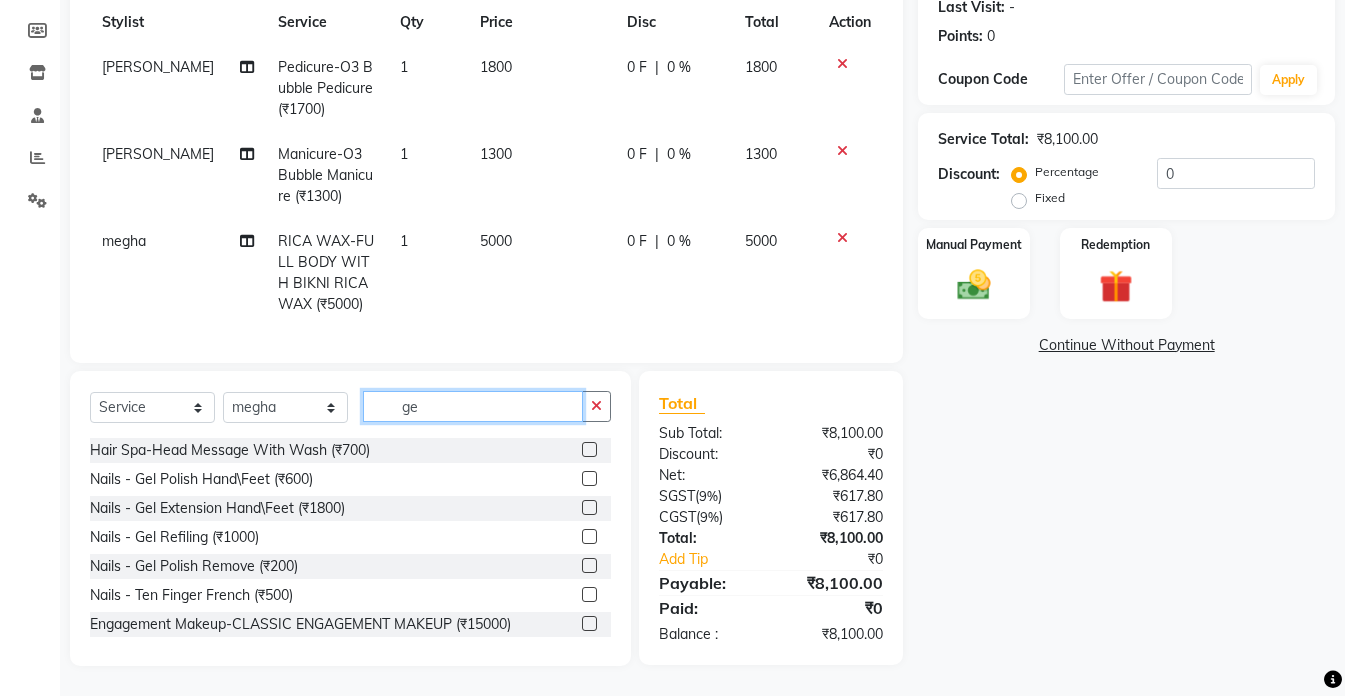 type on "g" 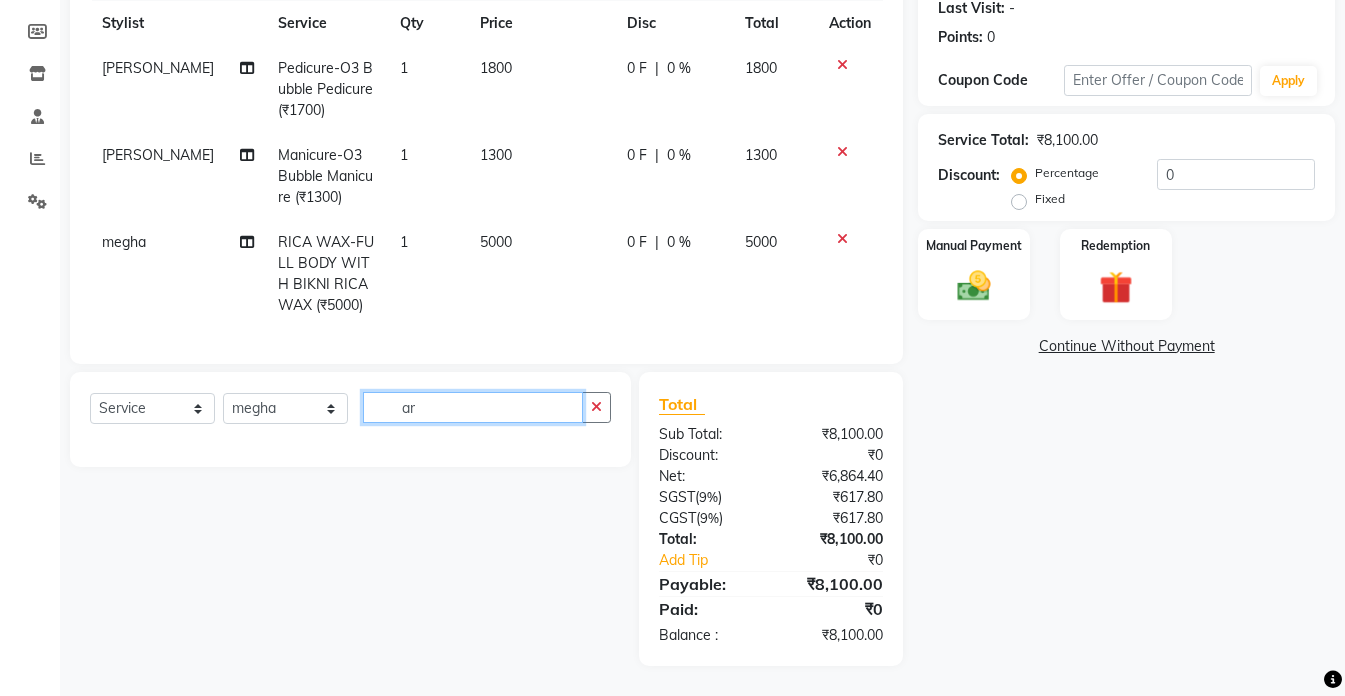 scroll, scrollTop: 300, scrollLeft: 0, axis: vertical 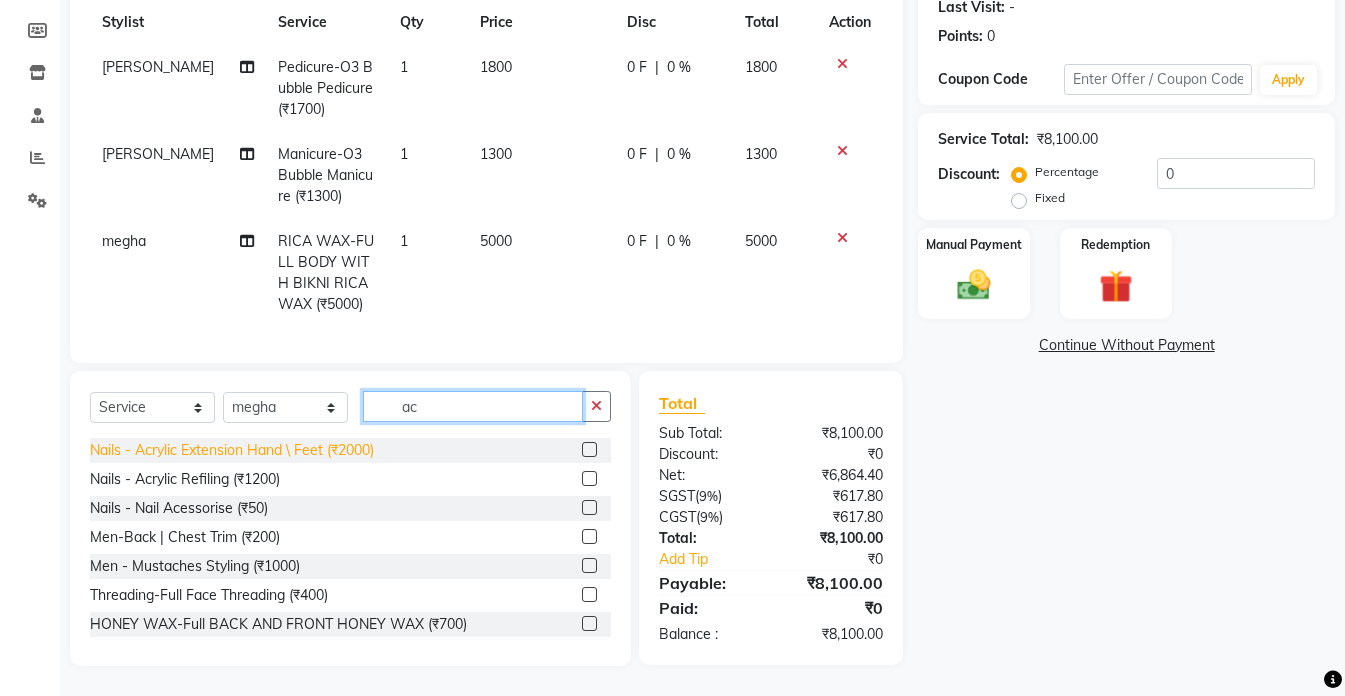 type on "ac" 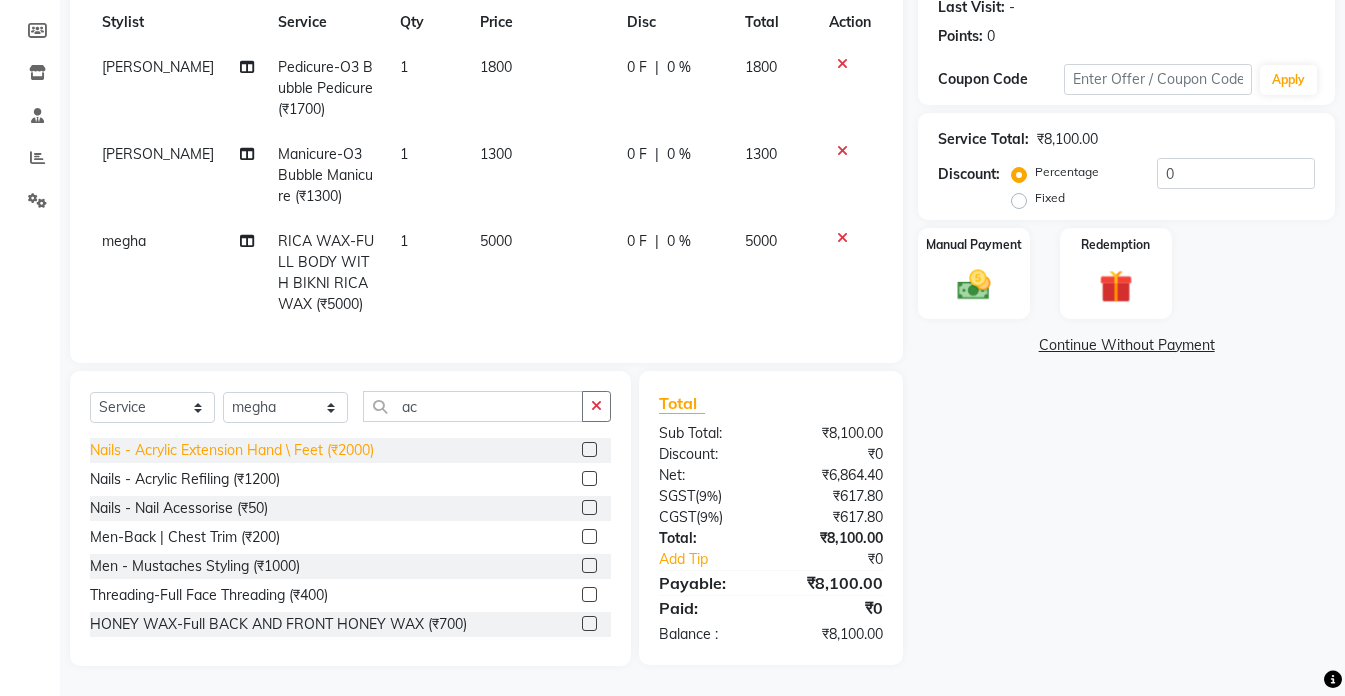 click on "Nails - Acrylic Extension Hand \ Feet (₹2000)" 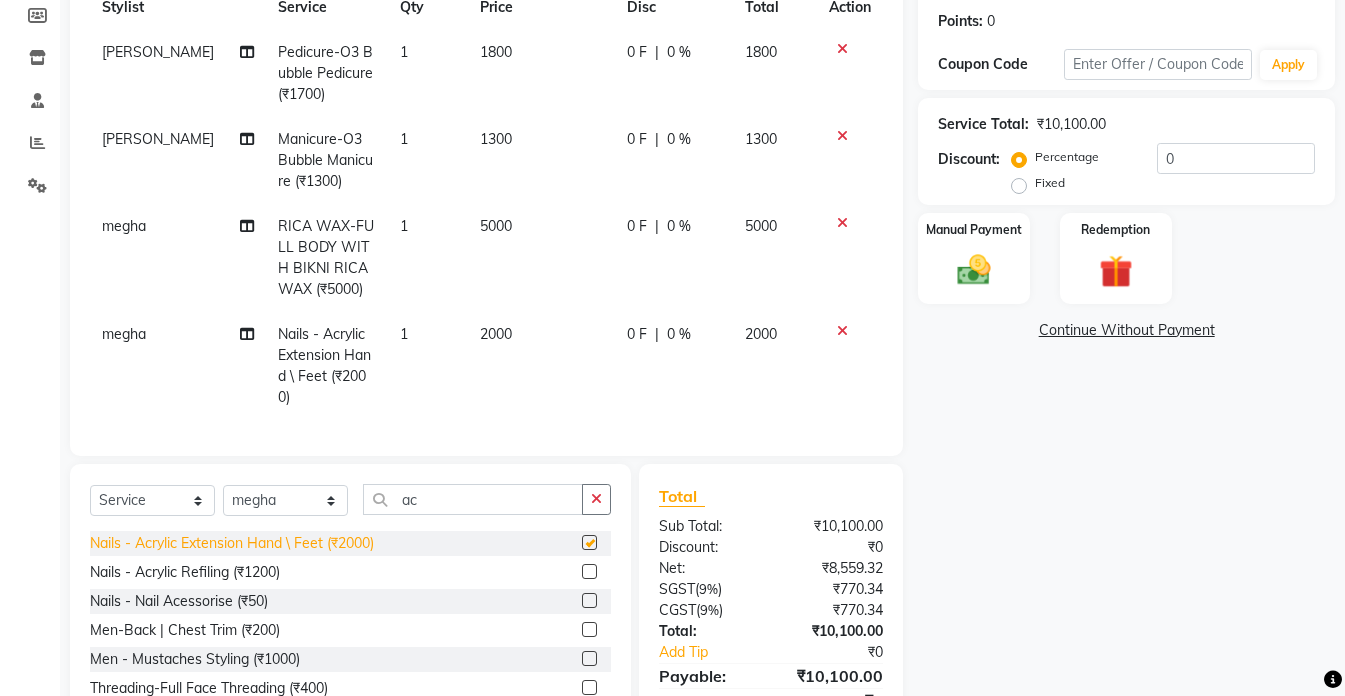 checkbox on "false" 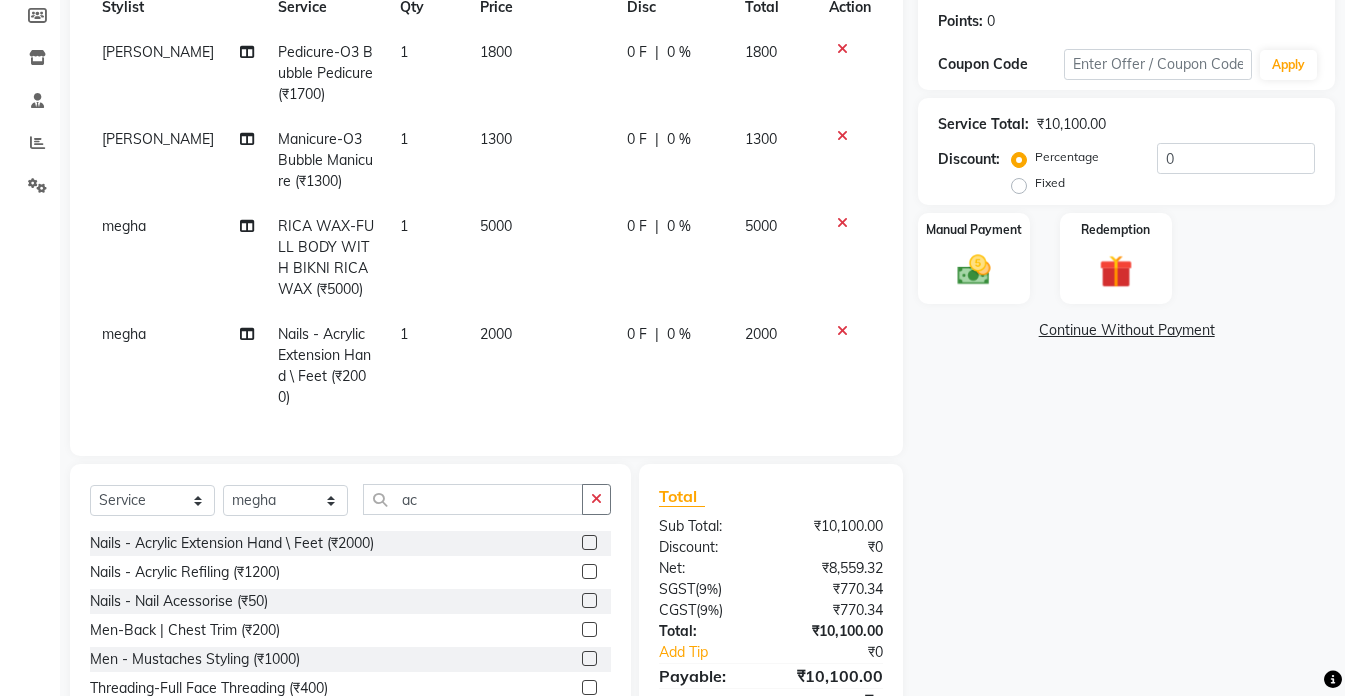 click on "megha" 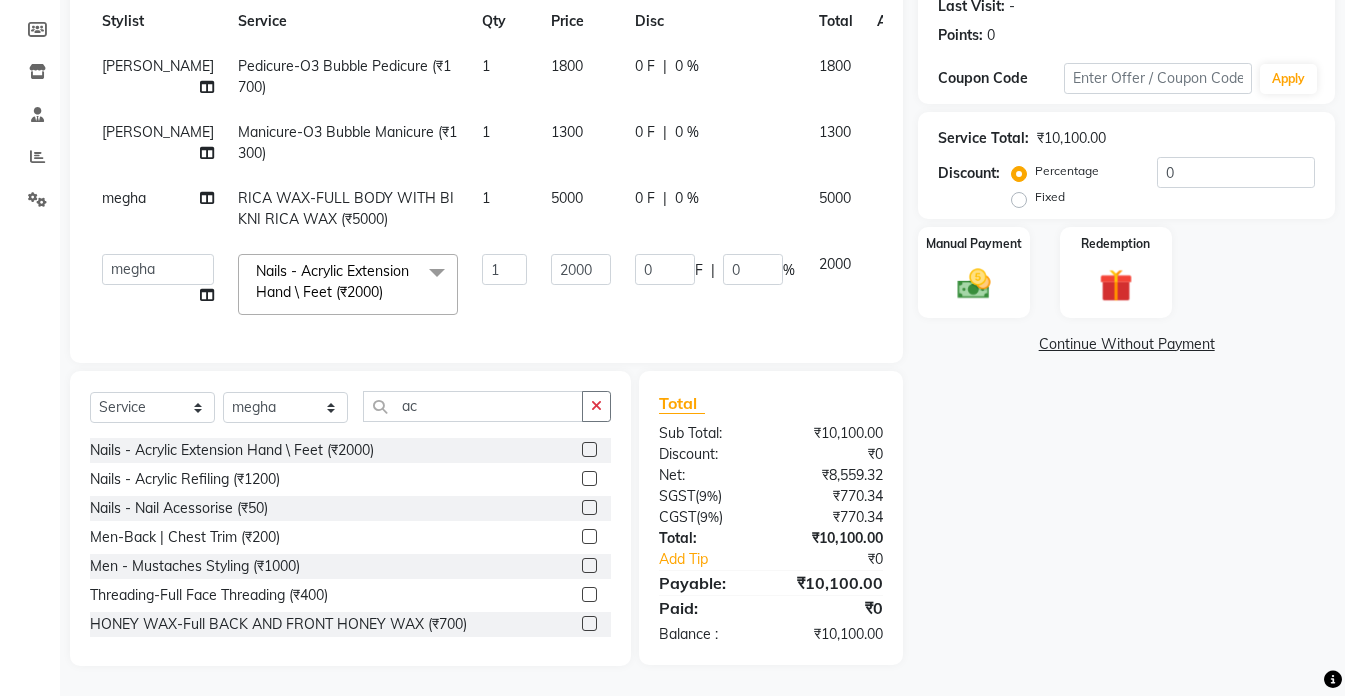 scroll, scrollTop: 300, scrollLeft: 0, axis: vertical 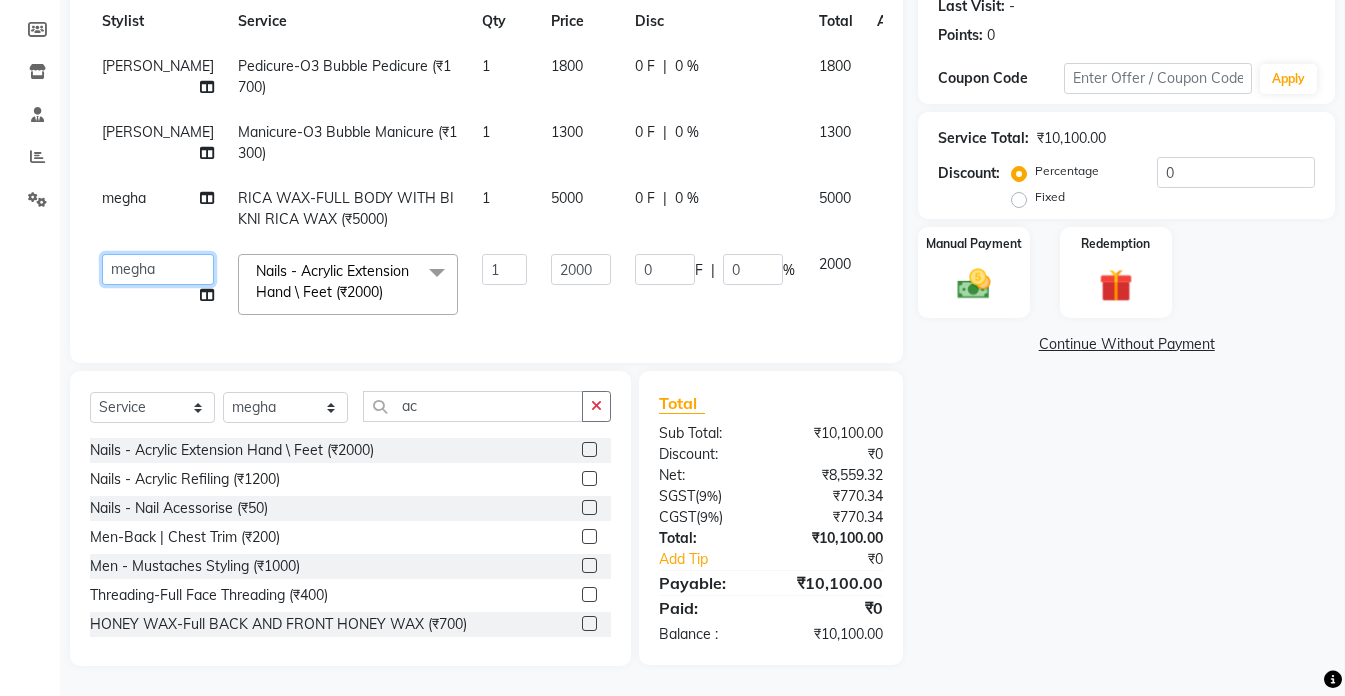 click on "akshay   [PERSON_NAME]   [PERSON_NAME]   [PERSON_NAME]    [MEDICAL_DATA][PERSON_NAME]   [PERSON_NAME]   [DATE][PERSON_NAME]" 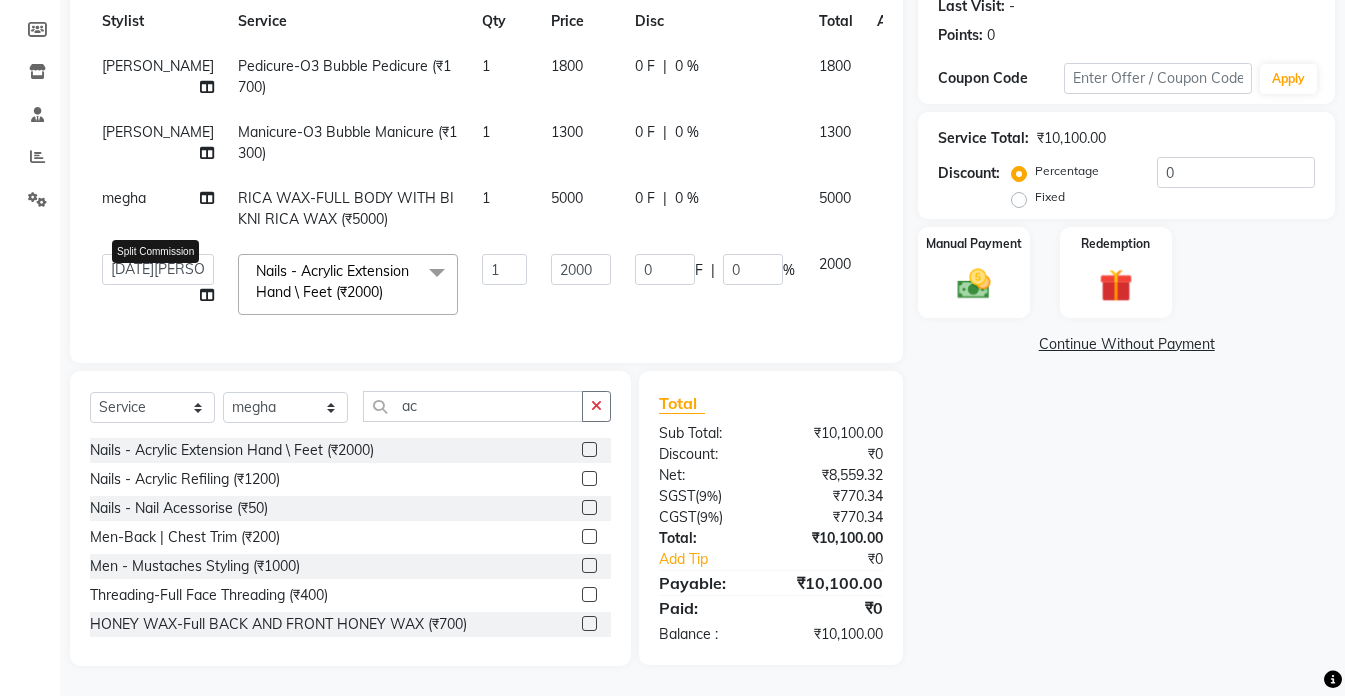 select on "55354" 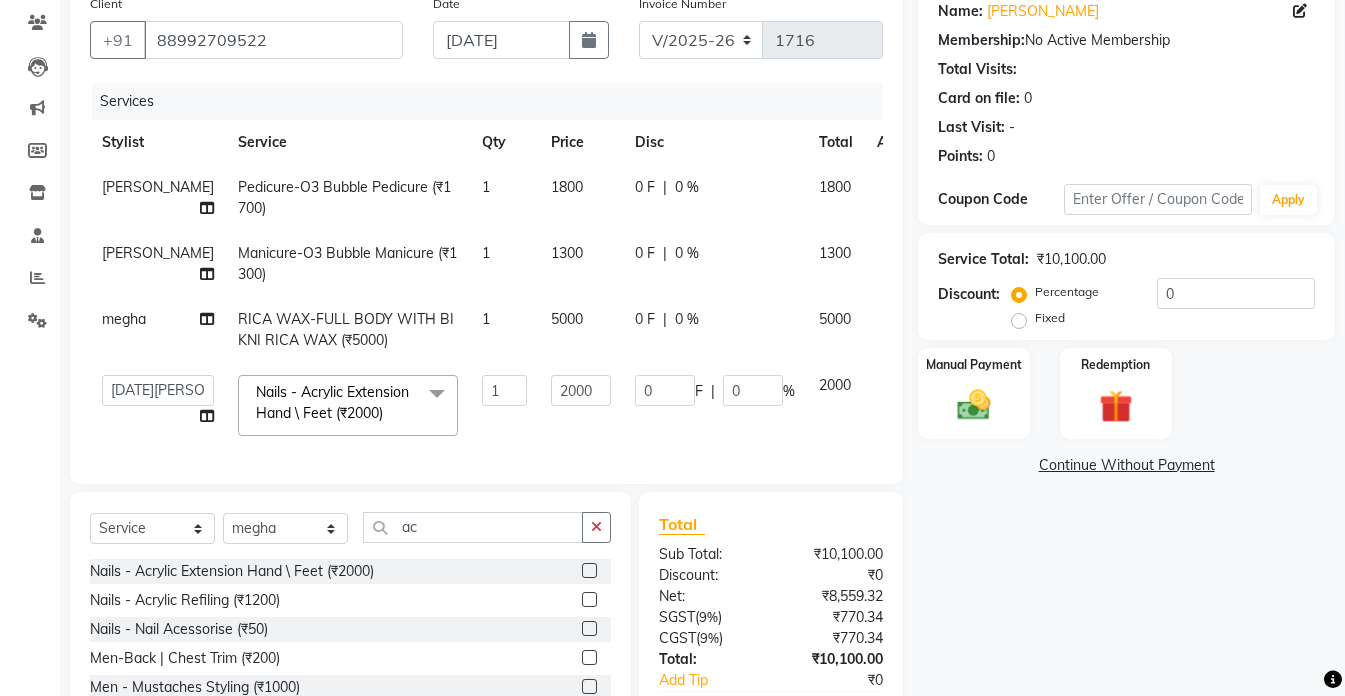 scroll, scrollTop: 200, scrollLeft: 0, axis: vertical 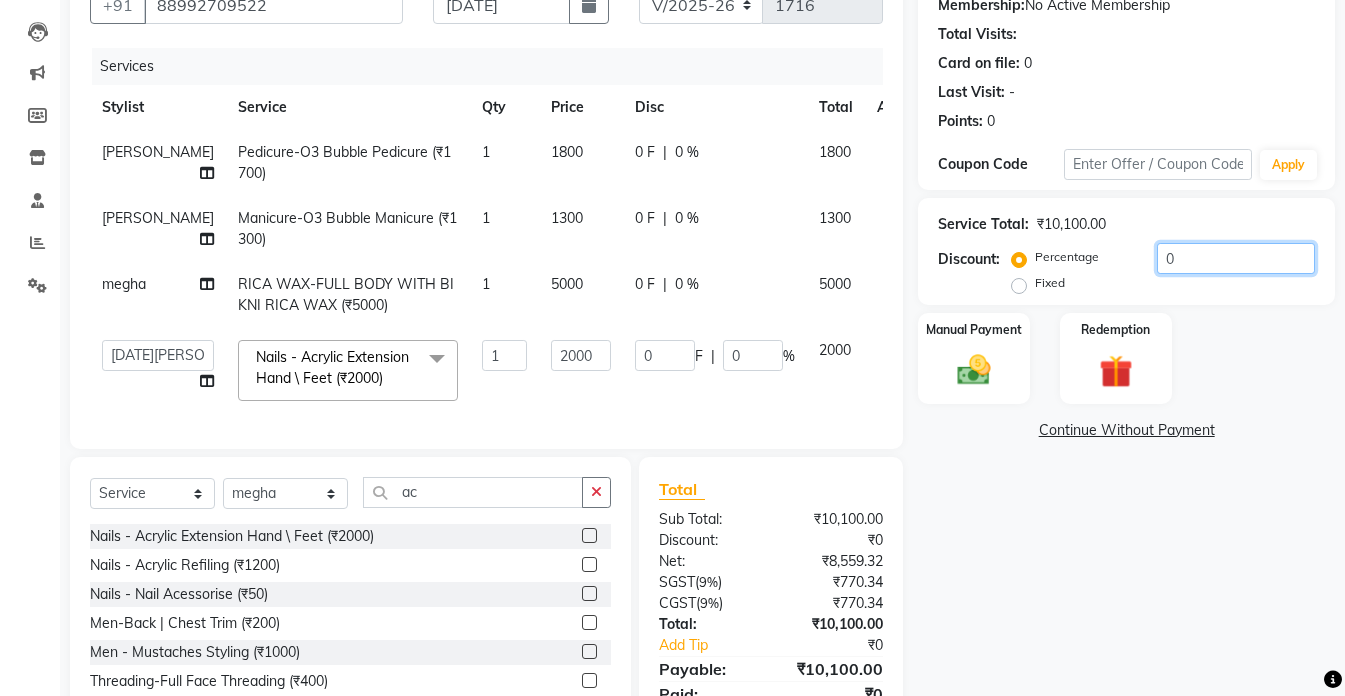click on "0" 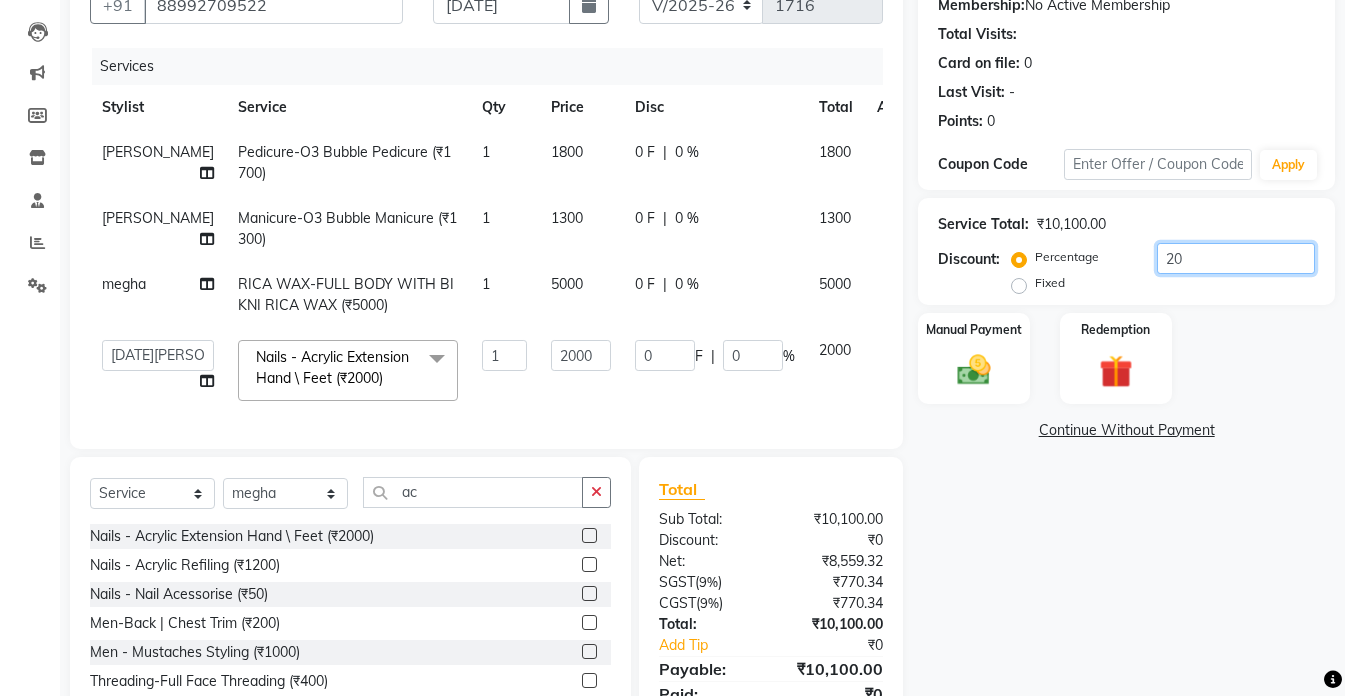 type on "400" 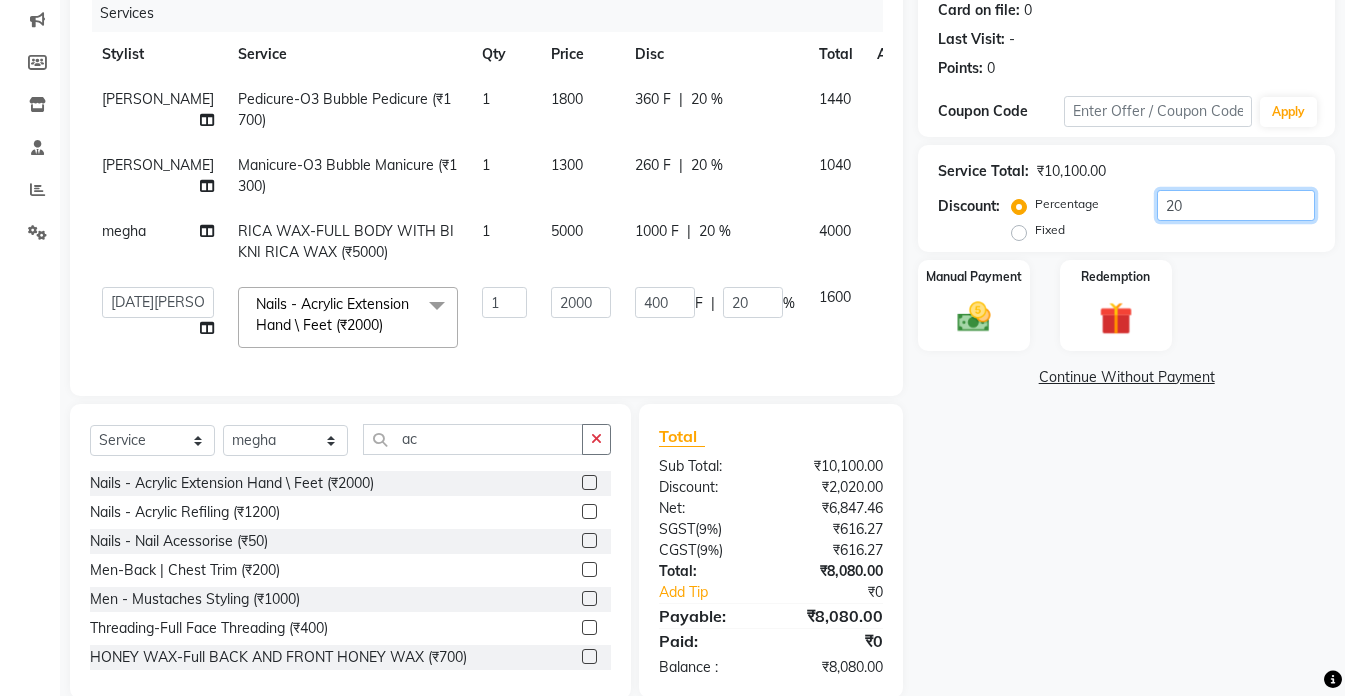 scroll, scrollTop: 301, scrollLeft: 0, axis: vertical 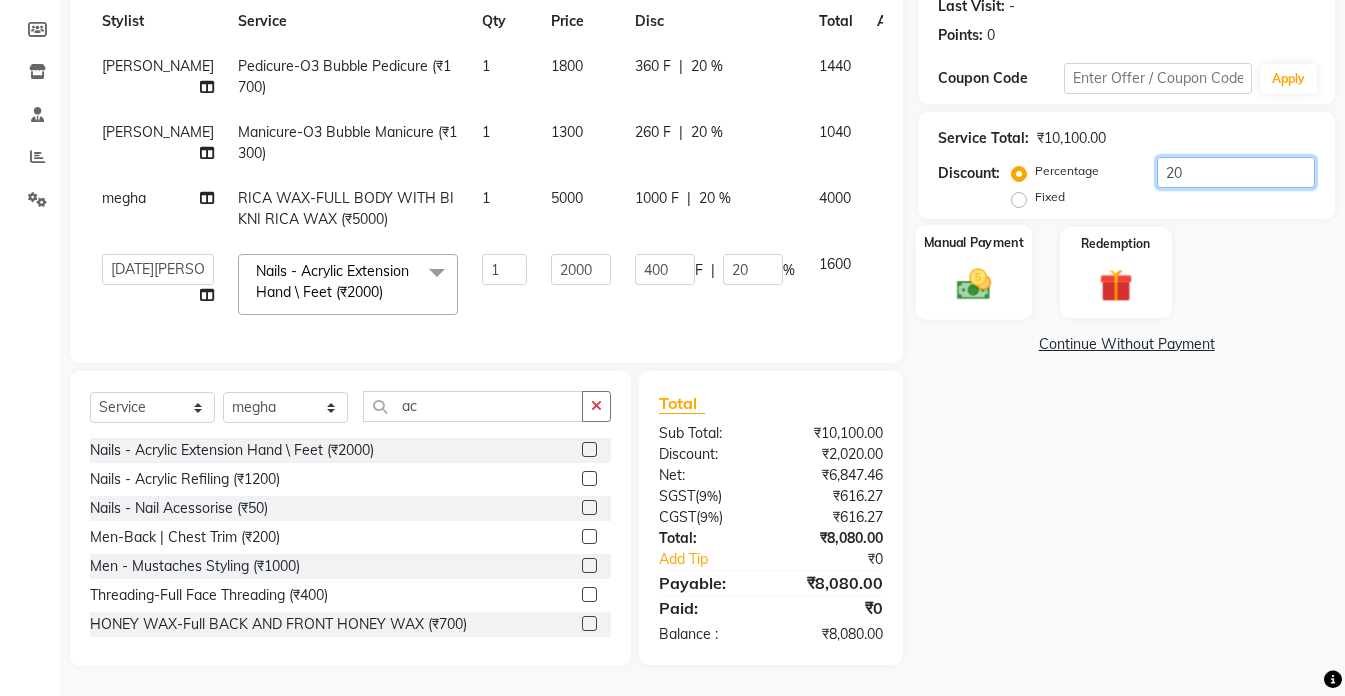 type on "20" 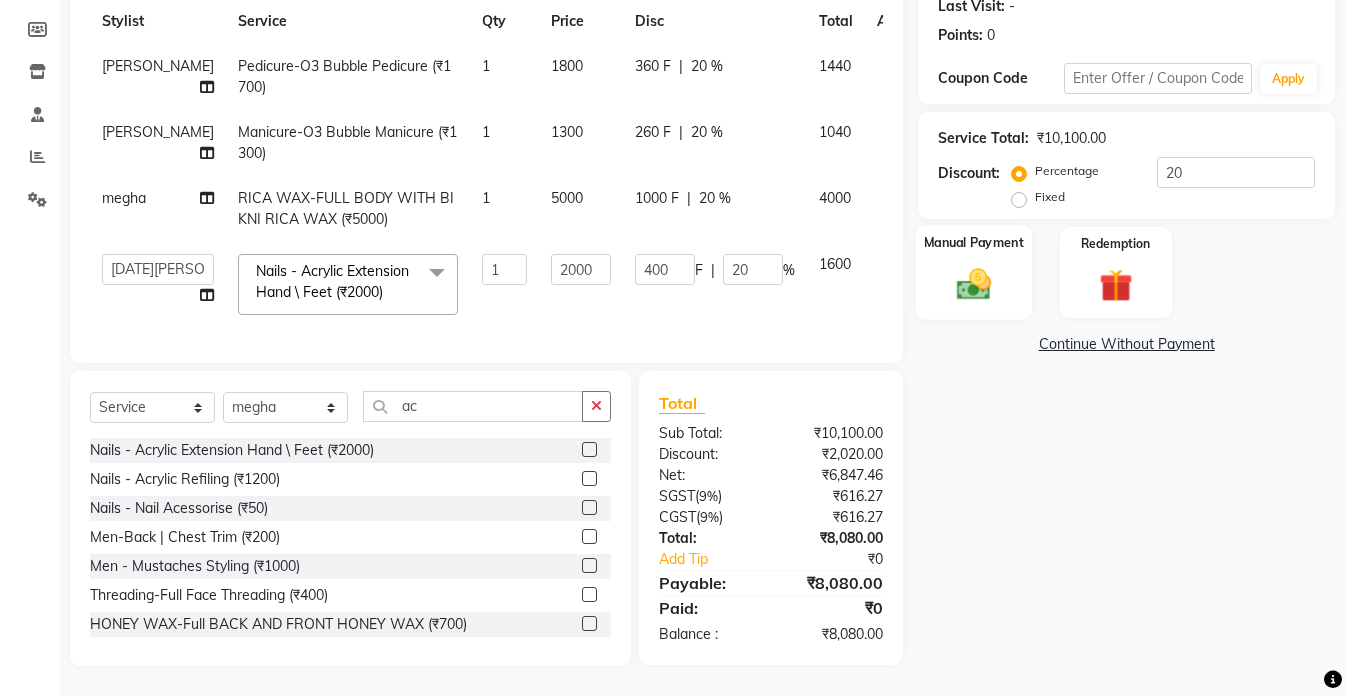 click 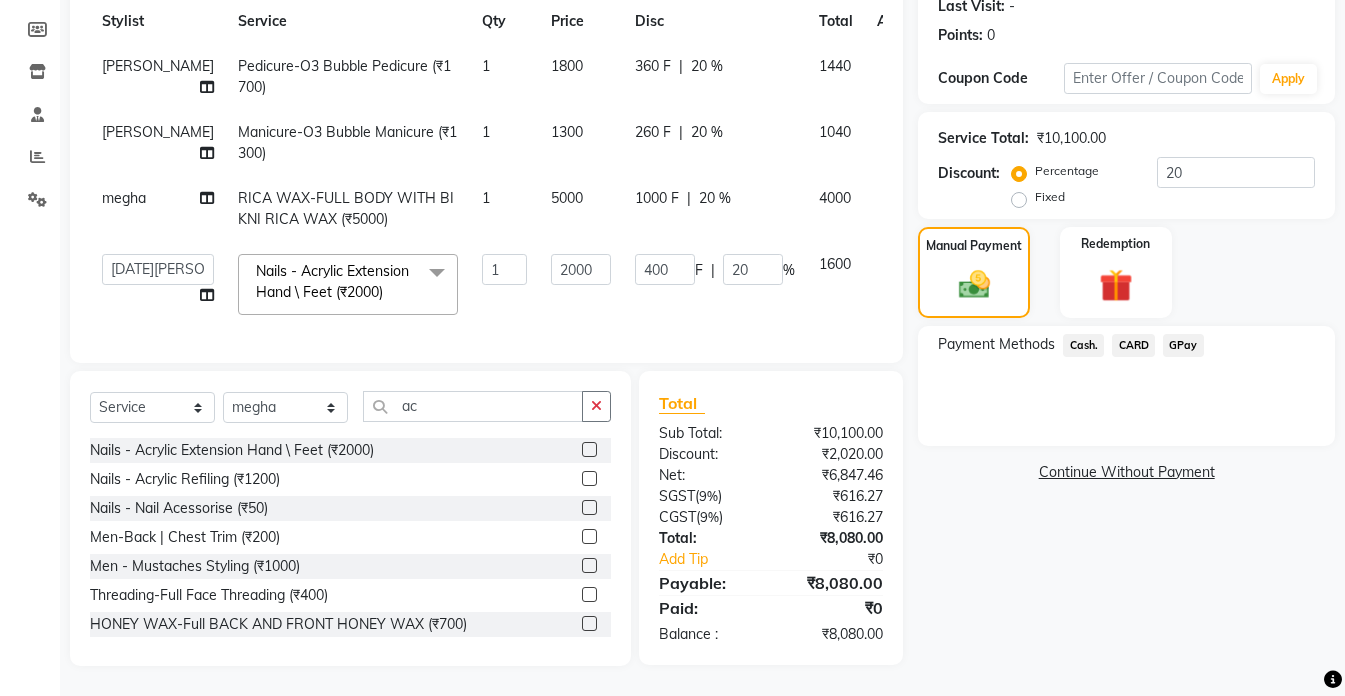 click on "GPay" 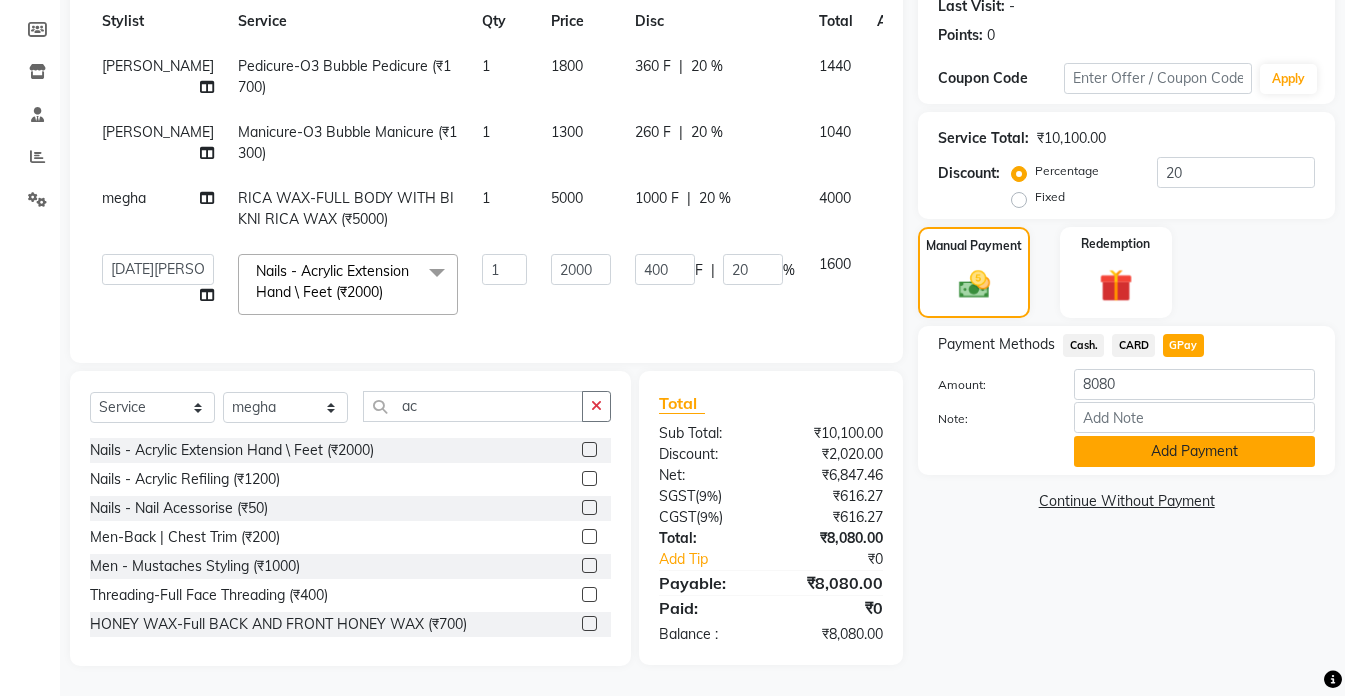 click on "Add Payment" 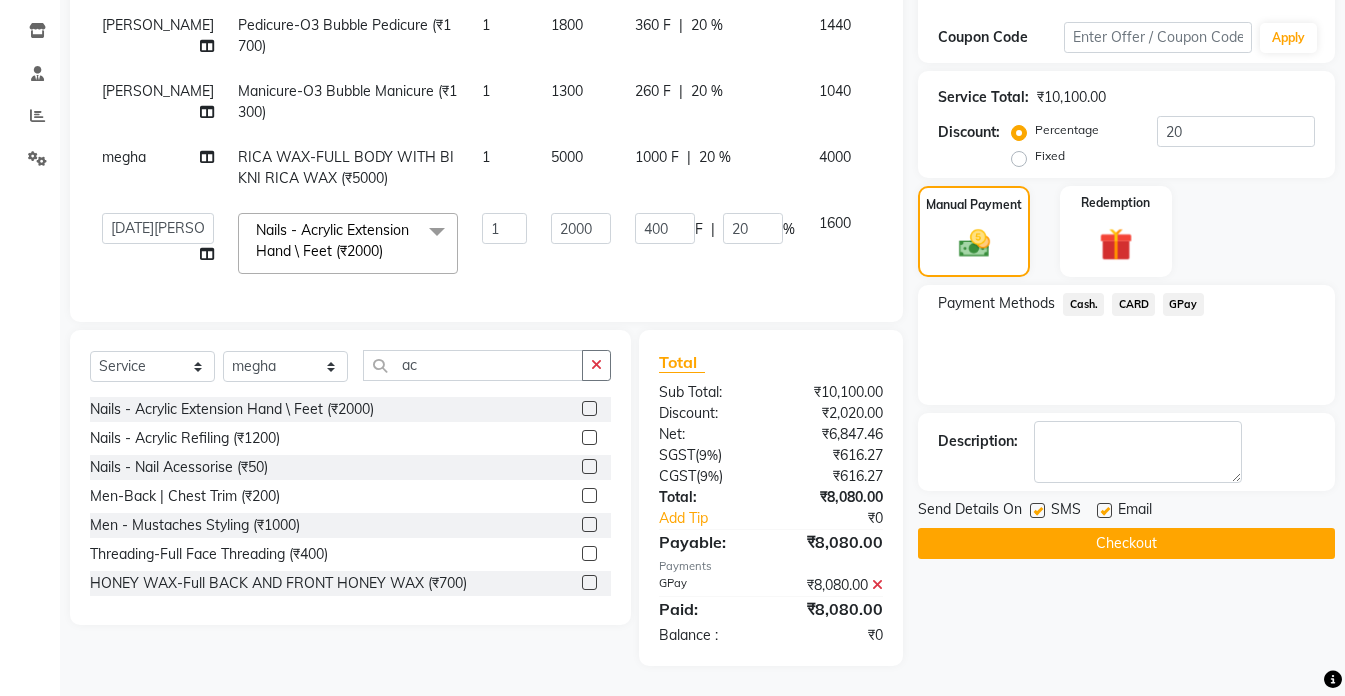 scroll, scrollTop: 342, scrollLeft: 0, axis: vertical 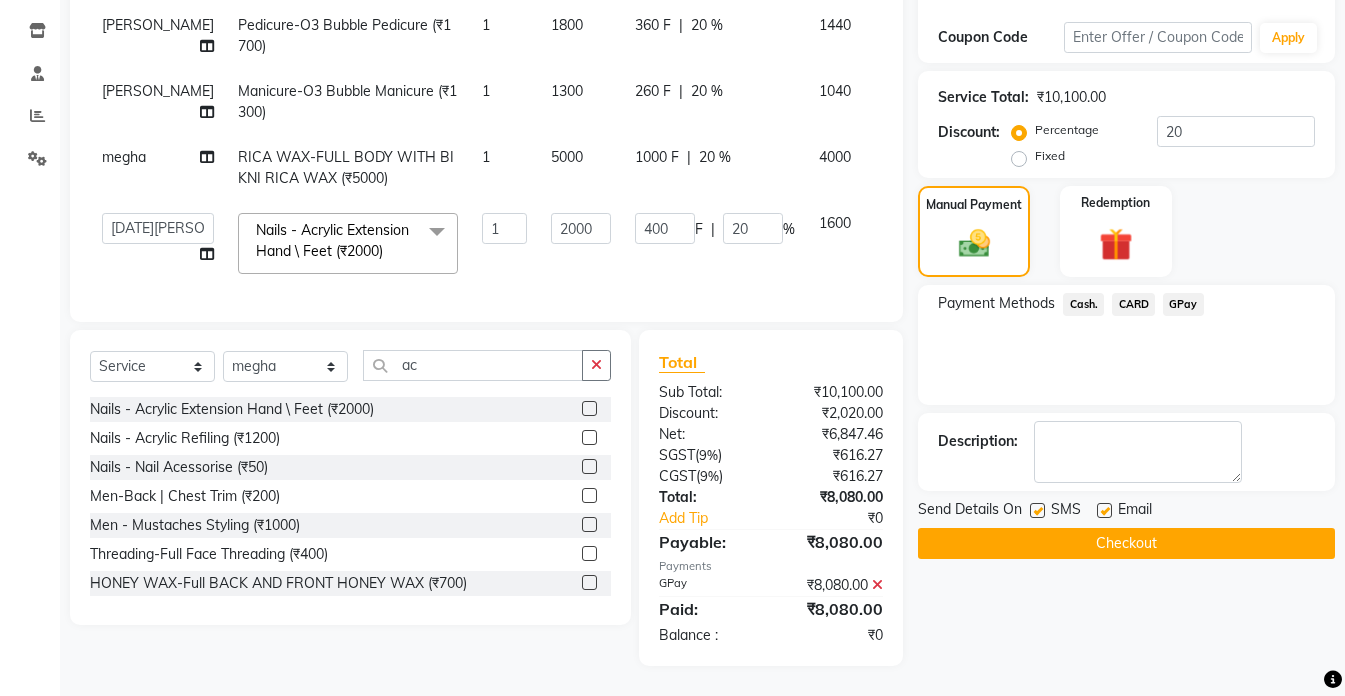 click on "Checkout" 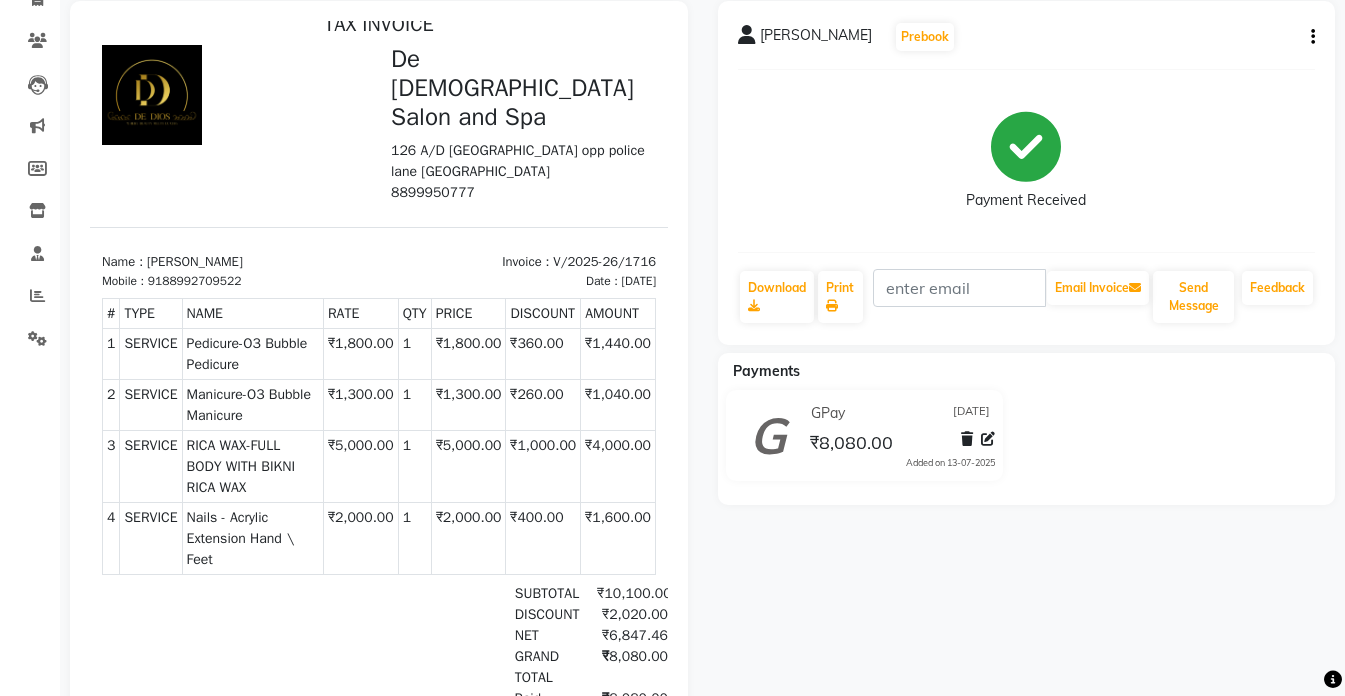 scroll, scrollTop: 0, scrollLeft: 0, axis: both 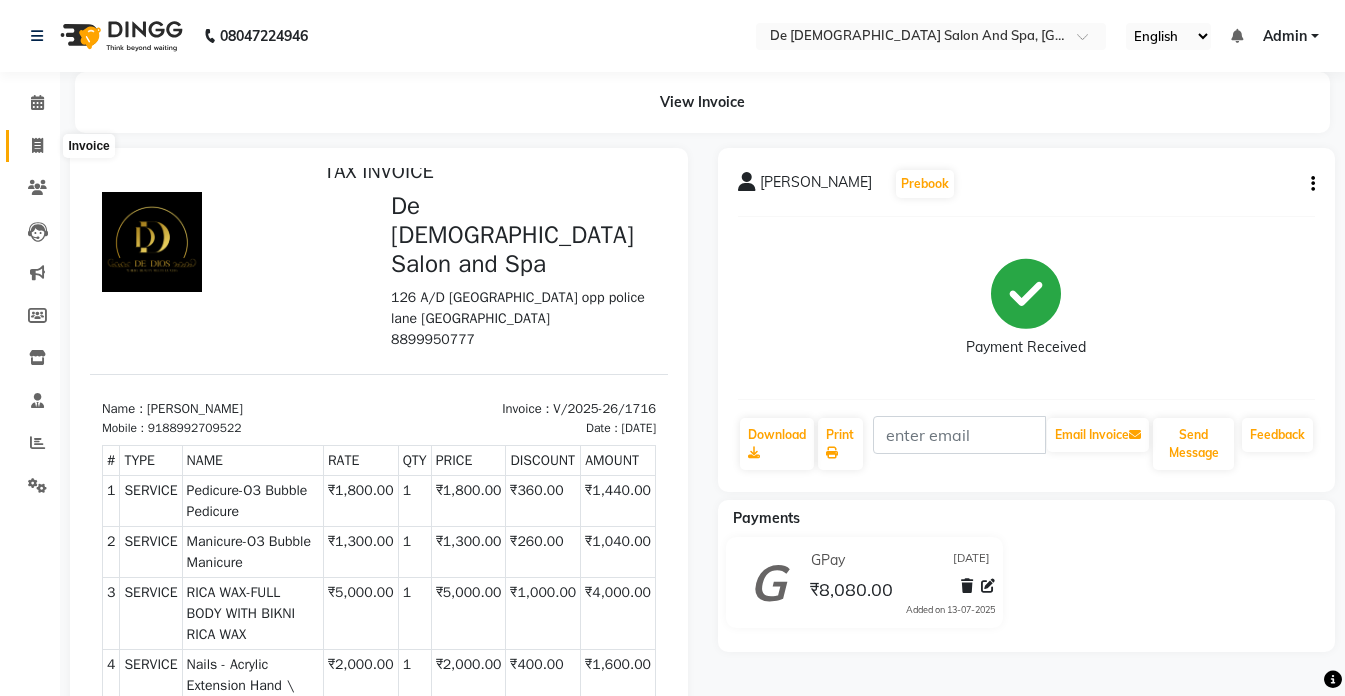 click 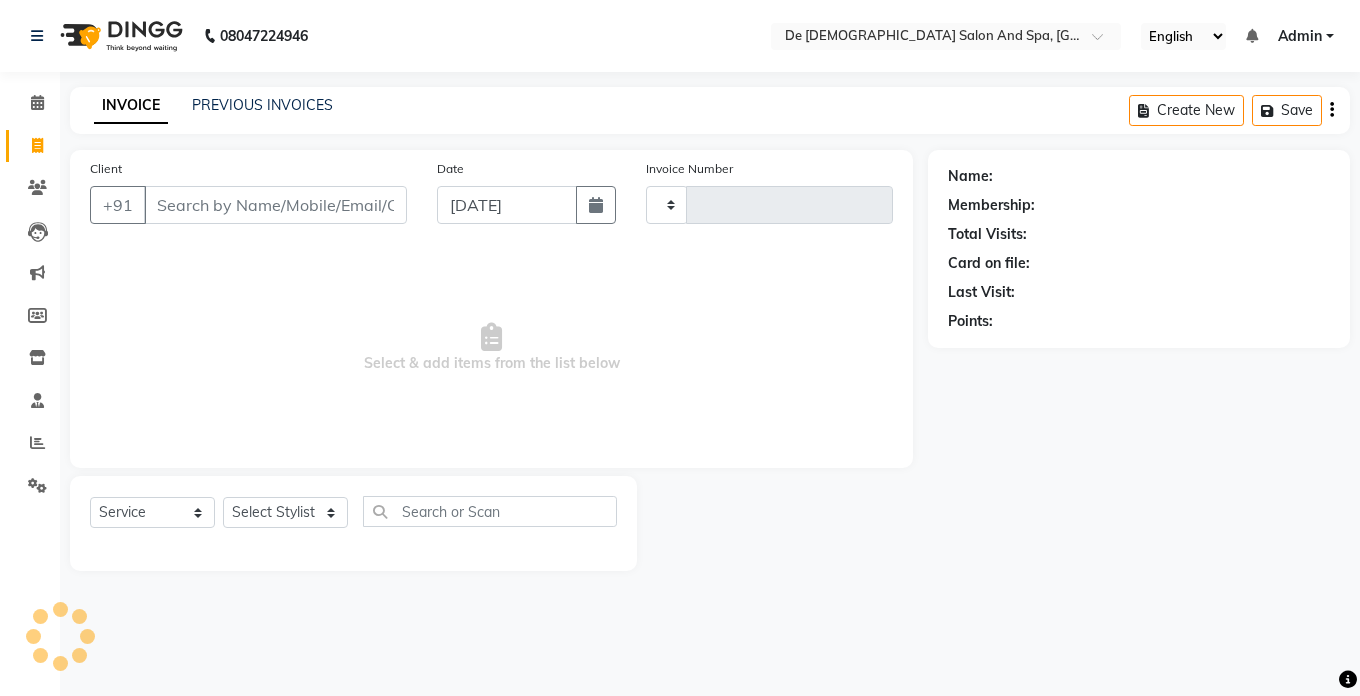 type on "1717" 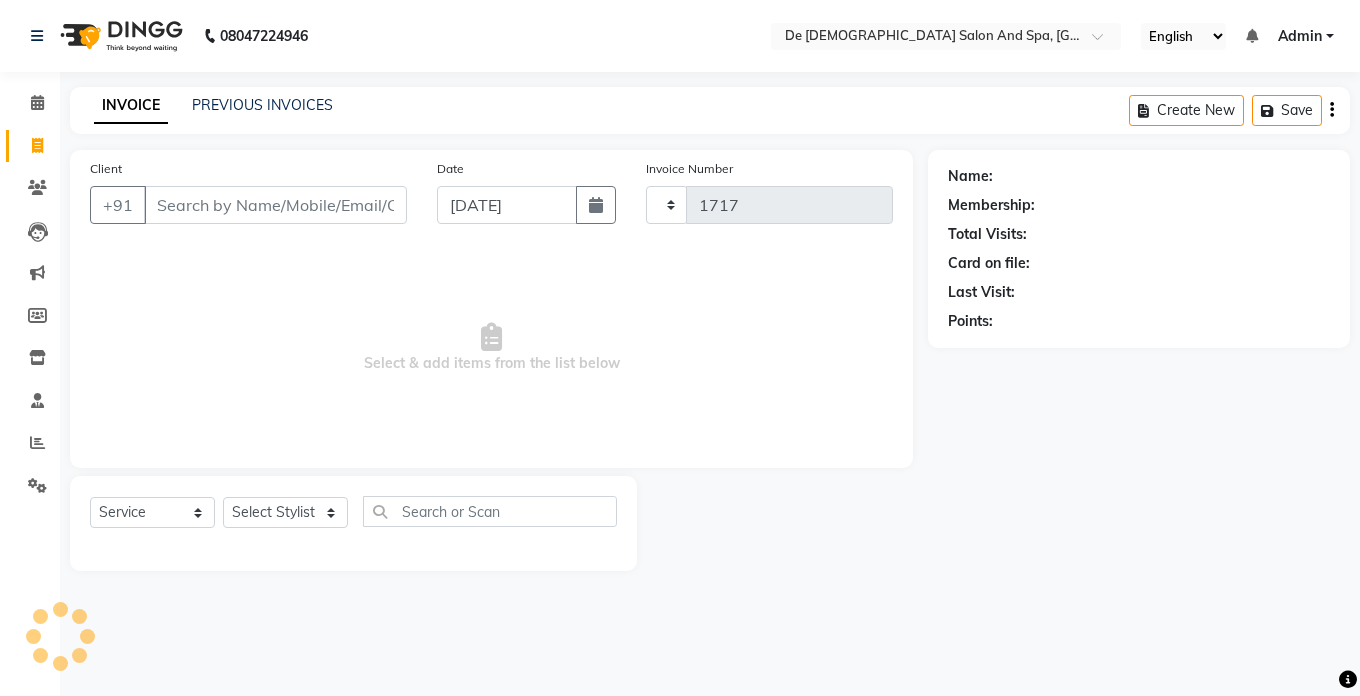 select on "6431" 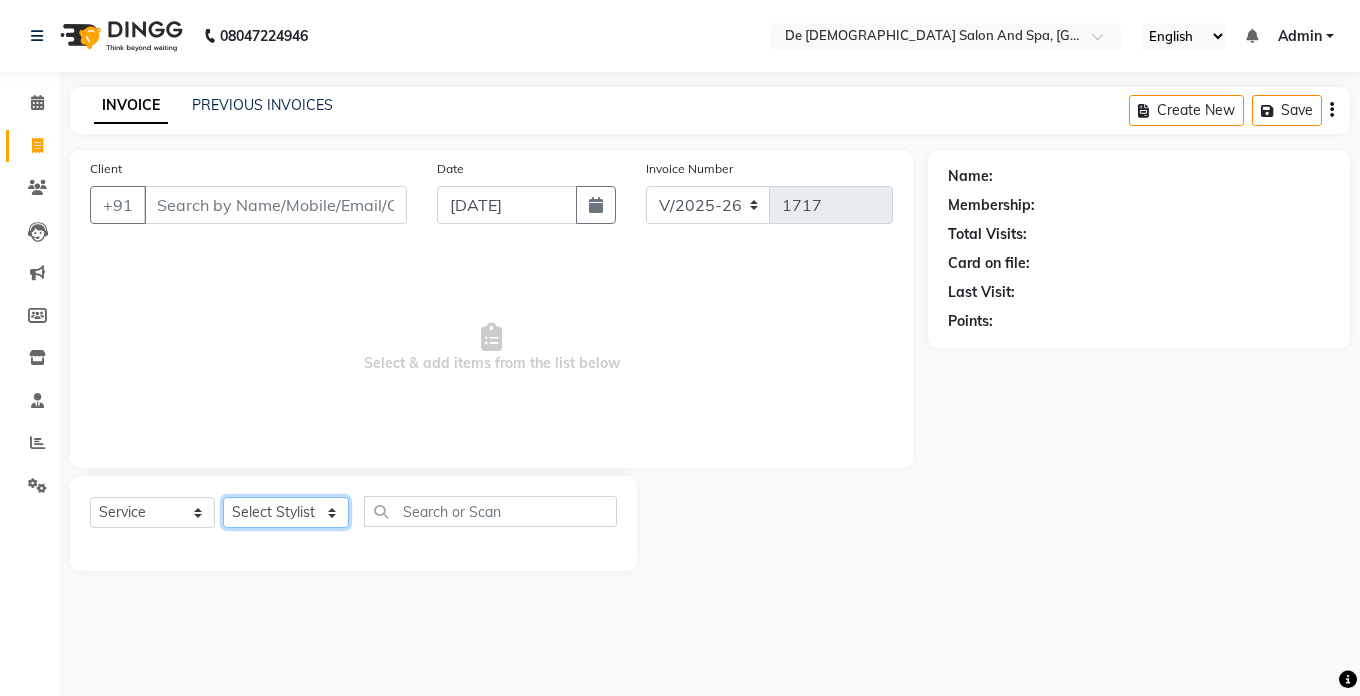 click on "Select Stylist akshay aman [PERSON_NAME] [PERSON_NAME]  [MEDICAL_DATA][PERSON_NAME] [PERSON_NAME] [DATE][PERSON_NAME]" 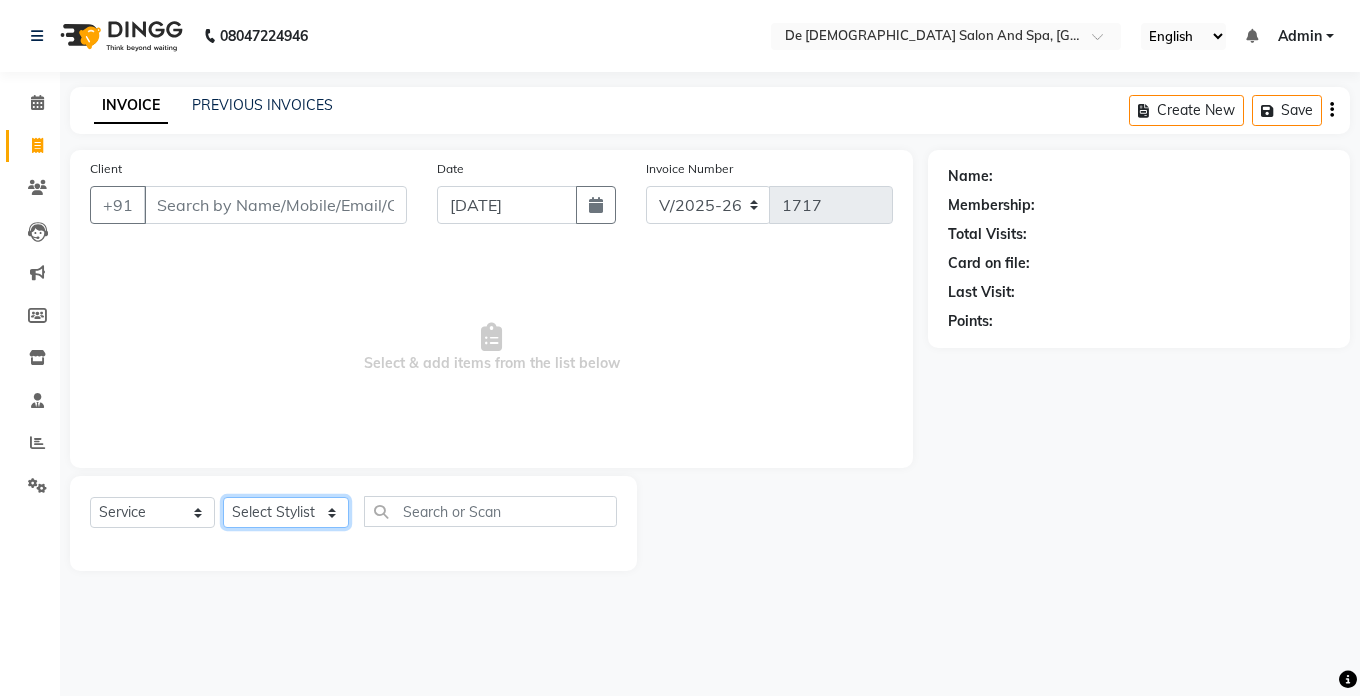 select on "49201" 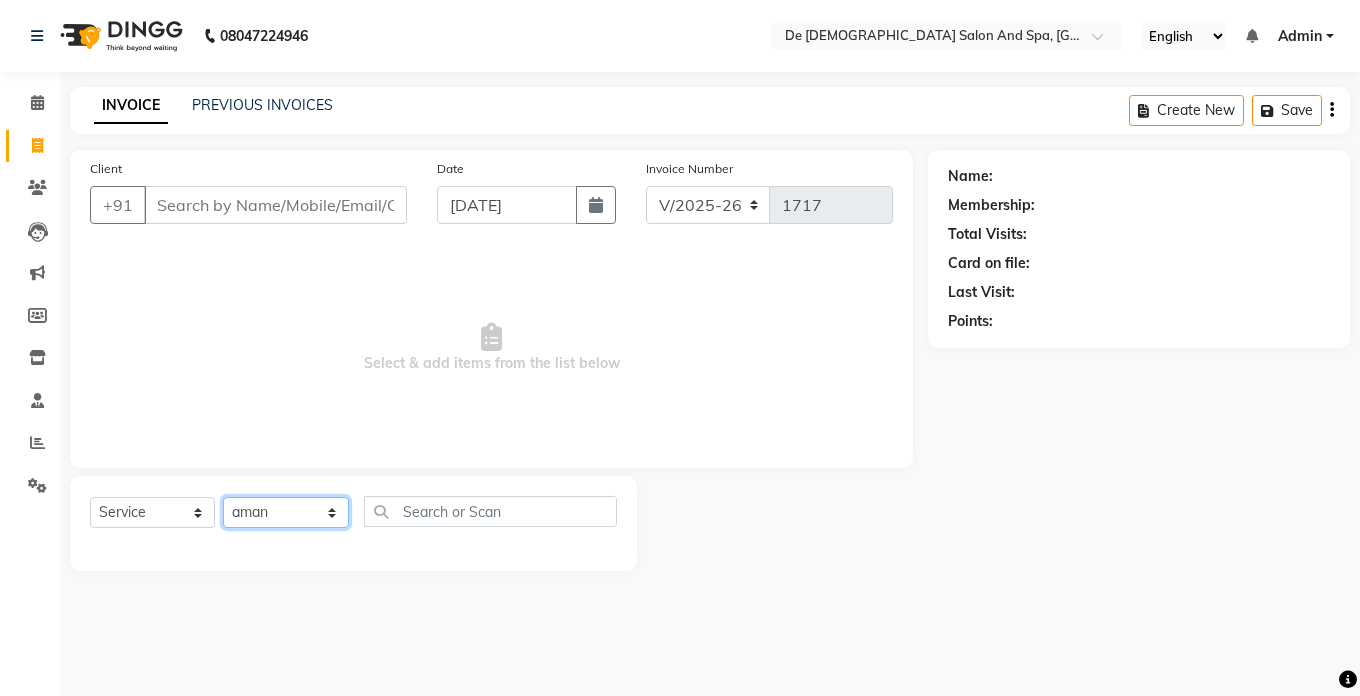 click on "Select Stylist akshay aman [PERSON_NAME] [PERSON_NAME]  [MEDICAL_DATA][PERSON_NAME] [PERSON_NAME] [DATE][PERSON_NAME]" 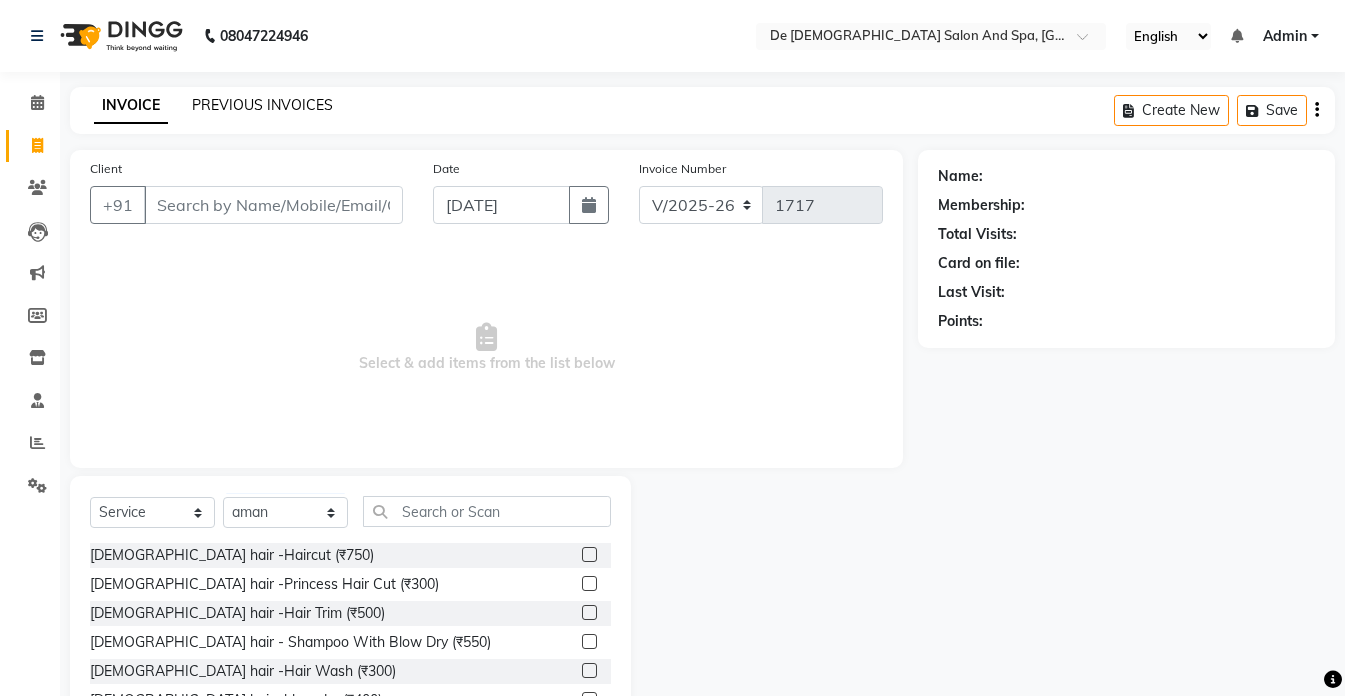 click on "PREVIOUS INVOICES" 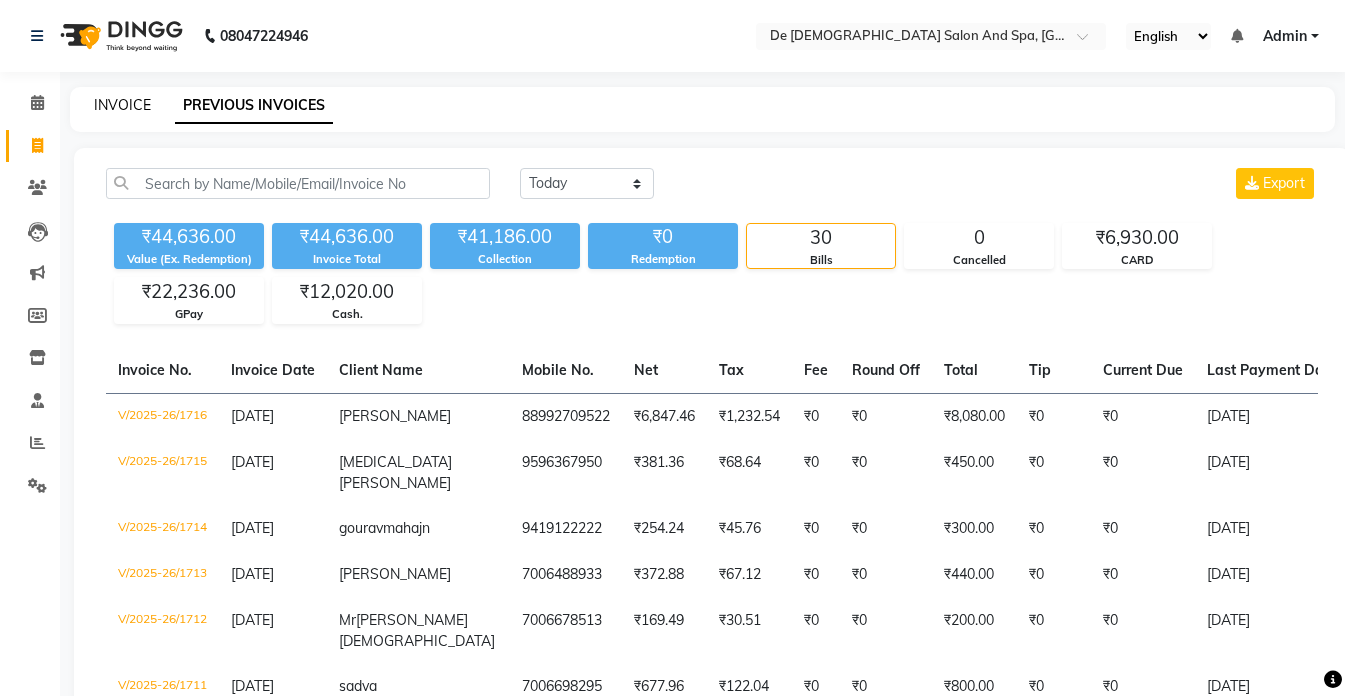 click on "INVOICE" 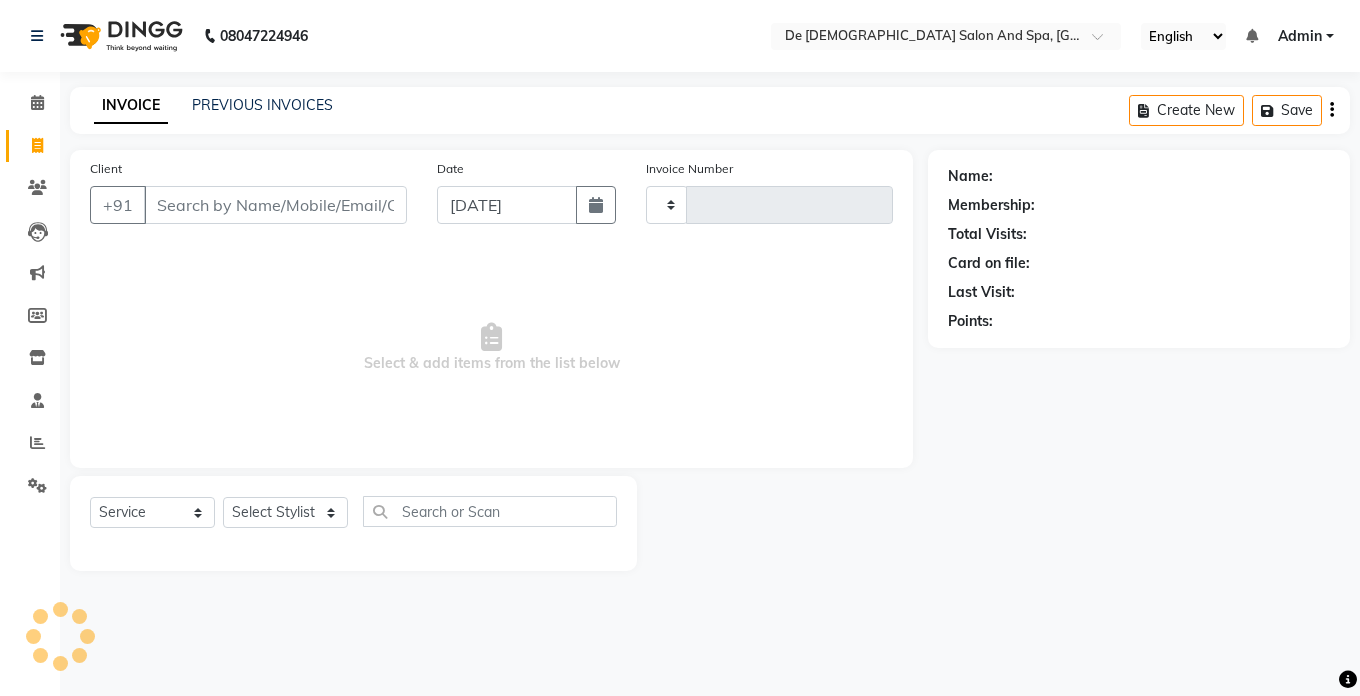type on "1717" 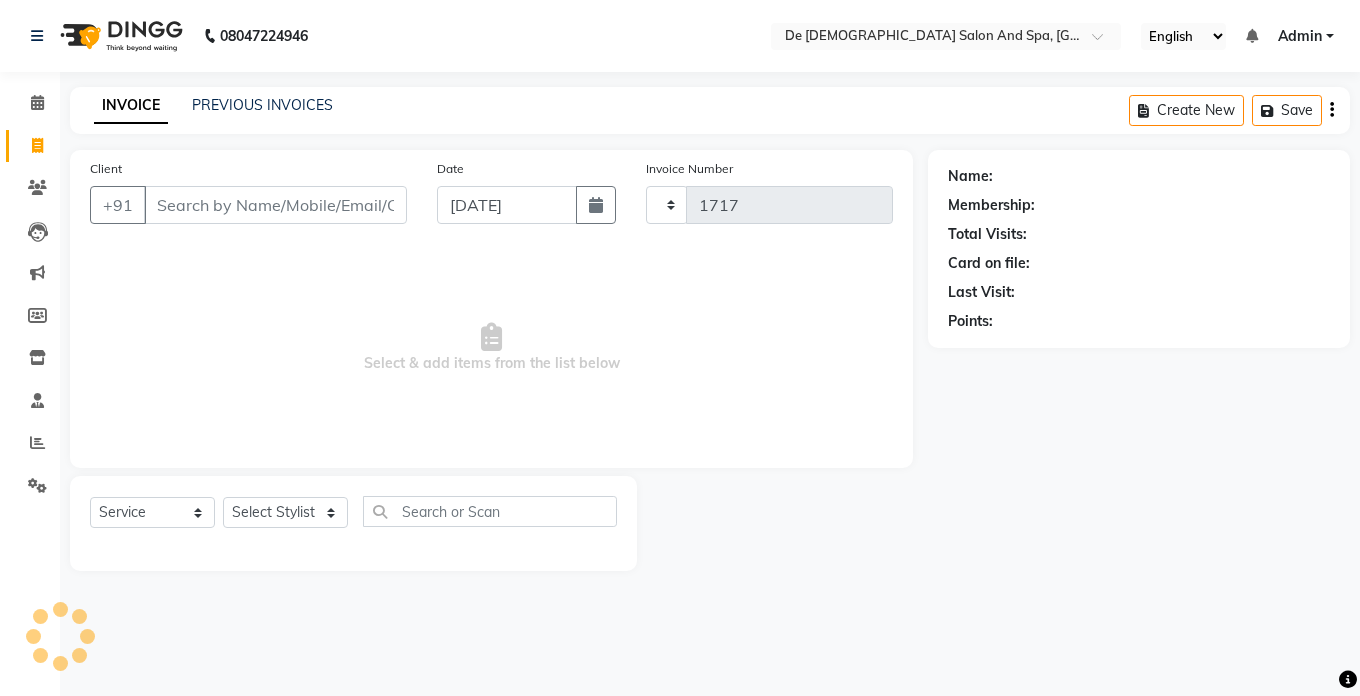 select on "6431" 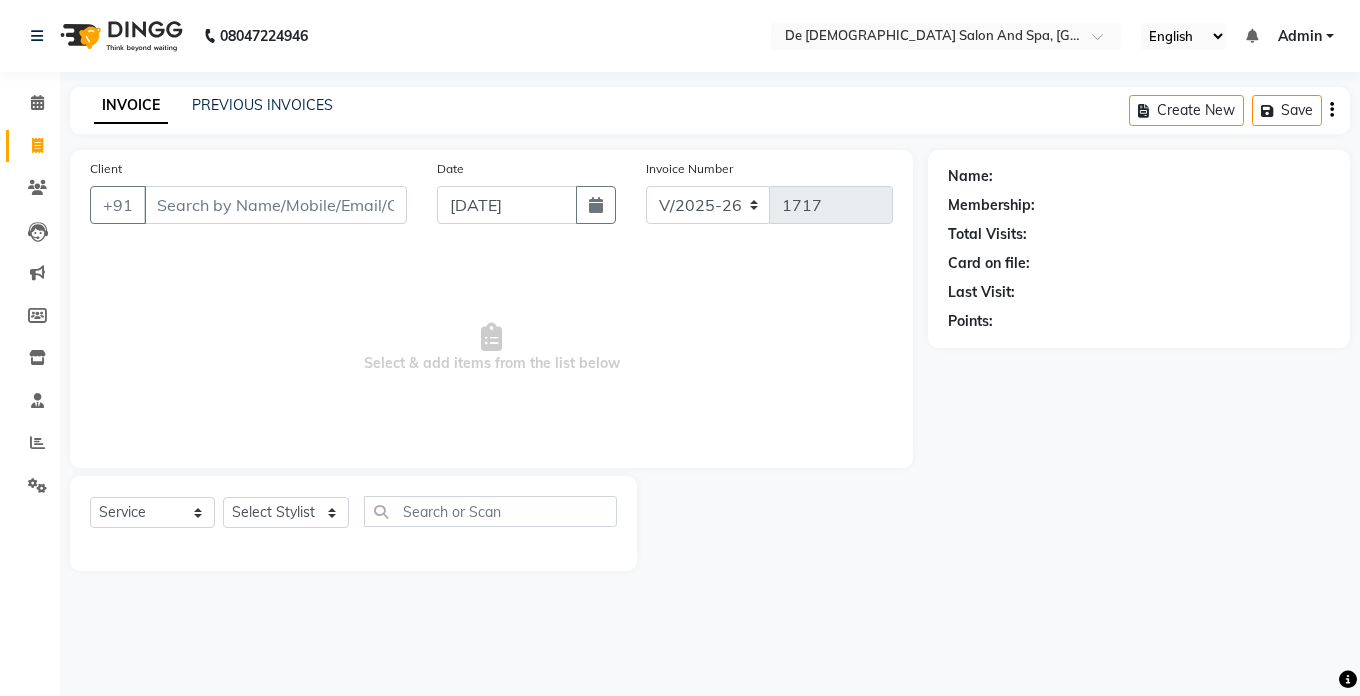 click on "08047224946" 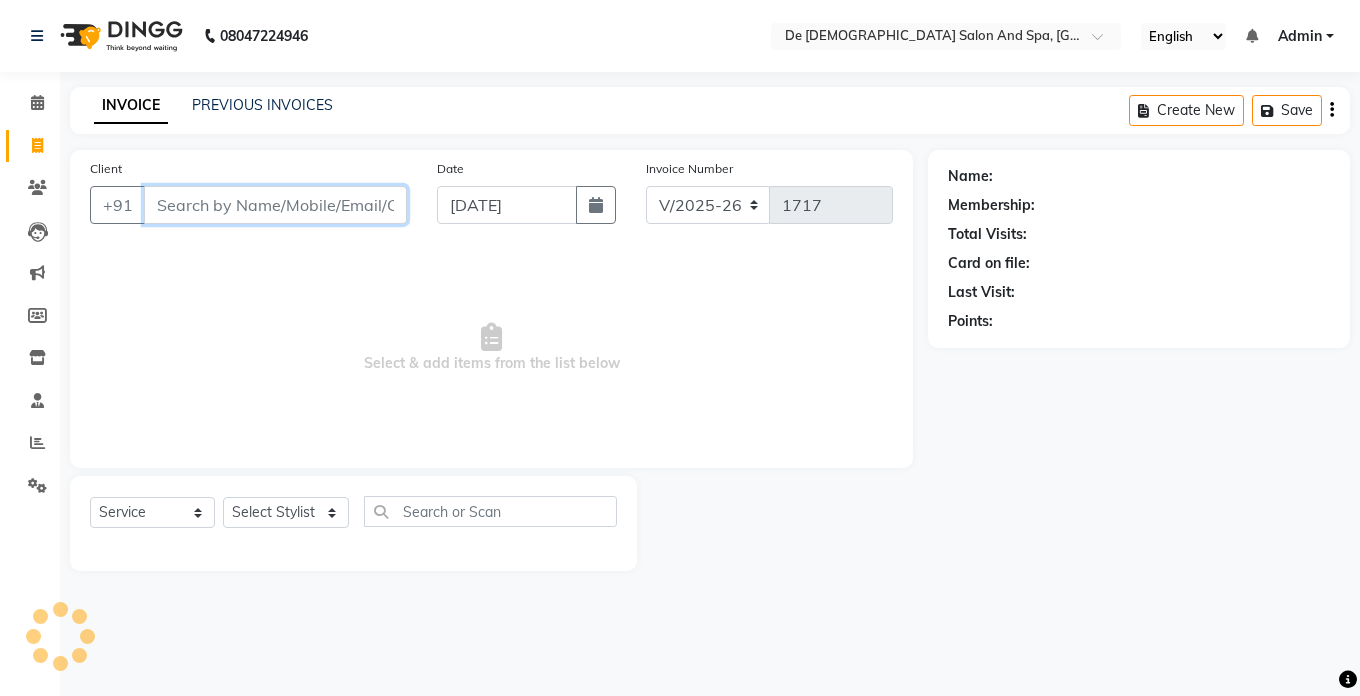 click on "Client" at bounding box center [275, 205] 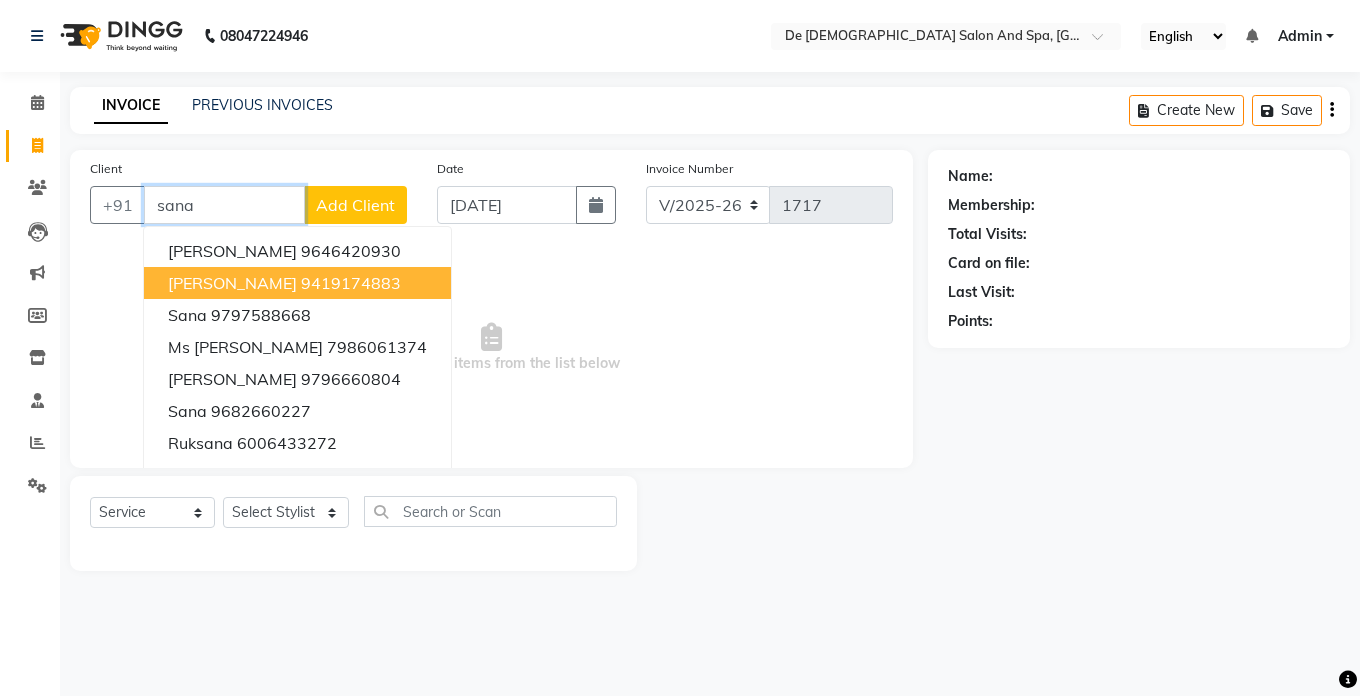 click on "9419174883" at bounding box center (351, 283) 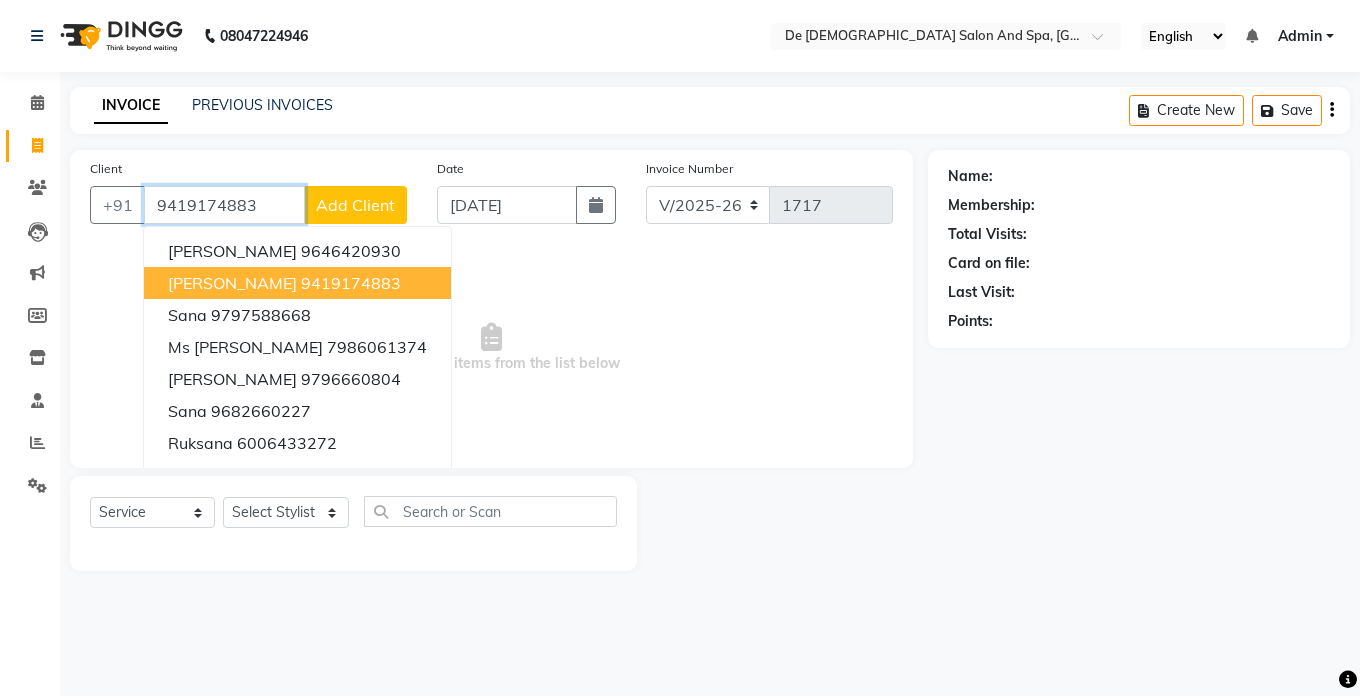 type on "9419174883" 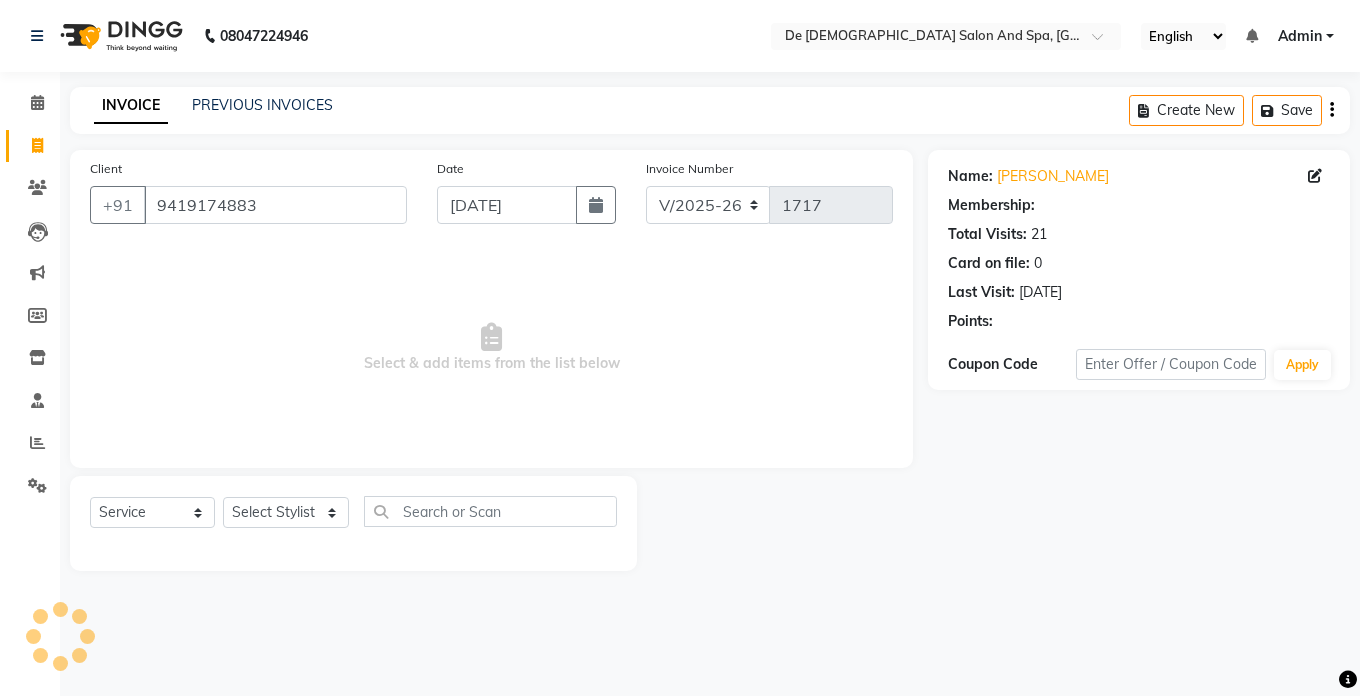 select on "1: Object" 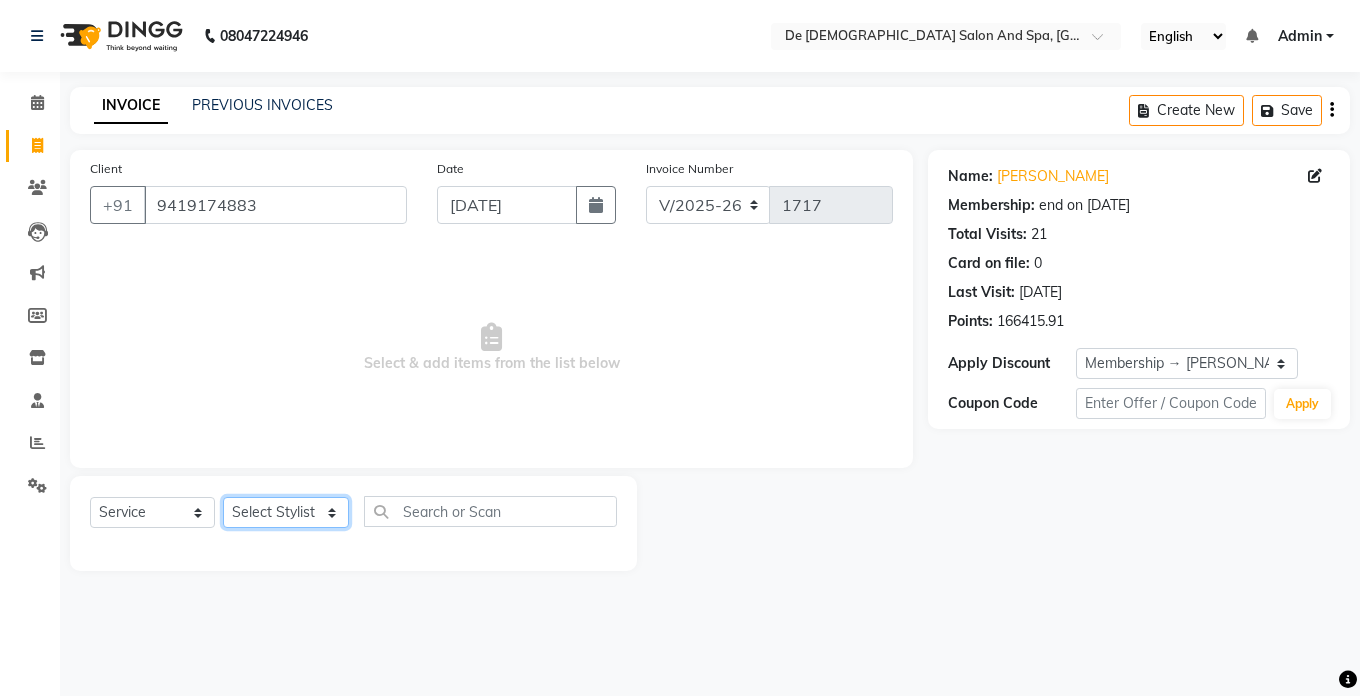 click on "Select Stylist akshay aman [PERSON_NAME] [PERSON_NAME]  [MEDICAL_DATA][PERSON_NAME] [PERSON_NAME] [DATE][PERSON_NAME]" 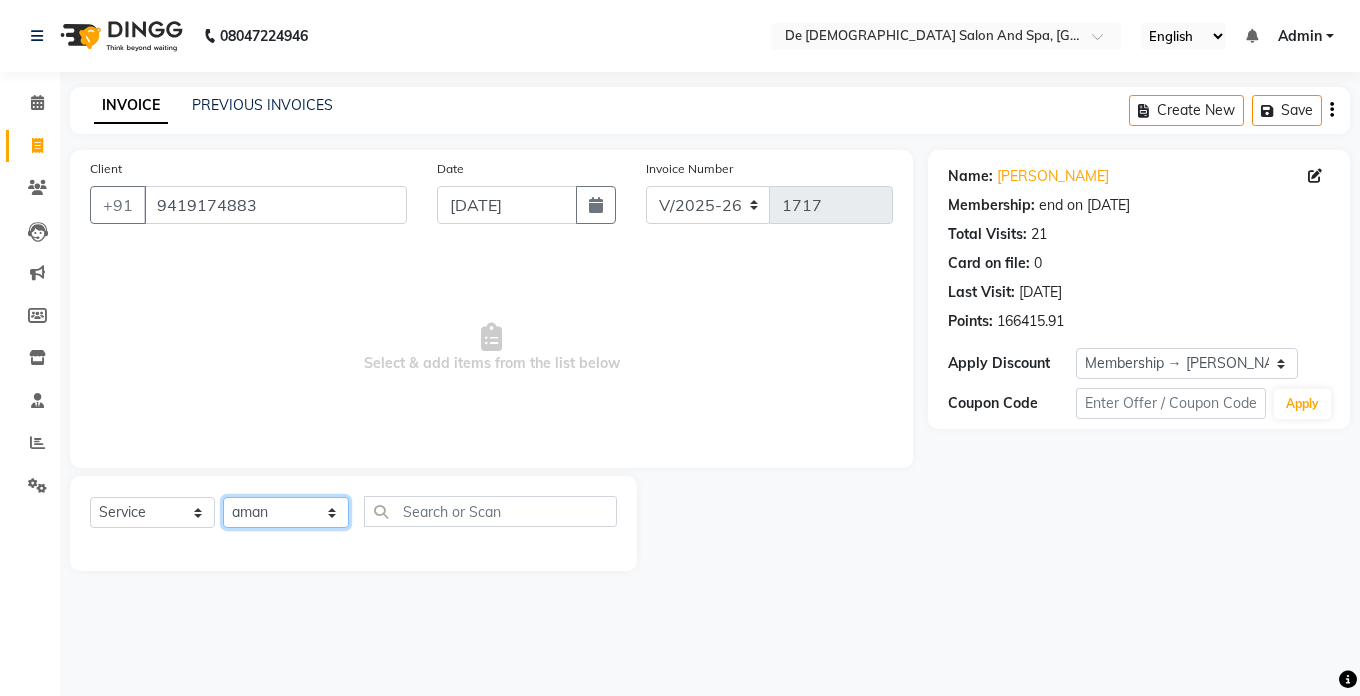 click on "Select Stylist akshay aman [PERSON_NAME] [PERSON_NAME]  [MEDICAL_DATA][PERSON_NAME] [PERSON_NAME] [DATE][PERSON_NAME]" 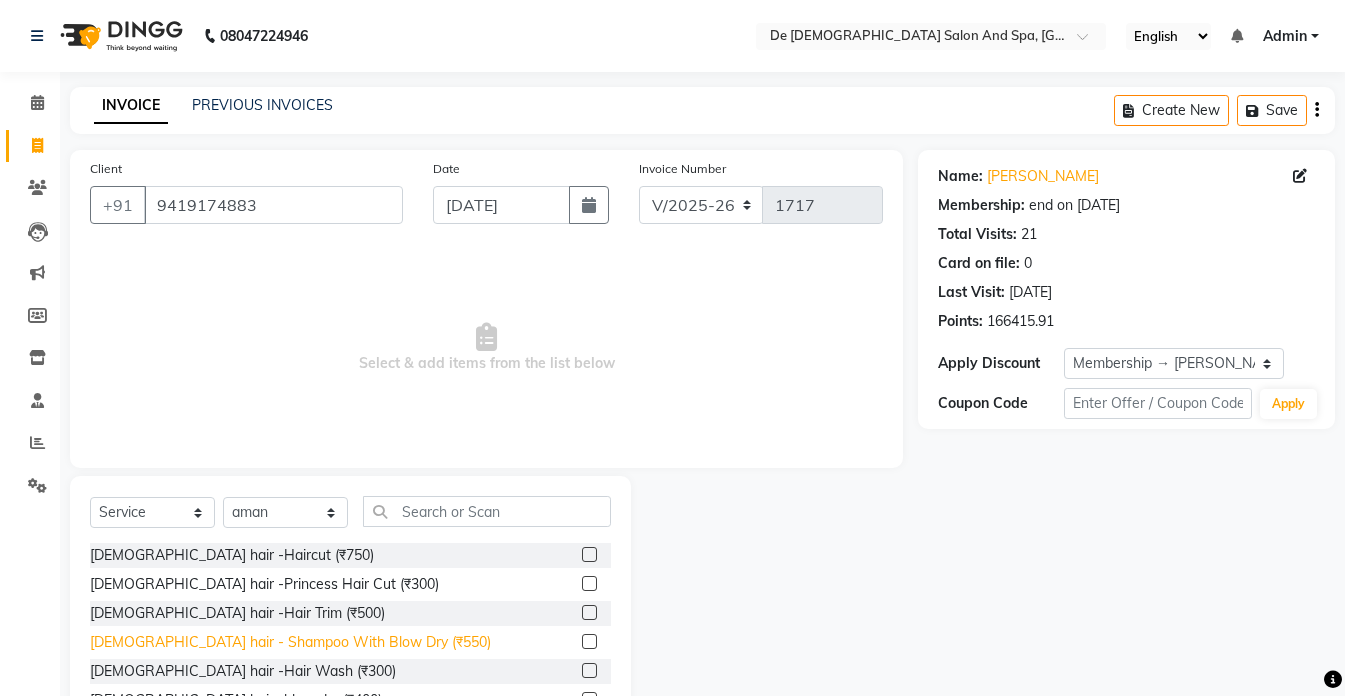 click on "[DEMOGRAPHIC_DATA] hair - Shampoo With Blow Dry (₹550)" 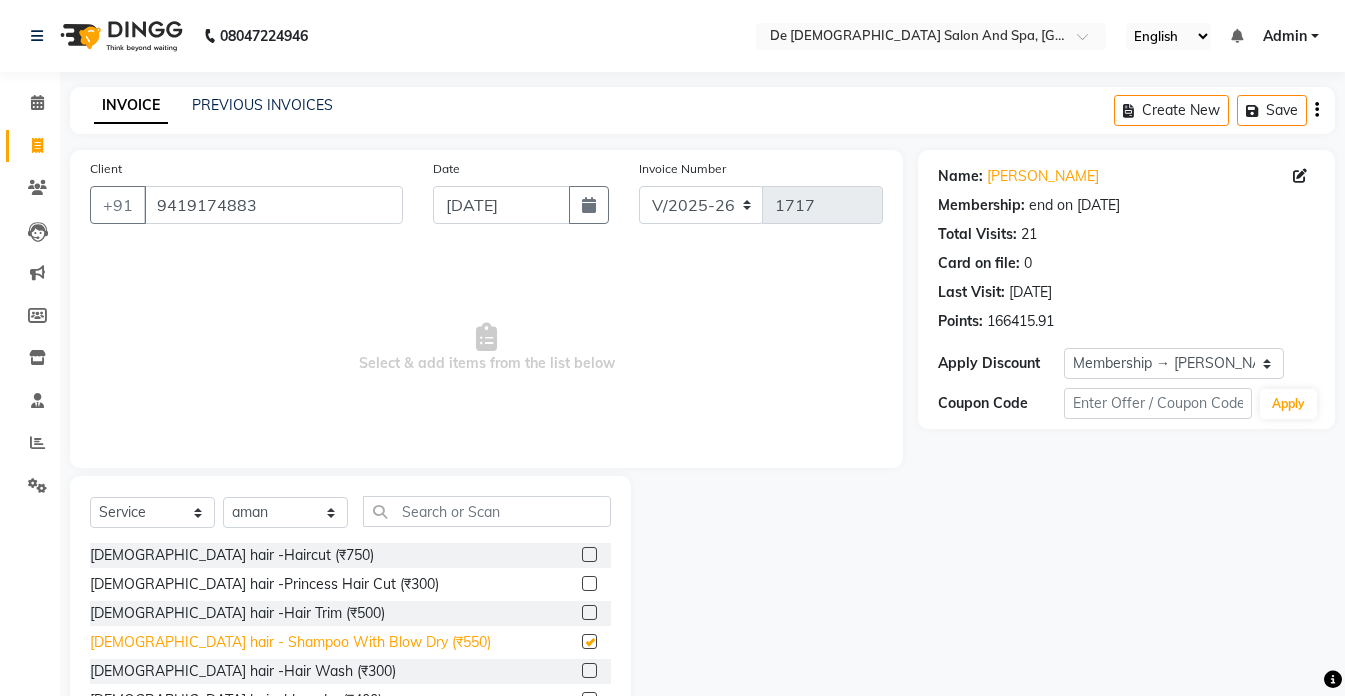 checkbox on "false" 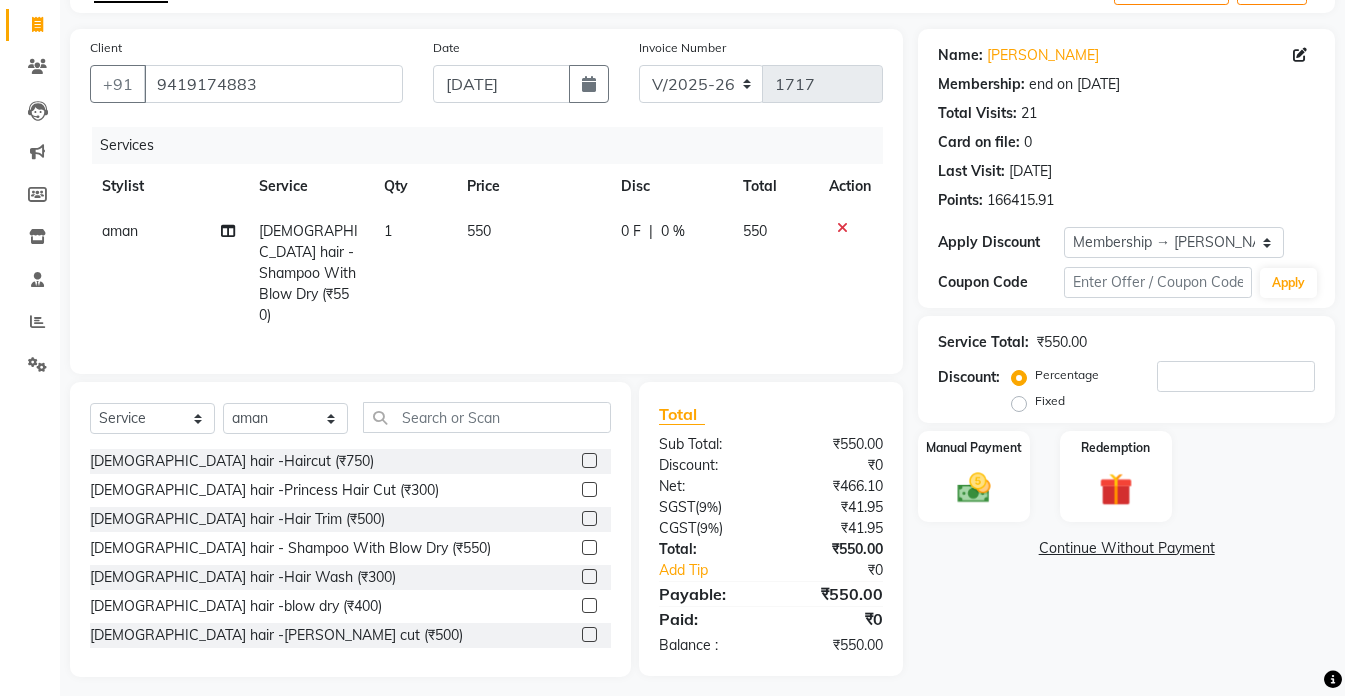 scroll, scrollTop: 126, scrollLeft: 0, axis: vertical 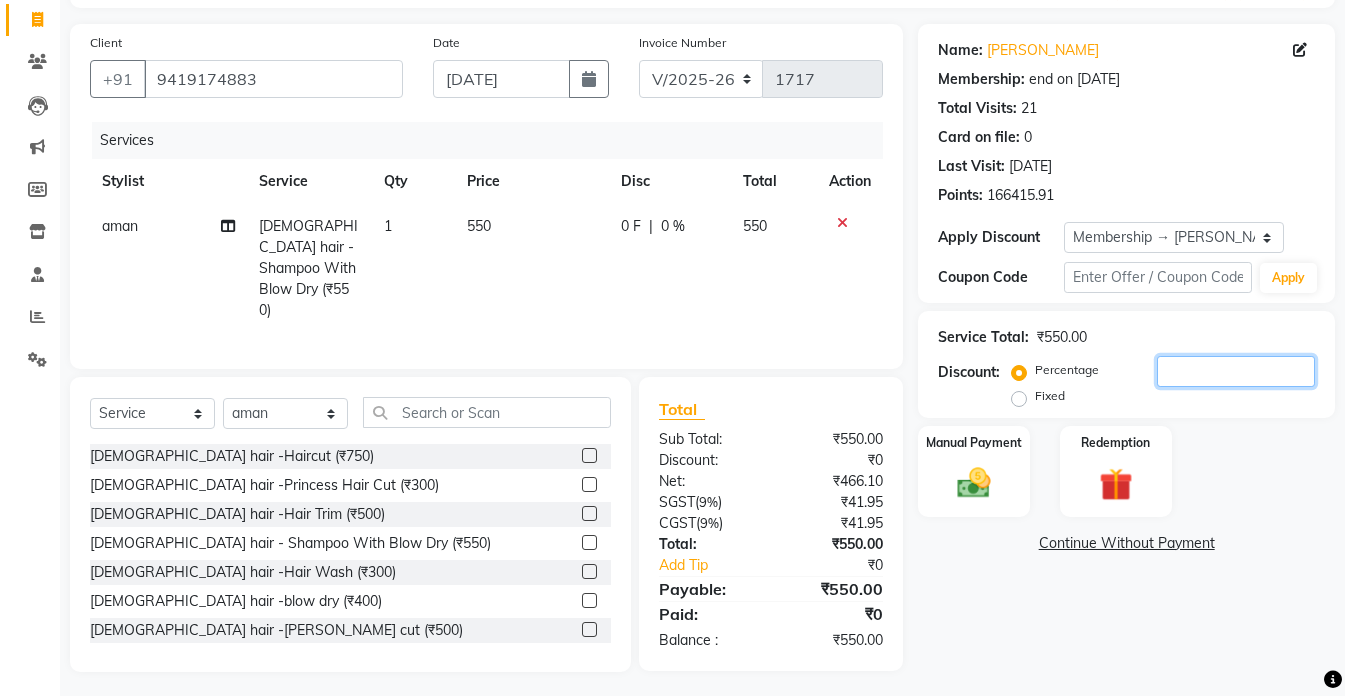 click 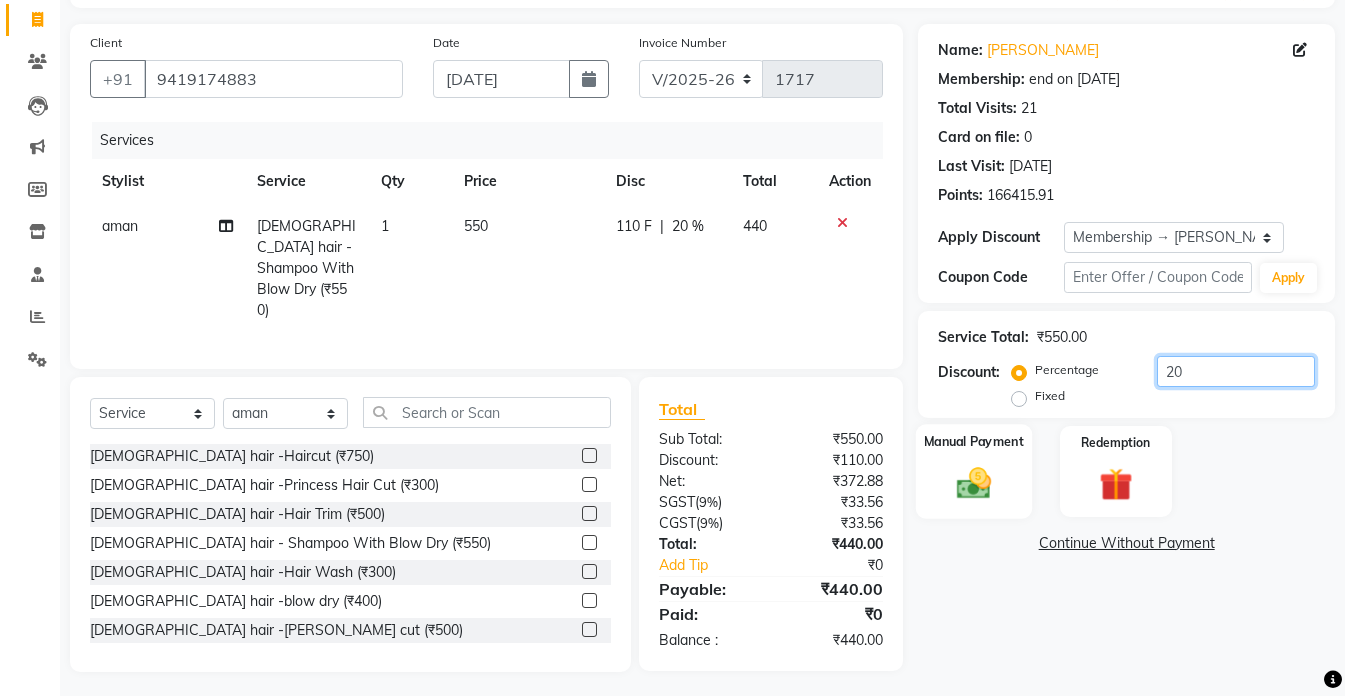 type on "20" 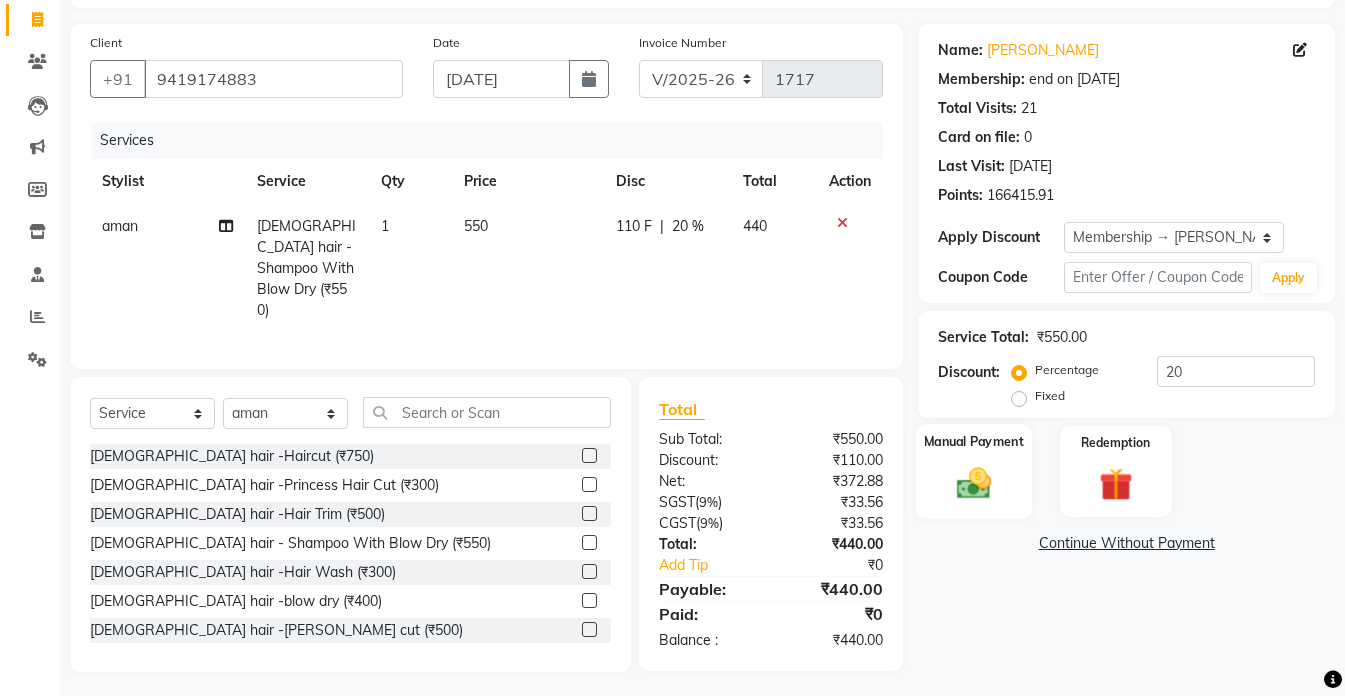 click 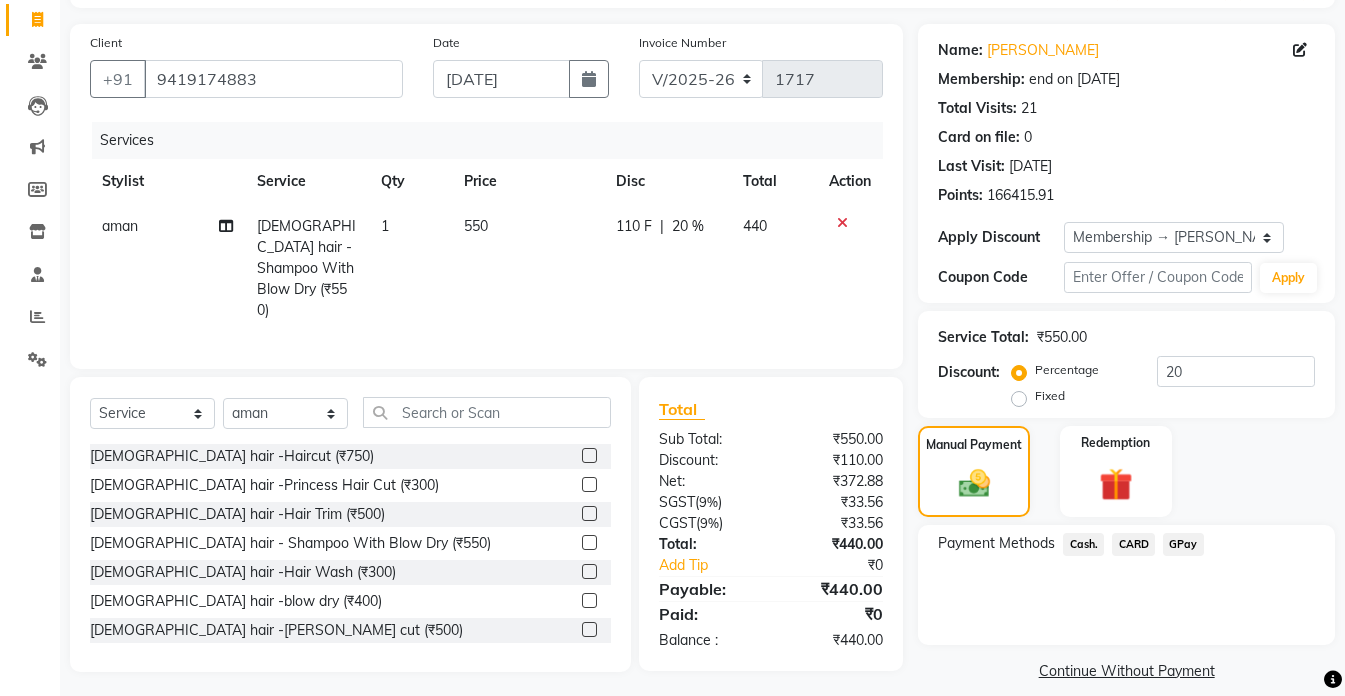 click on "Cash." 